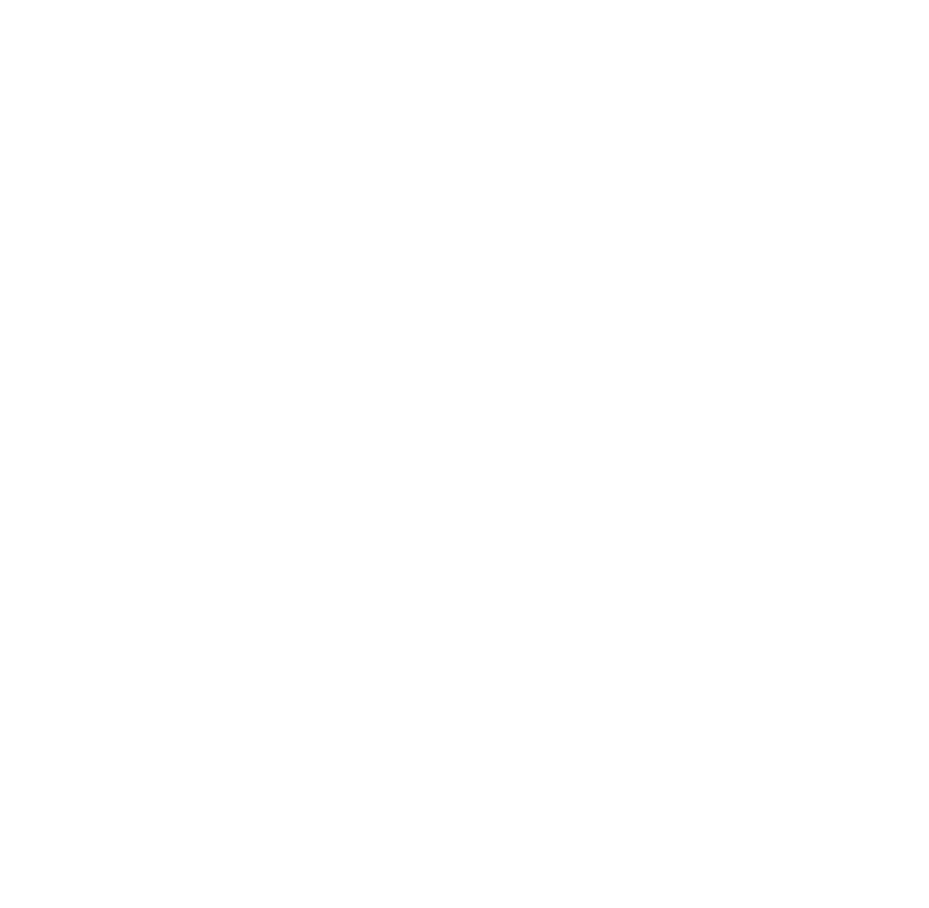 scroll, scrollTop: 0, scrollLeft: 0, axis: both 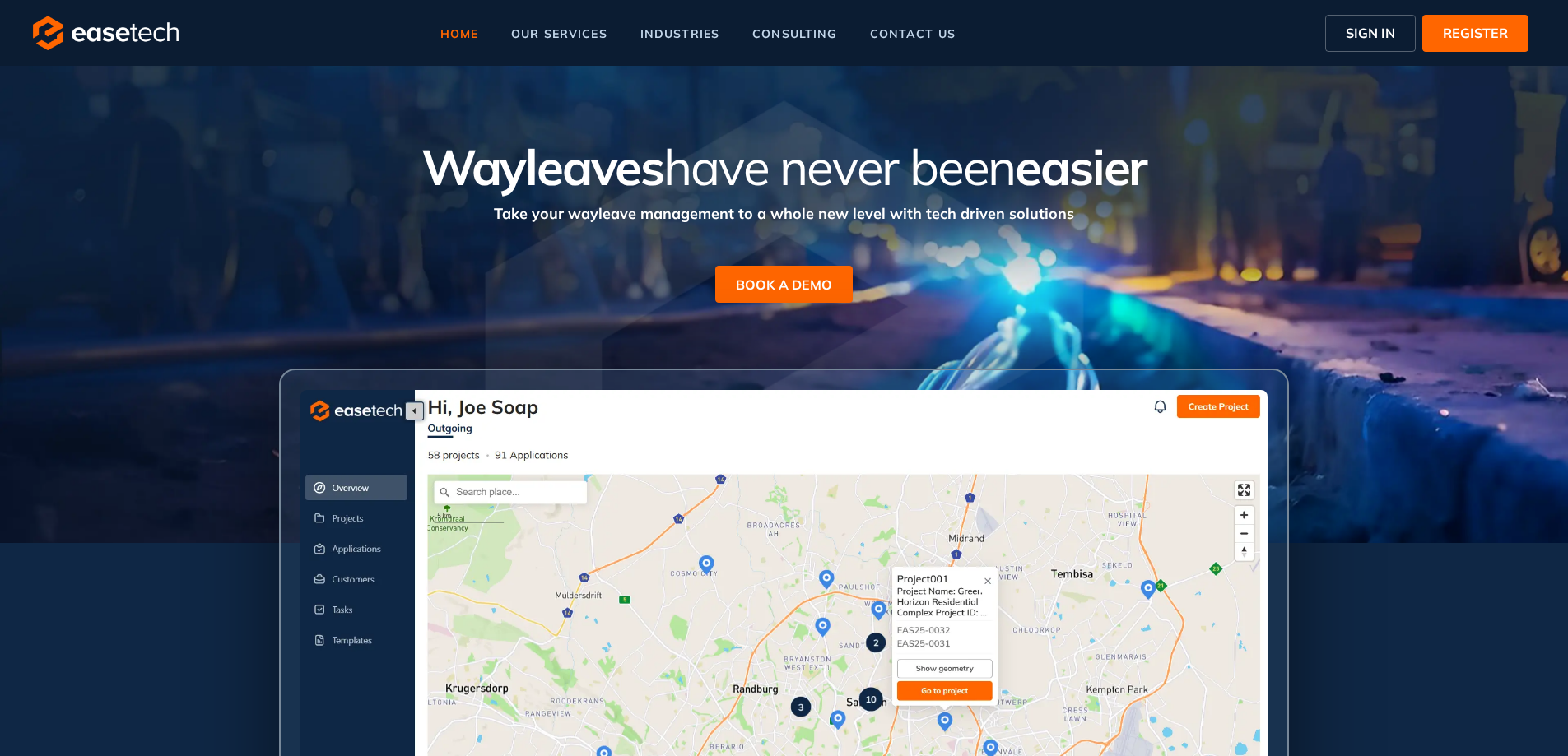 click on "SIGN IN" at bounding box center [1370, 33] 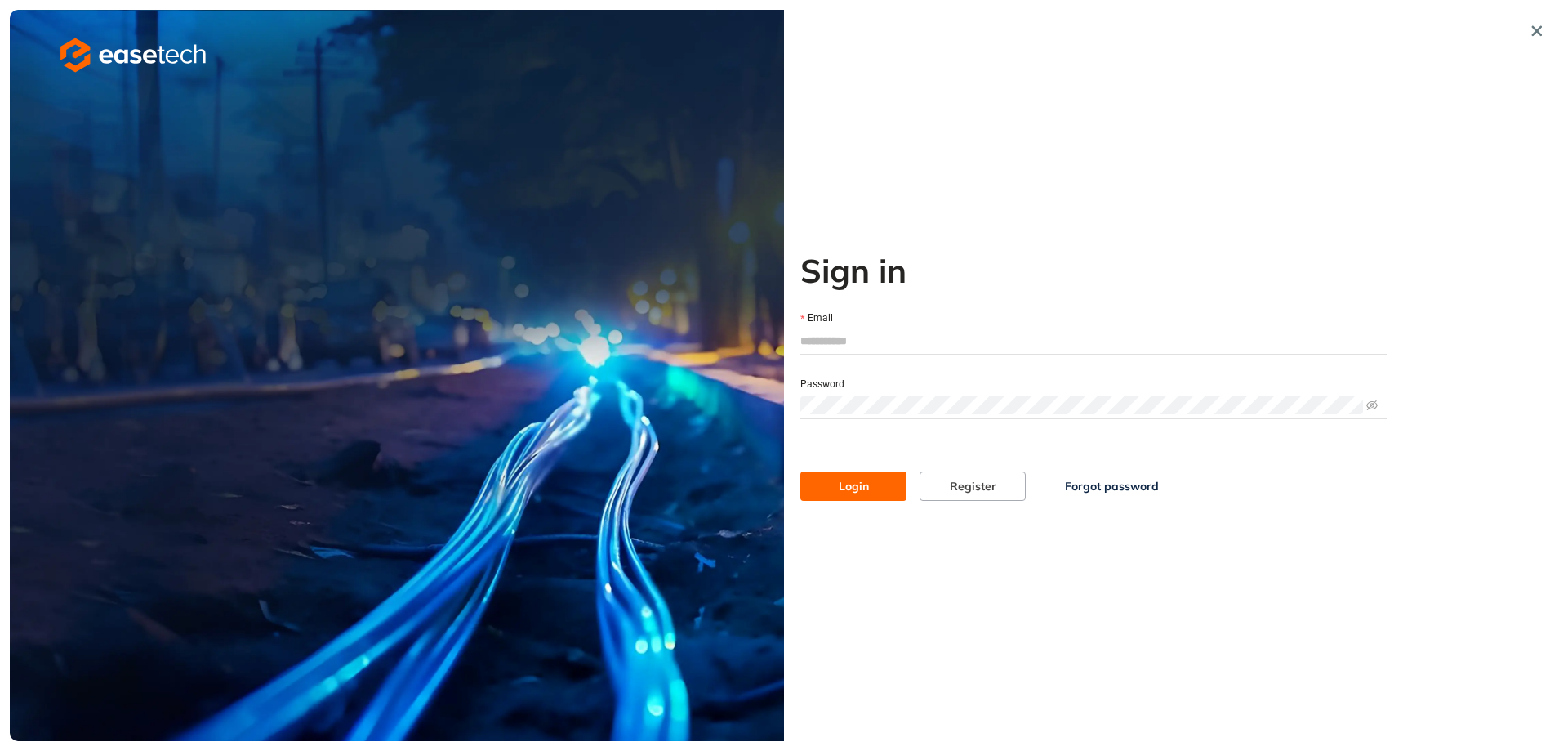 click on "Email" at bounding box center (1094, 319) 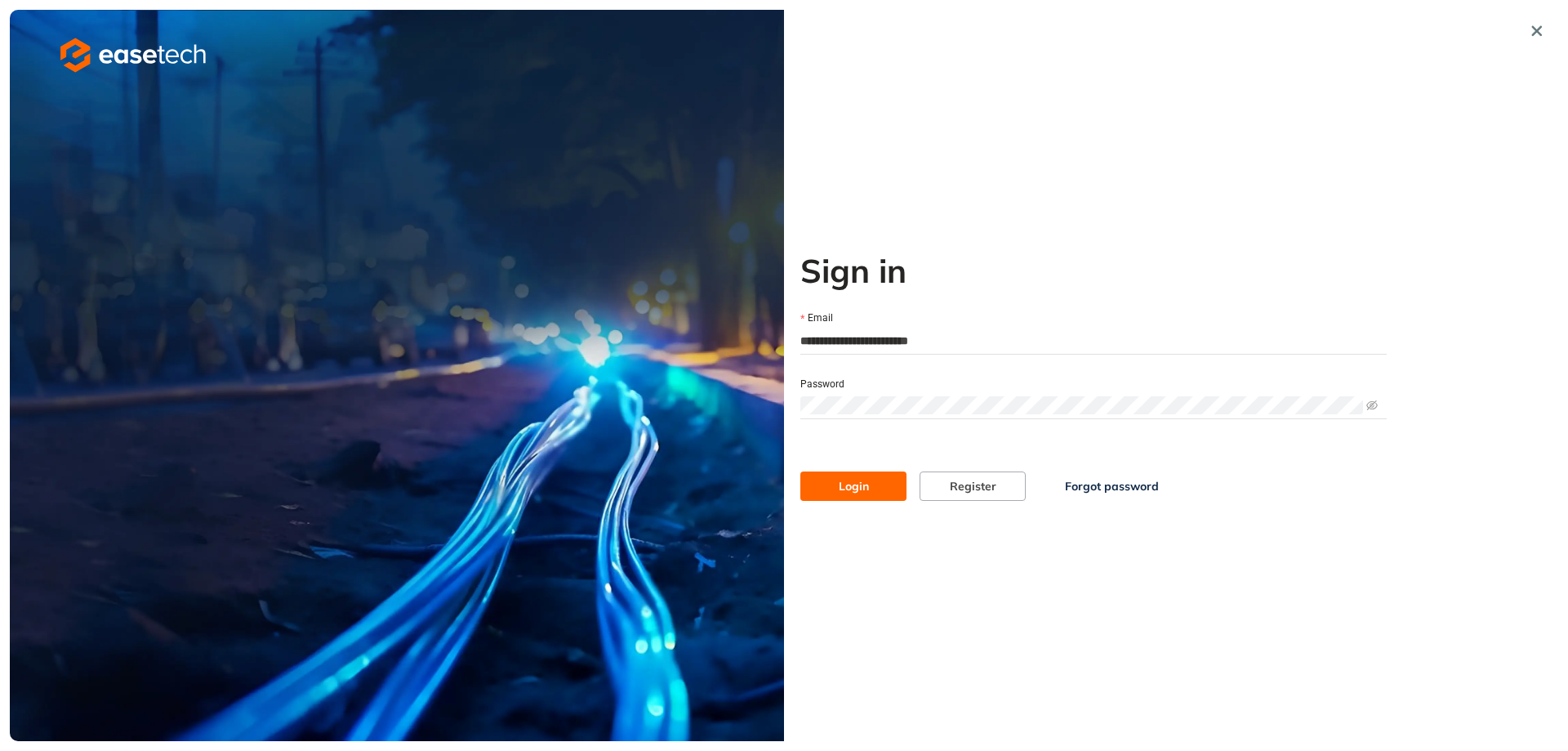 click on "Login" at bounding box center [853, 486] 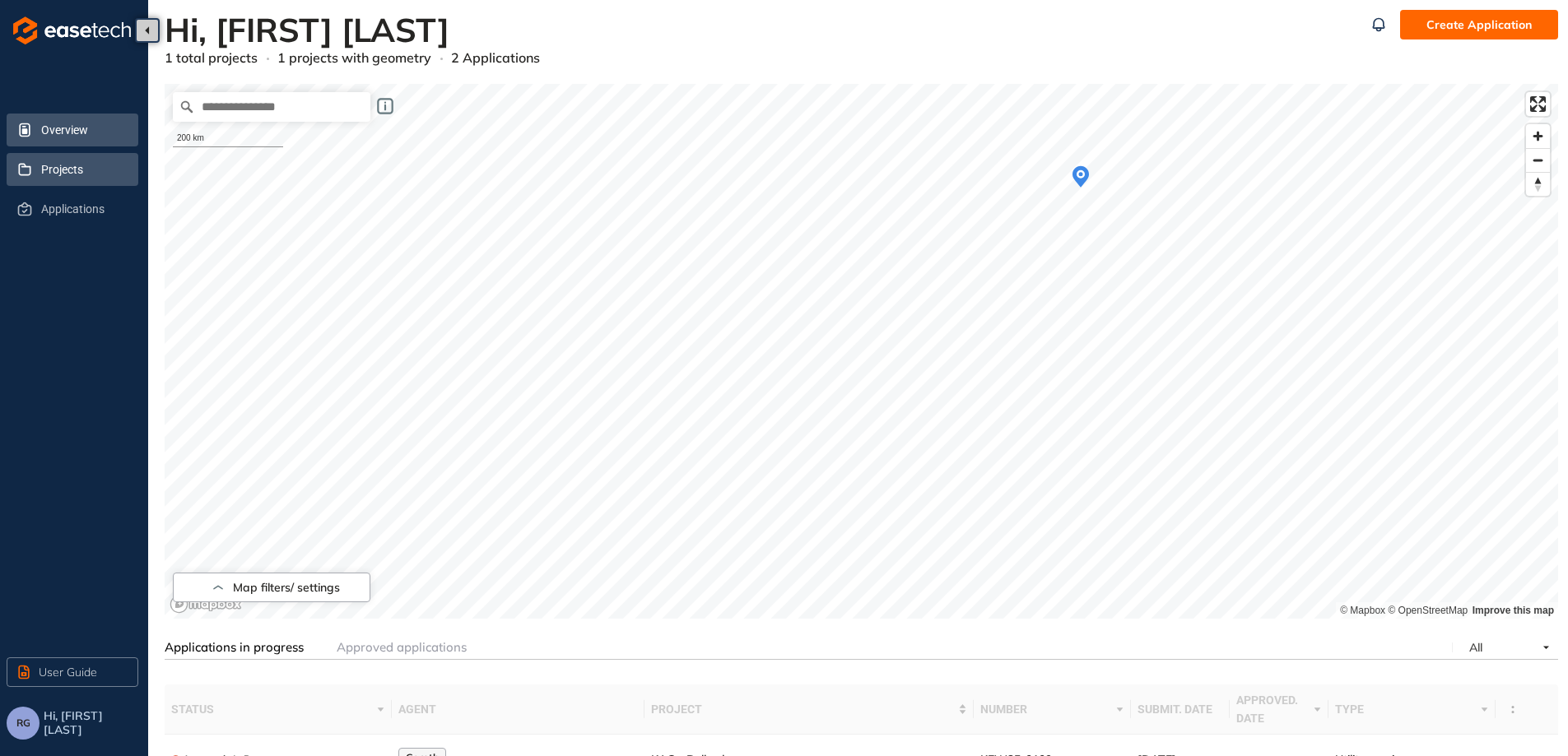 click on "Projects" at bounding box center [83, 169] 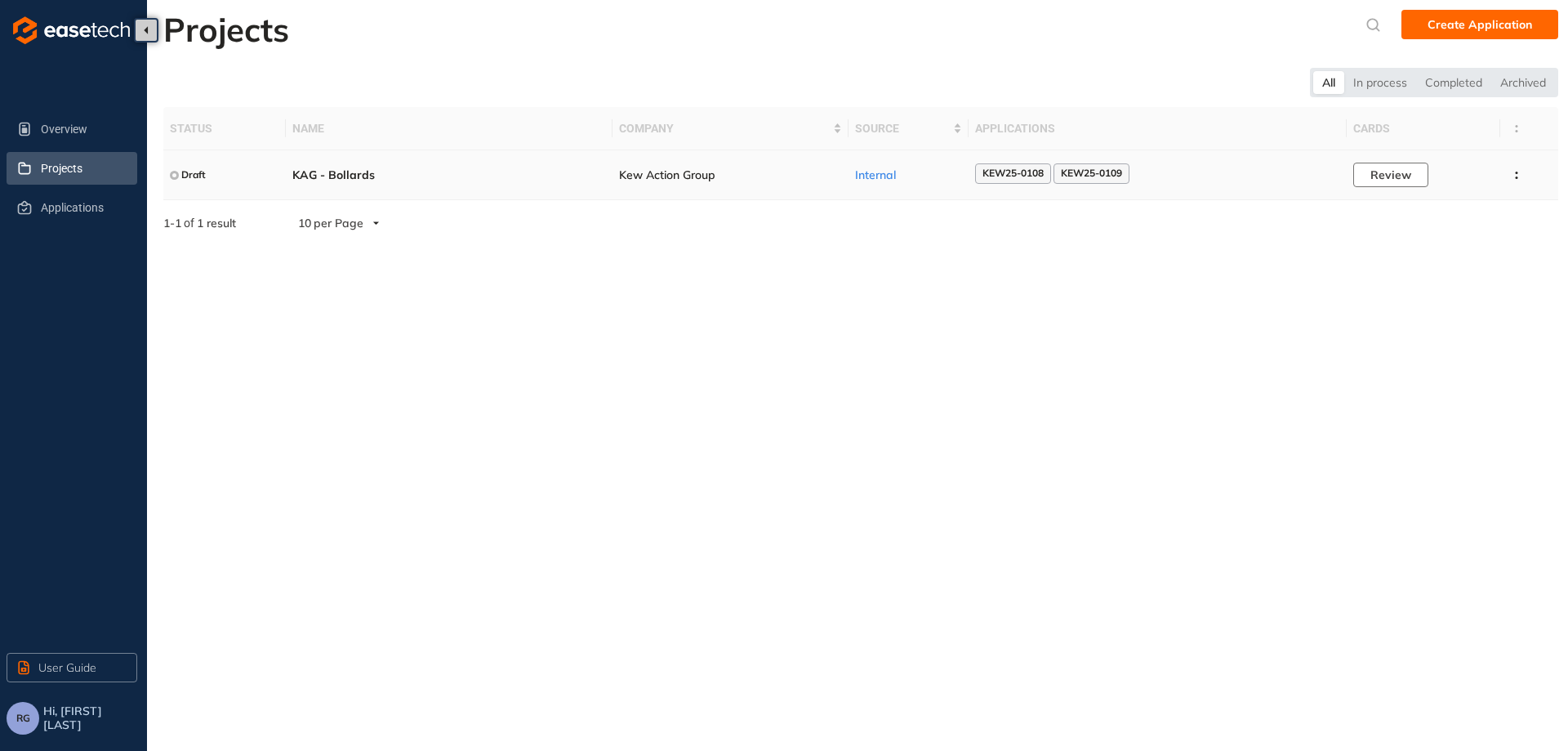 click on "Review" at bounding box center [1391, 175] 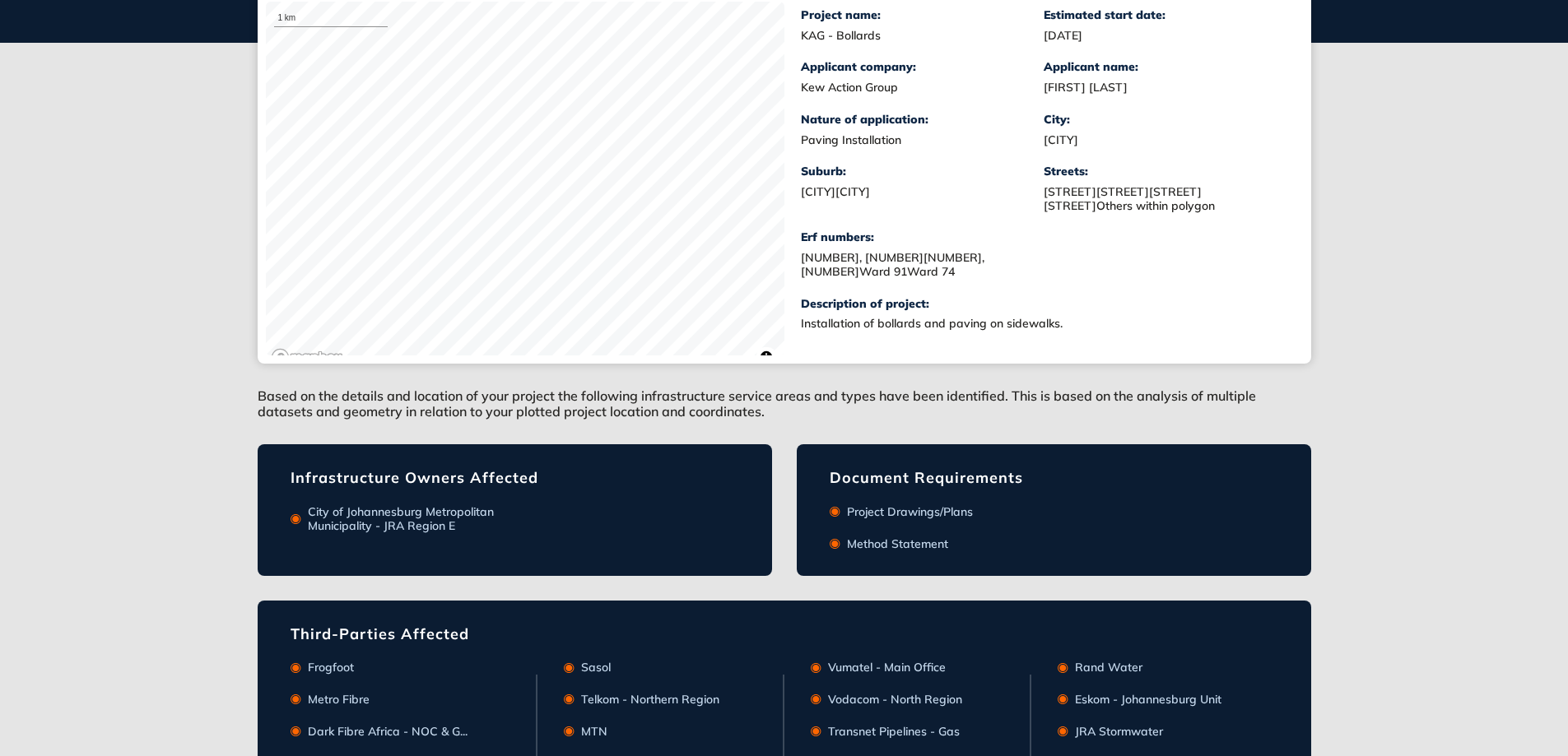 scroll, scrollTop: 329, scrollLeft: 0, axis: vertical 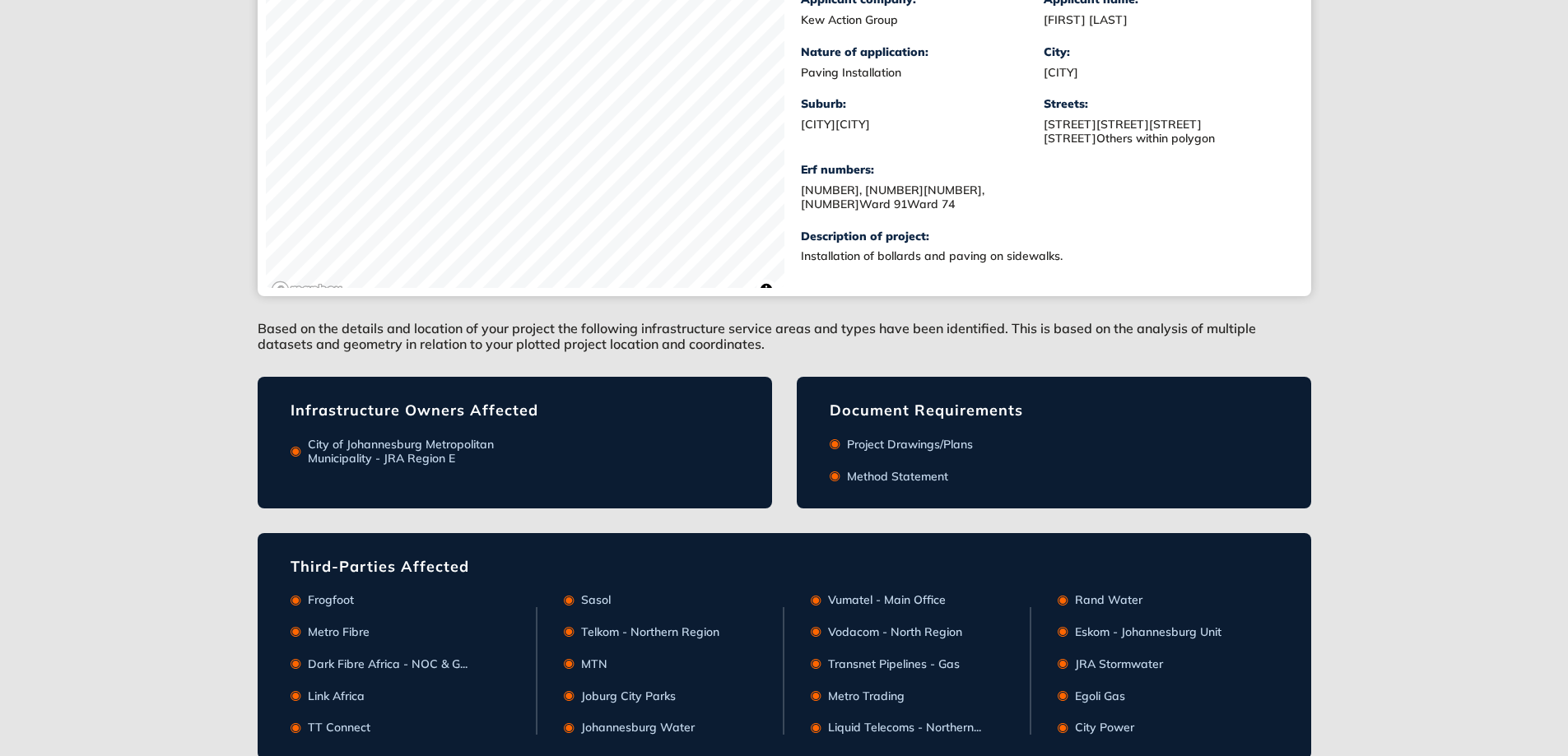 click on "Method Statement" at bounding box center (894, 476) 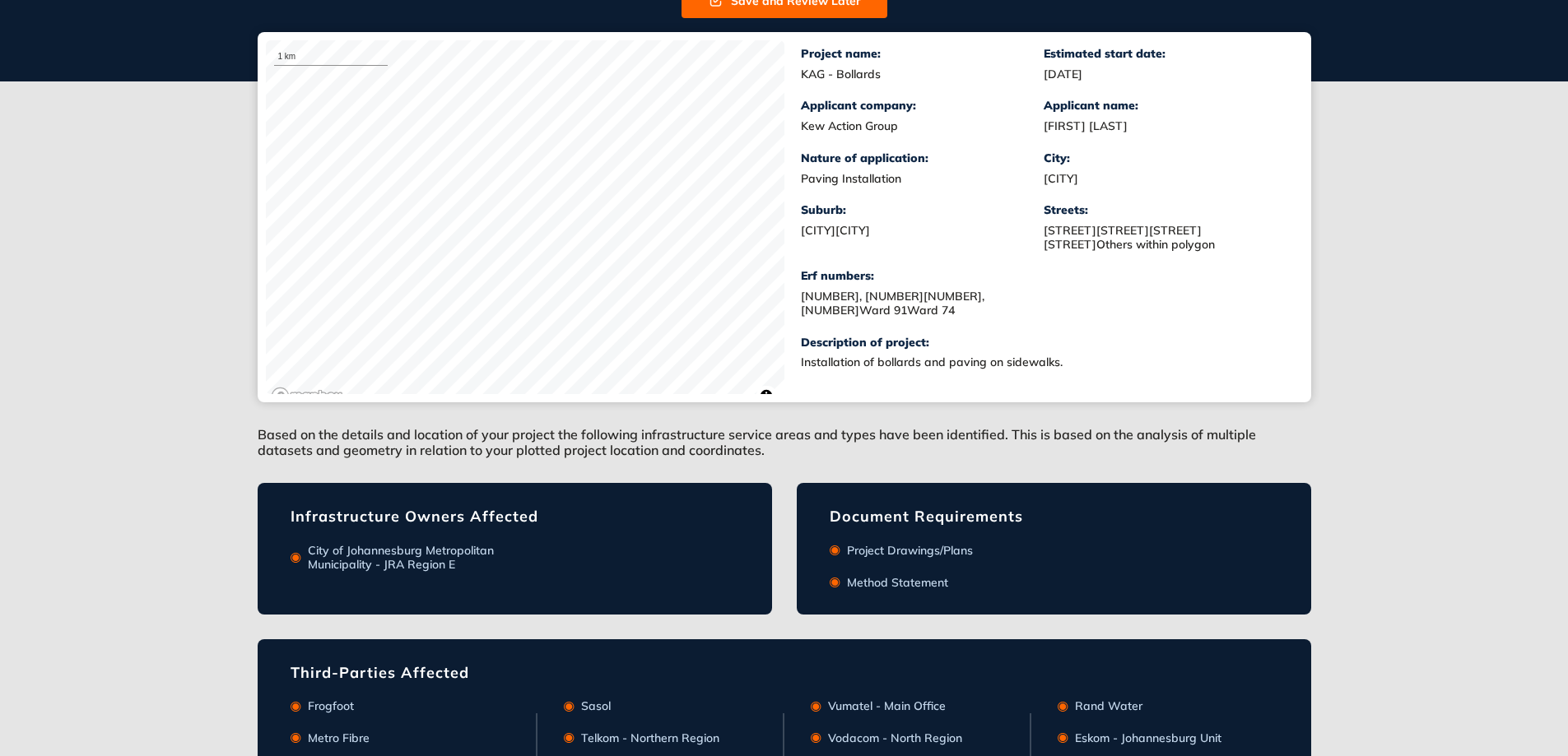 scroll, scrollTop: 0, scrollLeft: 0, axis: both 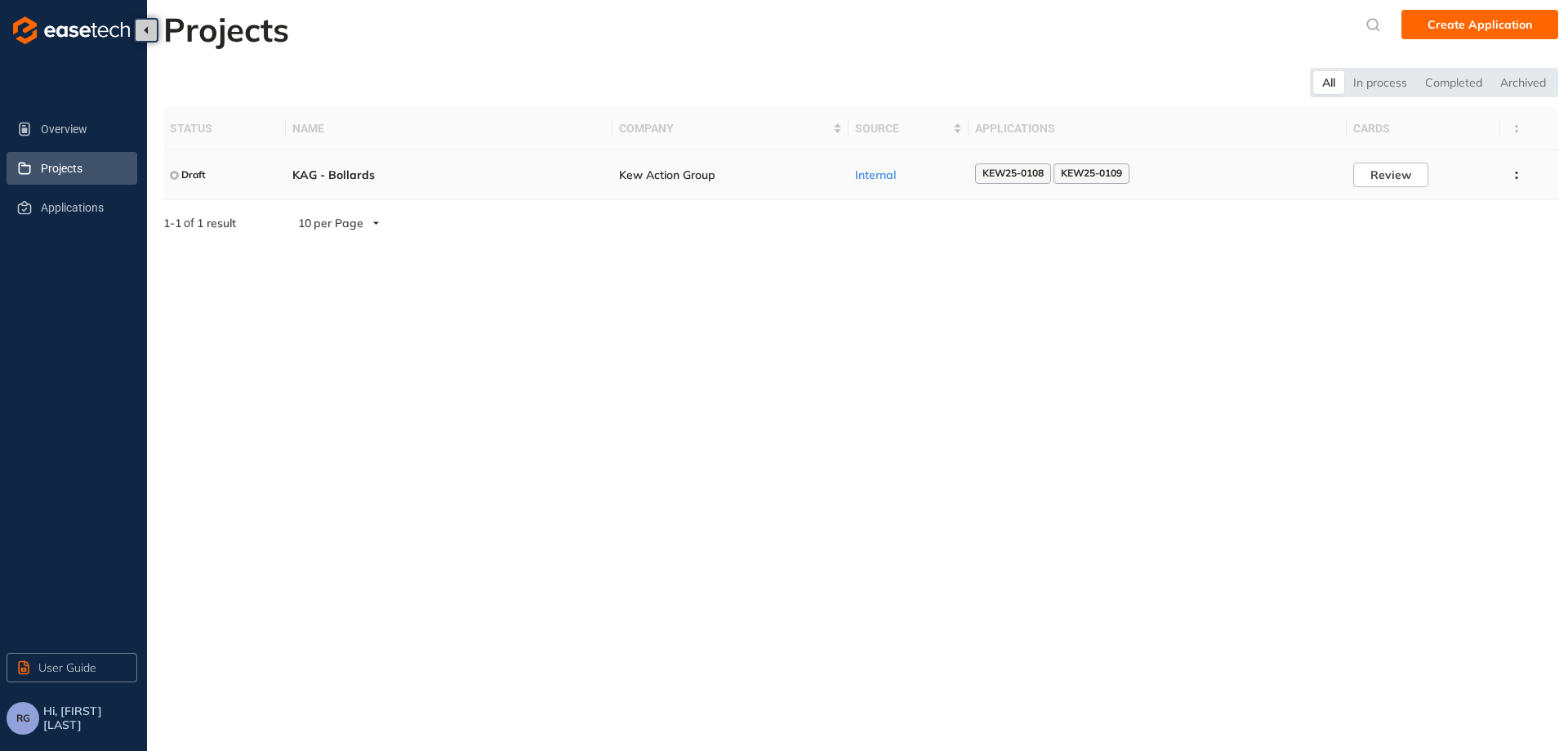 click on "KEW25-0109" at bounding box center [1091, 173] 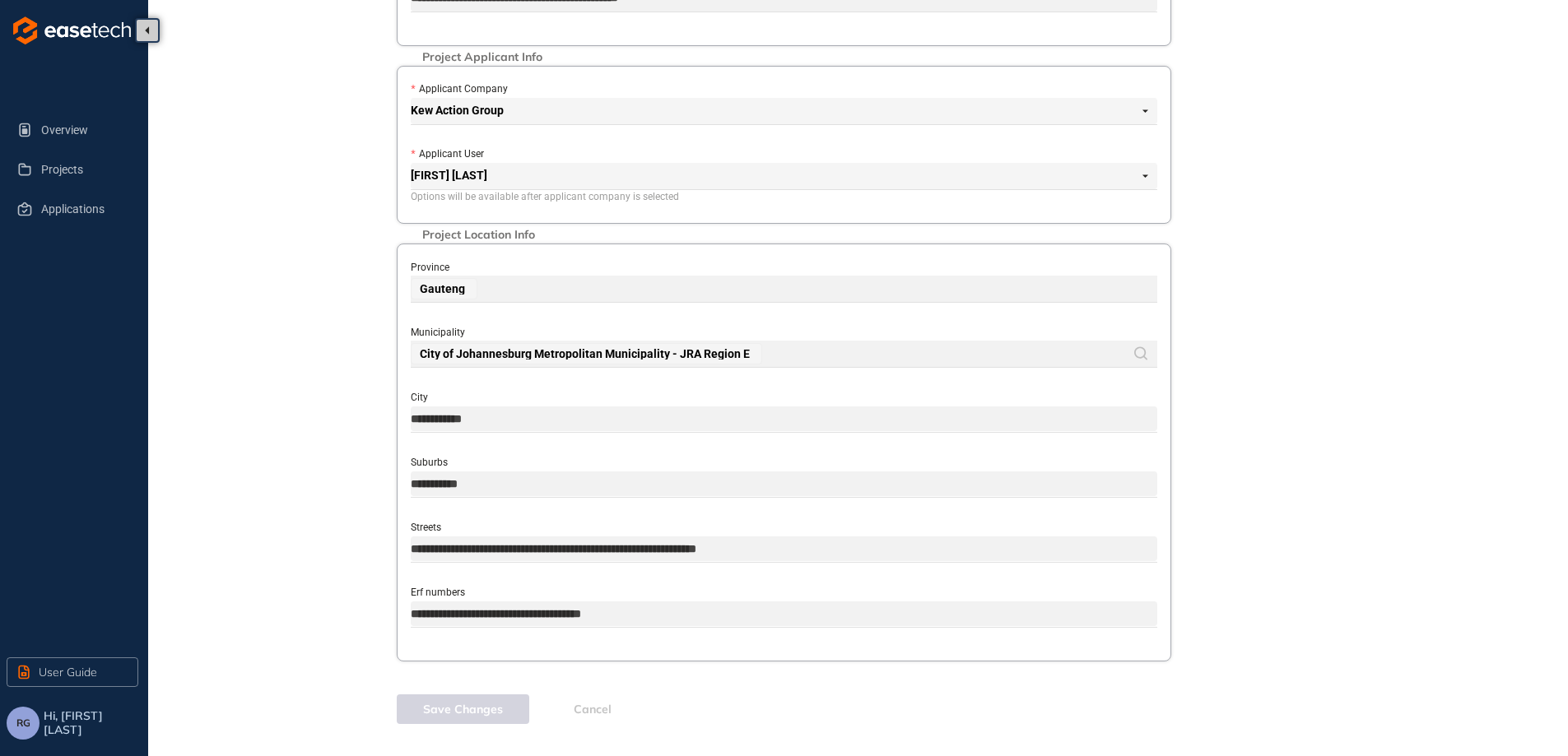 scroll, scrollTop: 590, scrollLeft: 0, axis: vertical 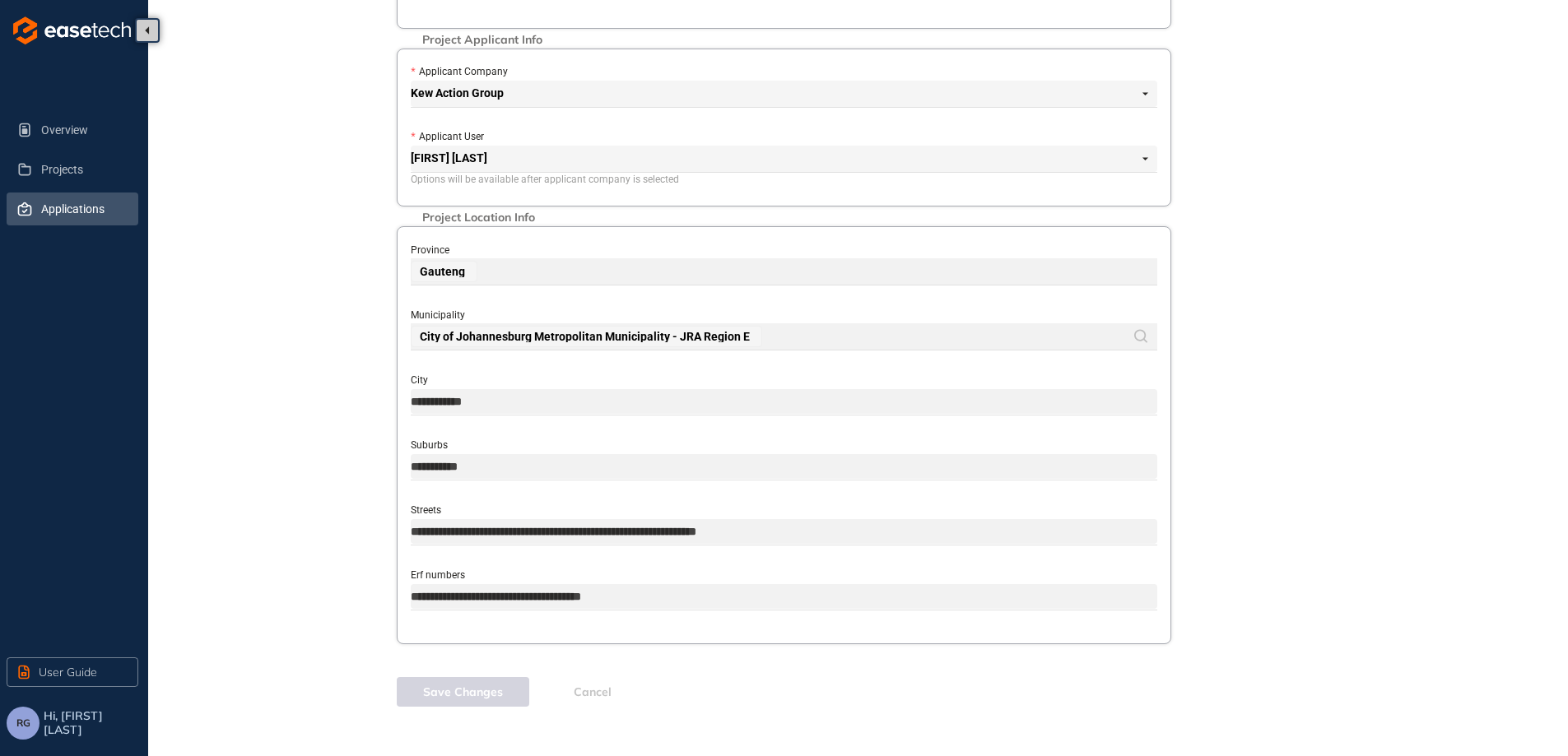 click on "Applications" at bounding box center [83, 209] 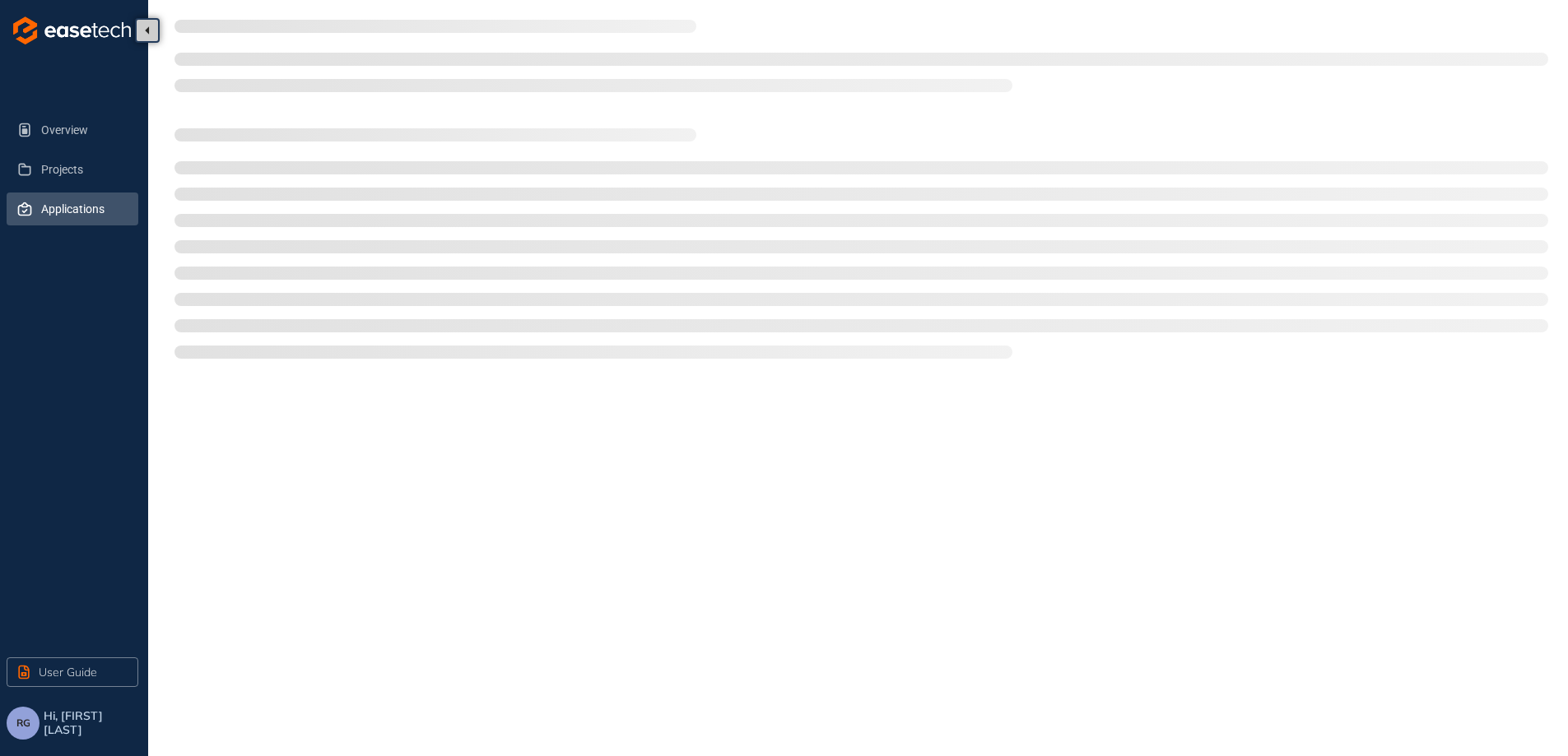 scroll, scrollTop: 0, scrollLeft: 0, axis: both 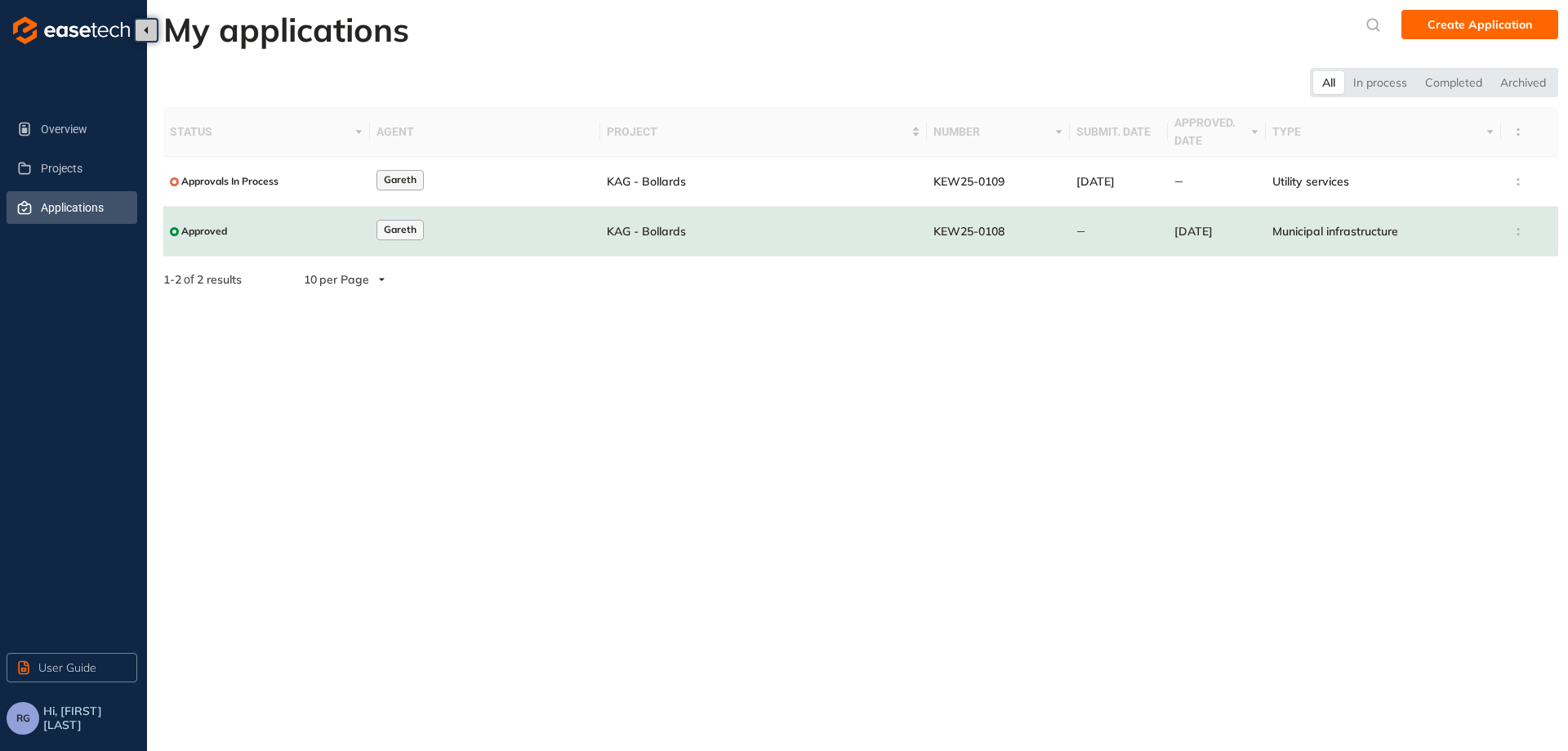 click on "KEW25-0108" at bounding box center (969, 231) 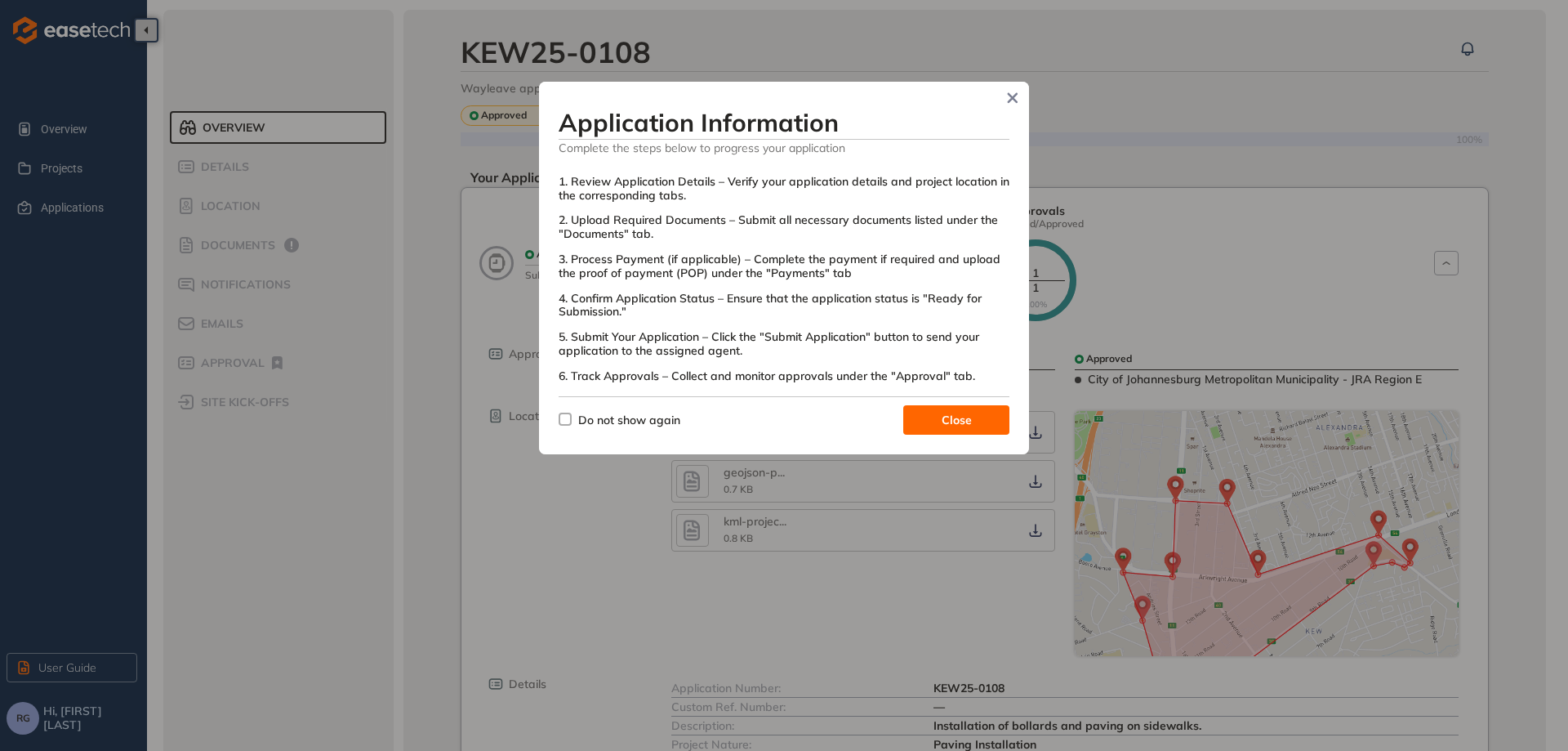 click on "Close" at bounding box center (956, 420) 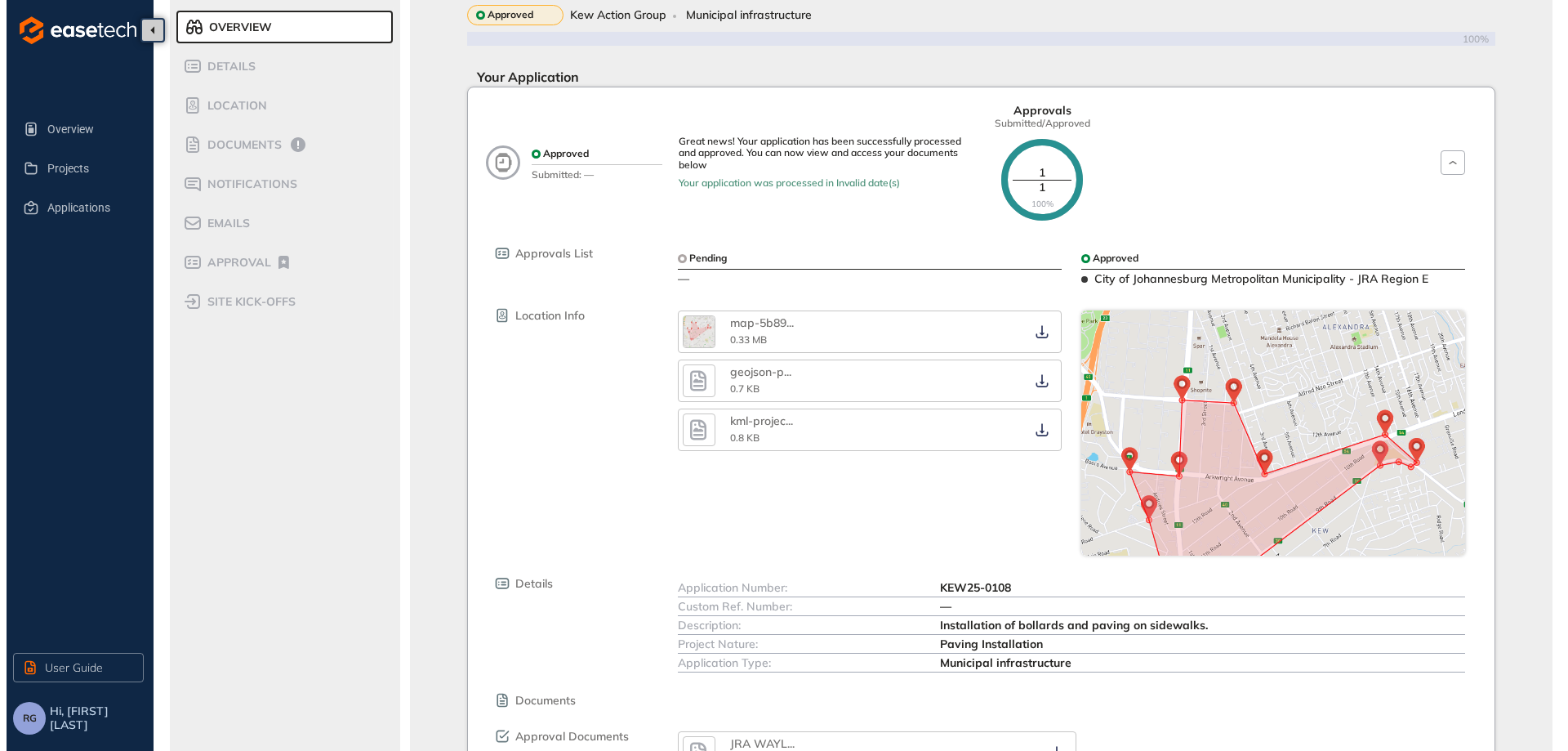 scroll, scrollTop: 264, scrollLeft: 0, axis: vertical 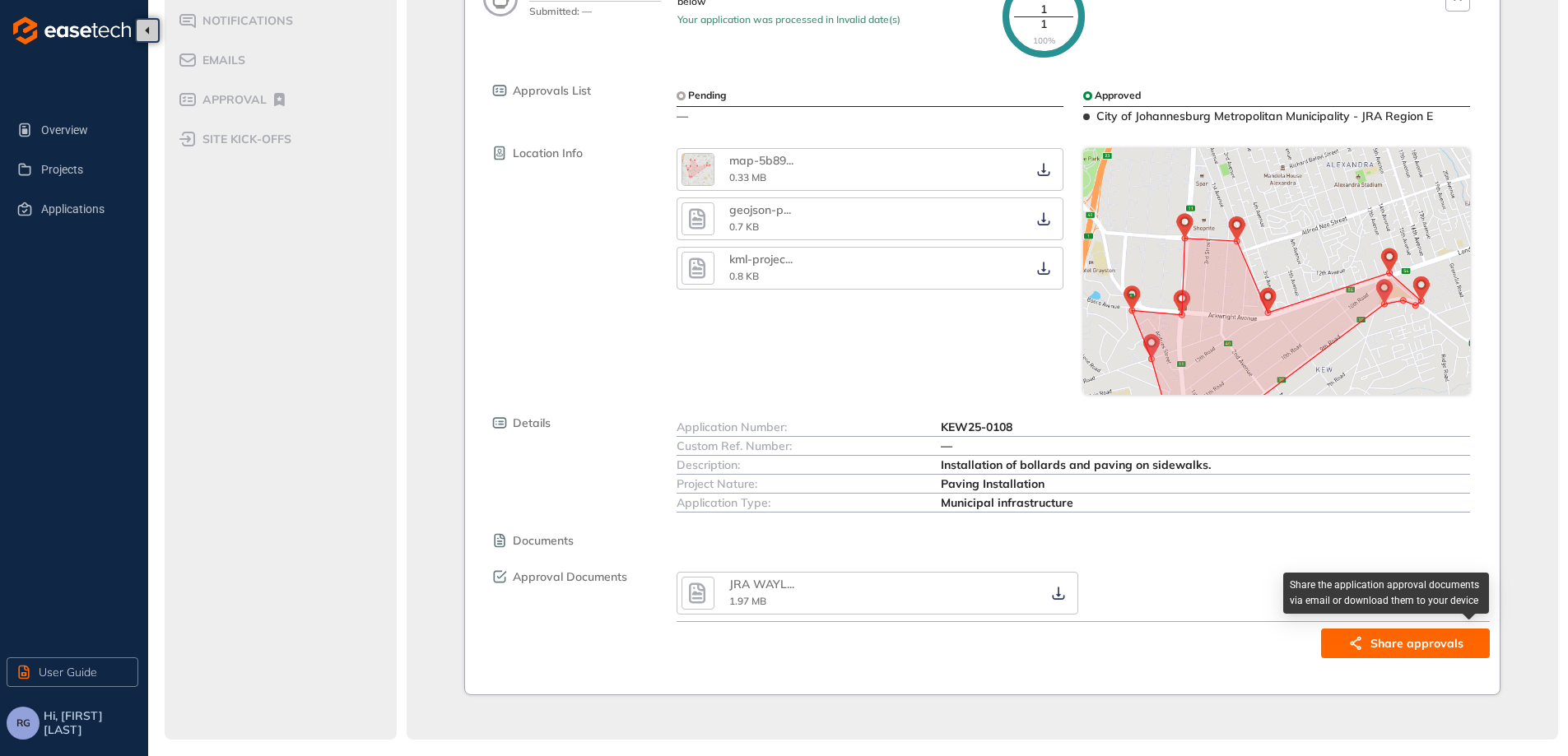 click on "Share approvals" at bounding box center [1417, 643] 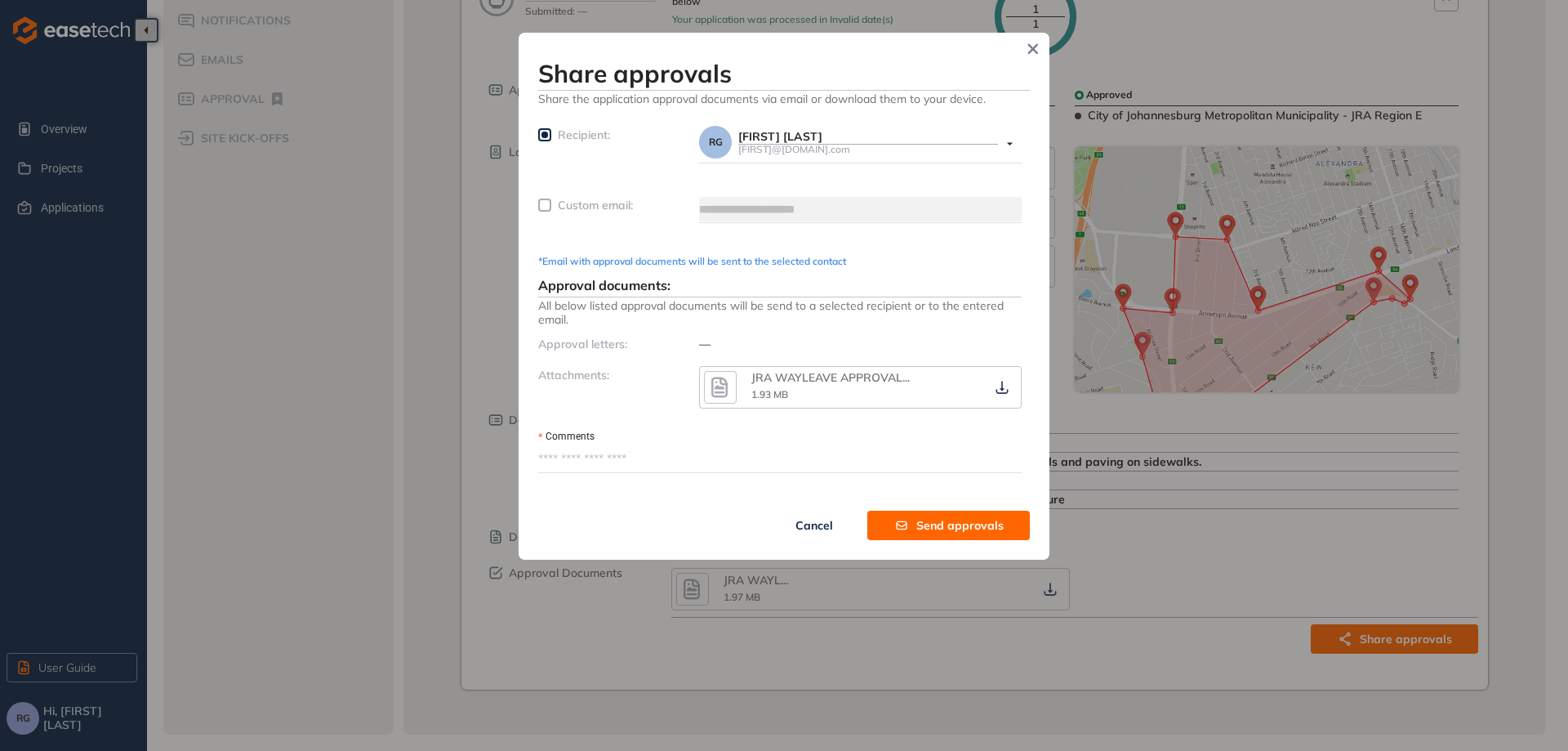 click 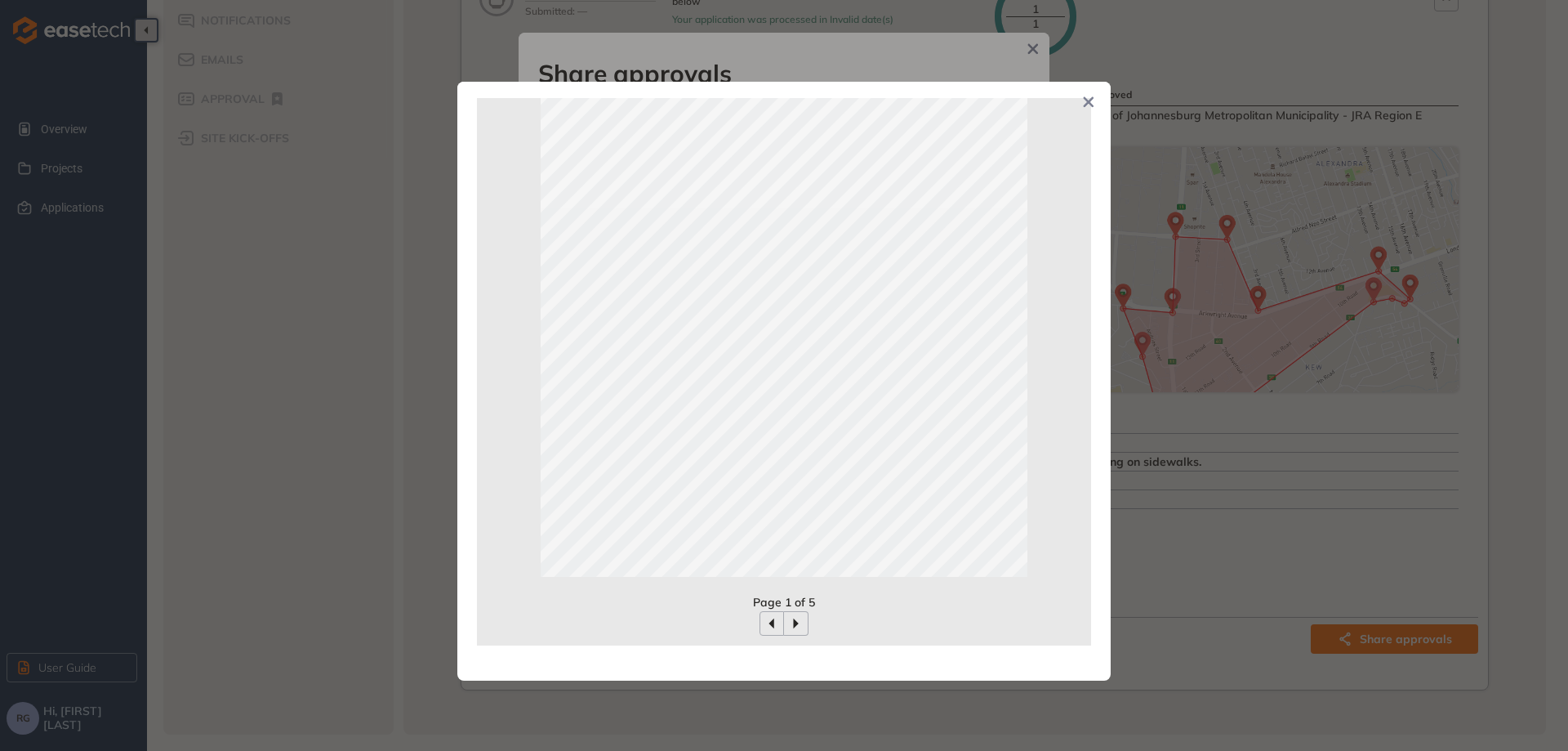 scroll, scrollTop: 249, scrollLeft: 0, axis: vertical 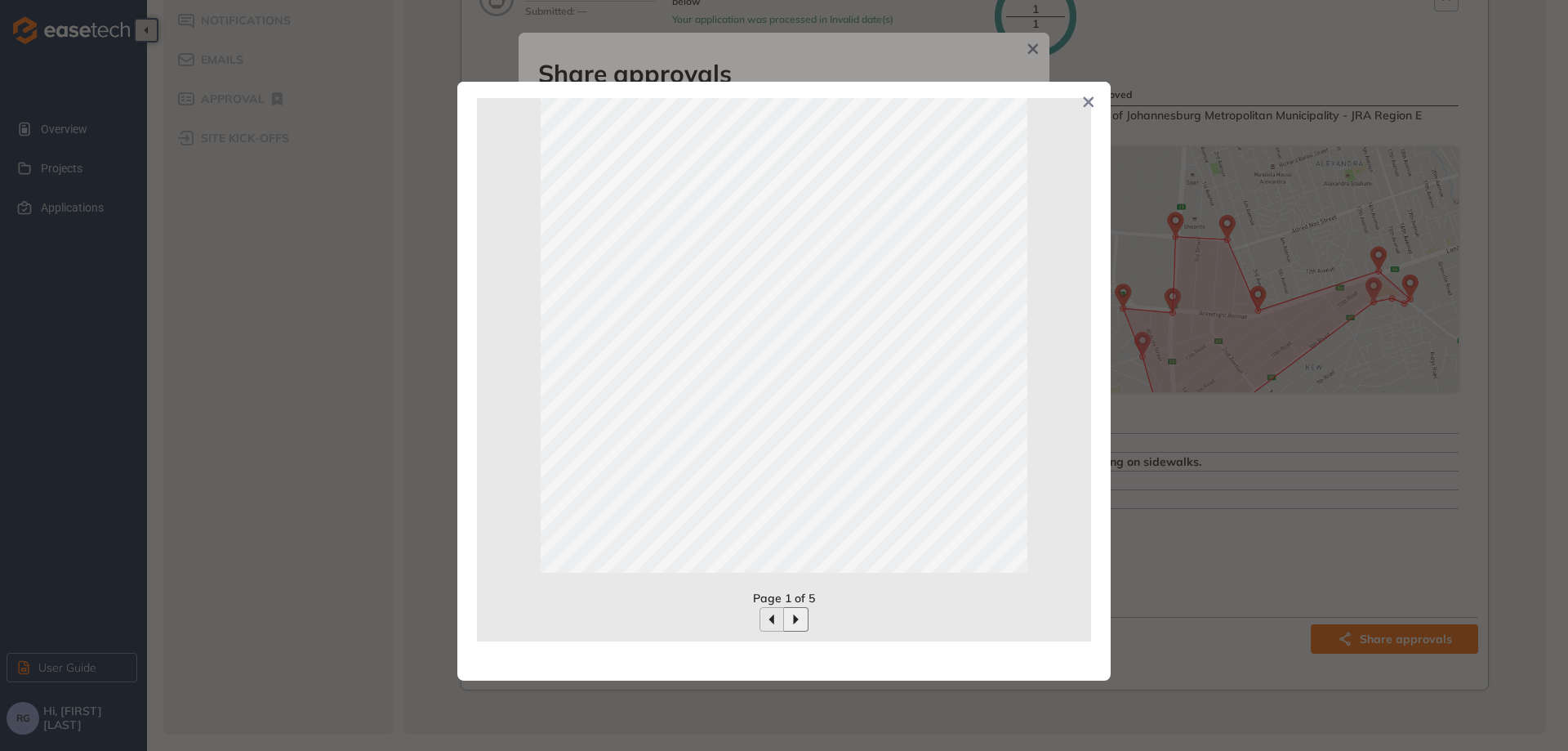 click 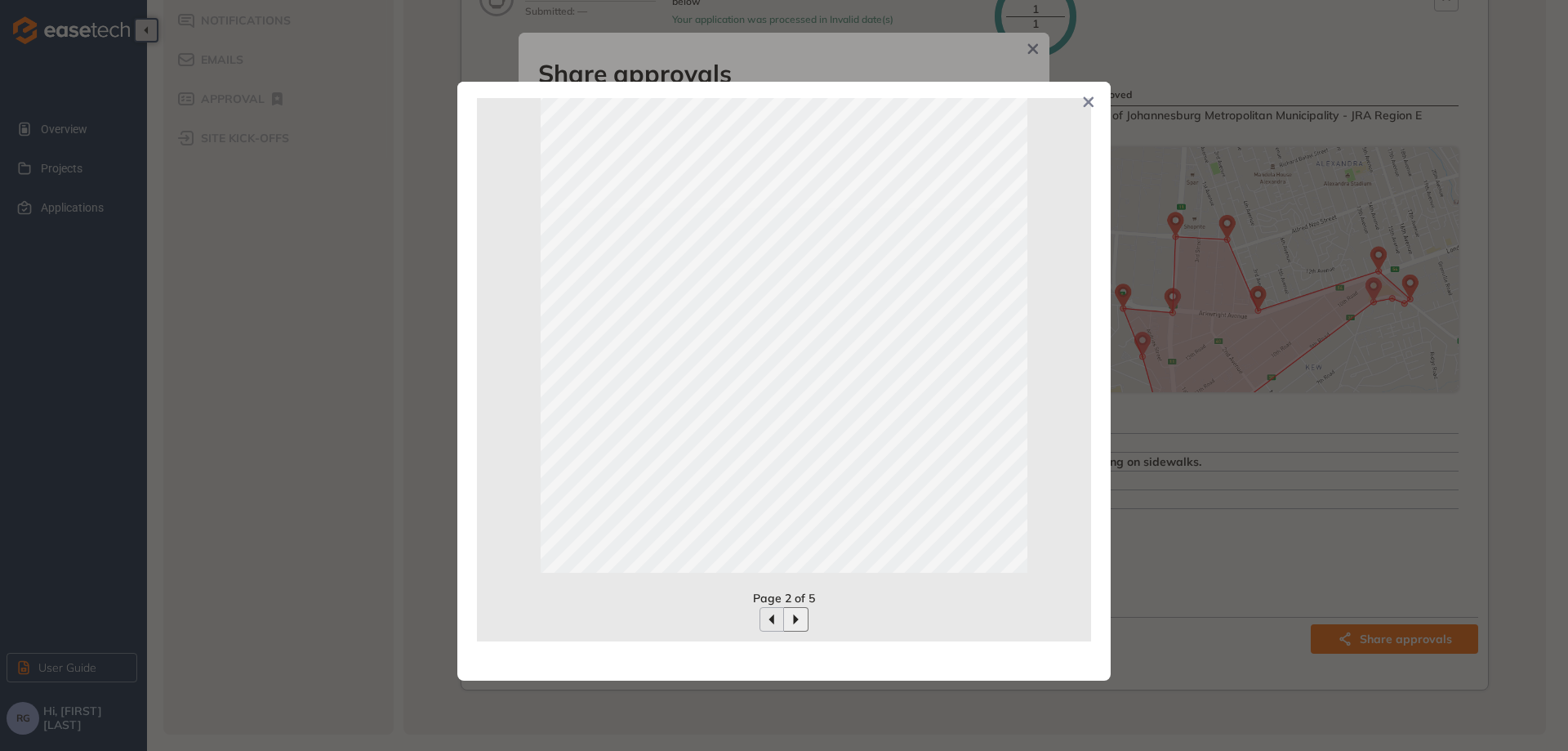click 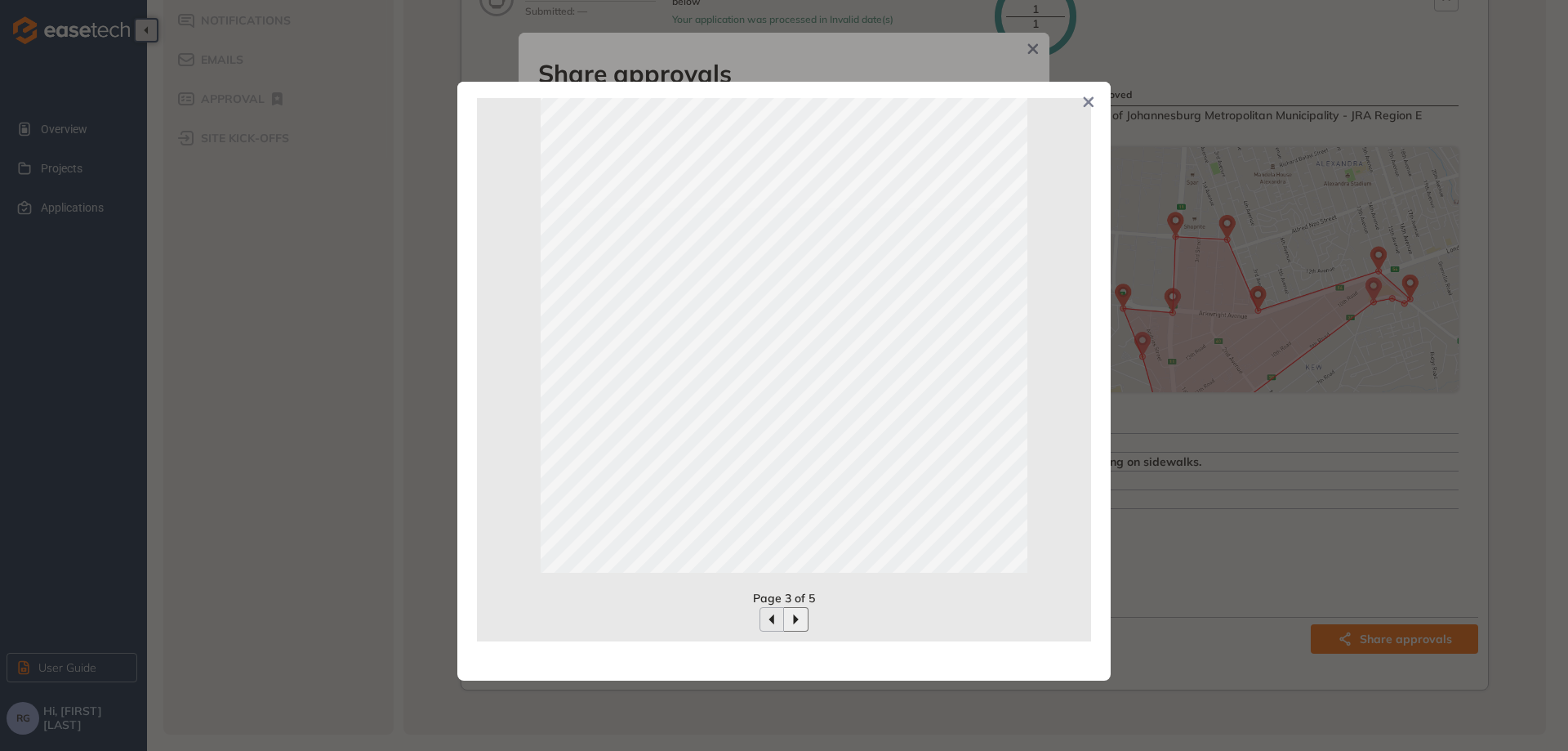 click 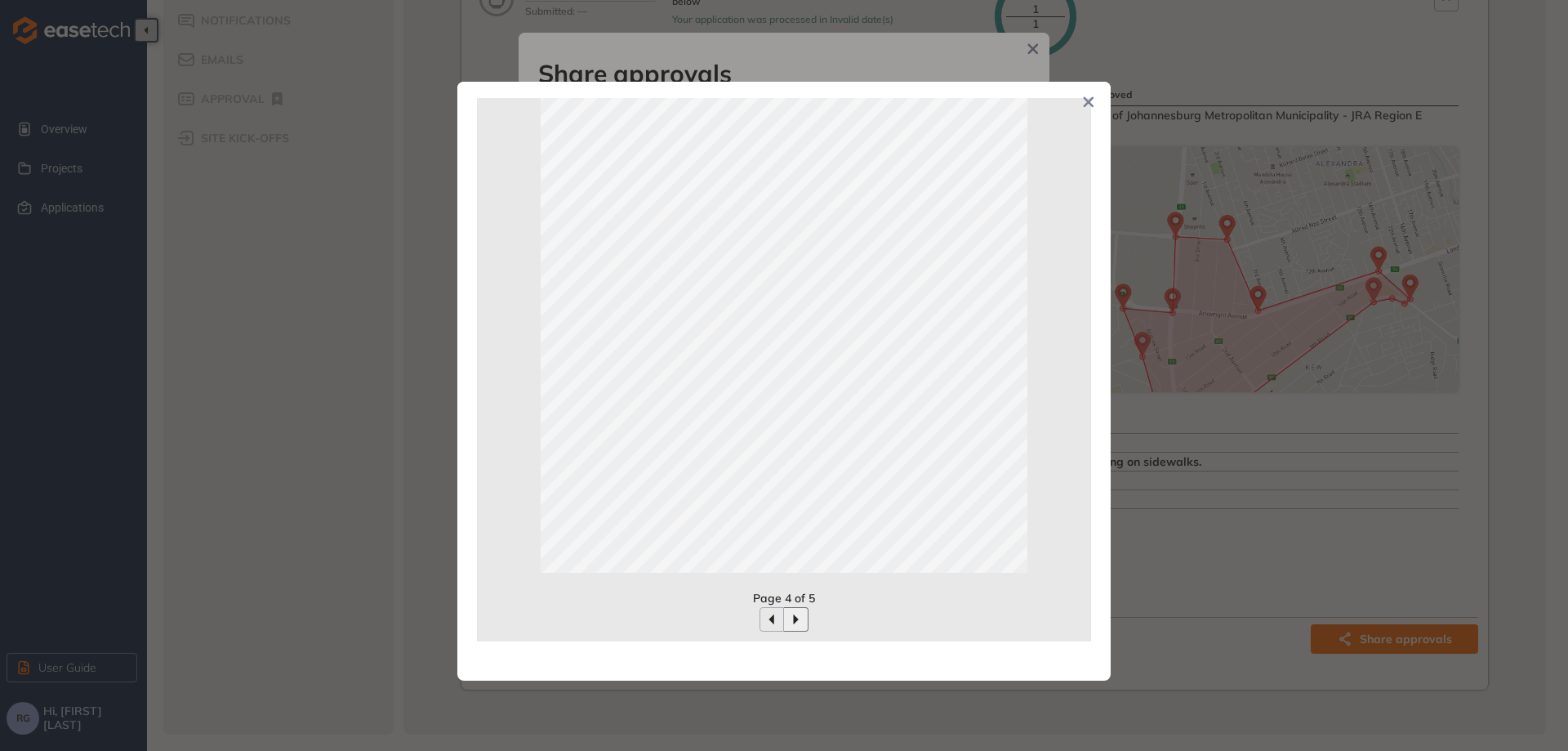 click 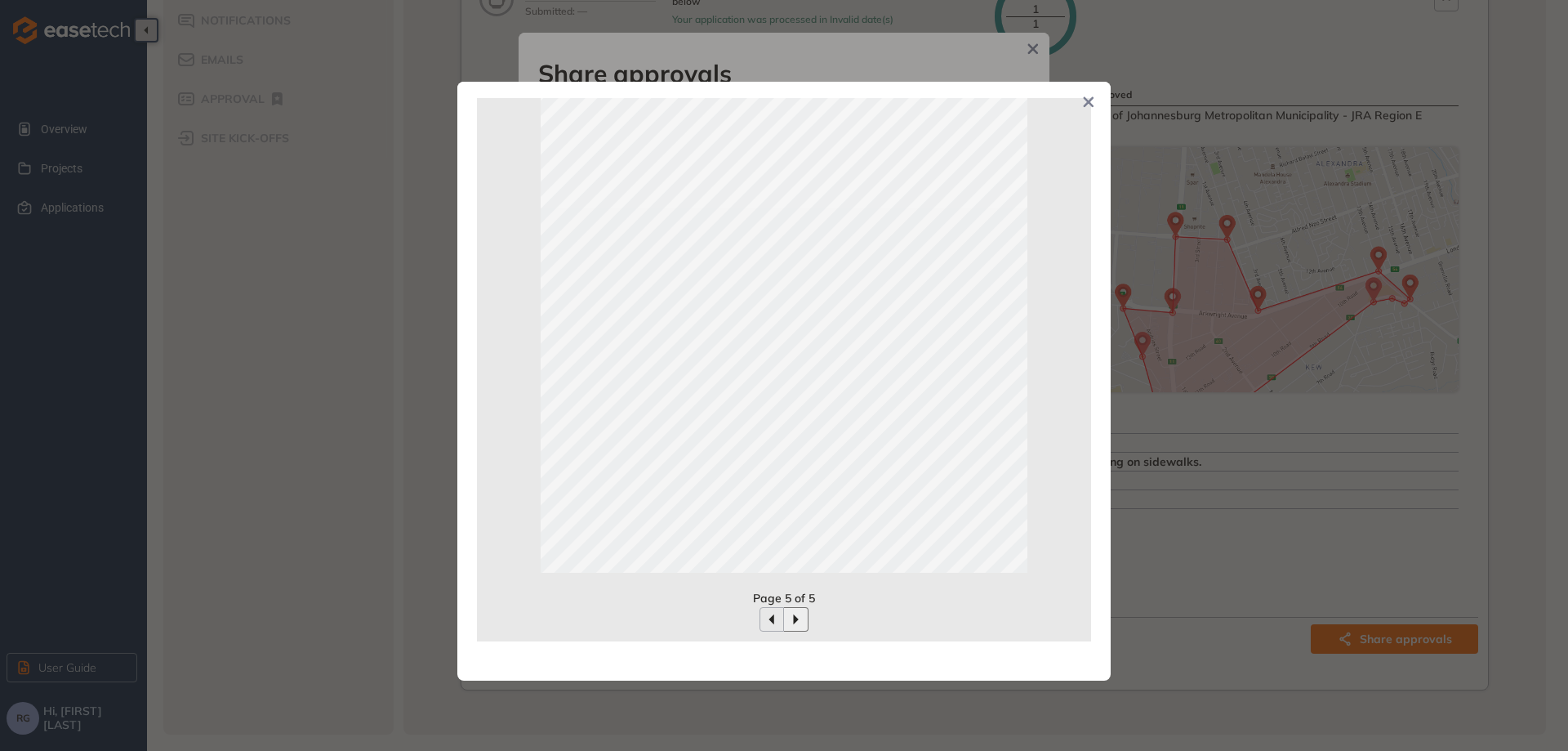 click 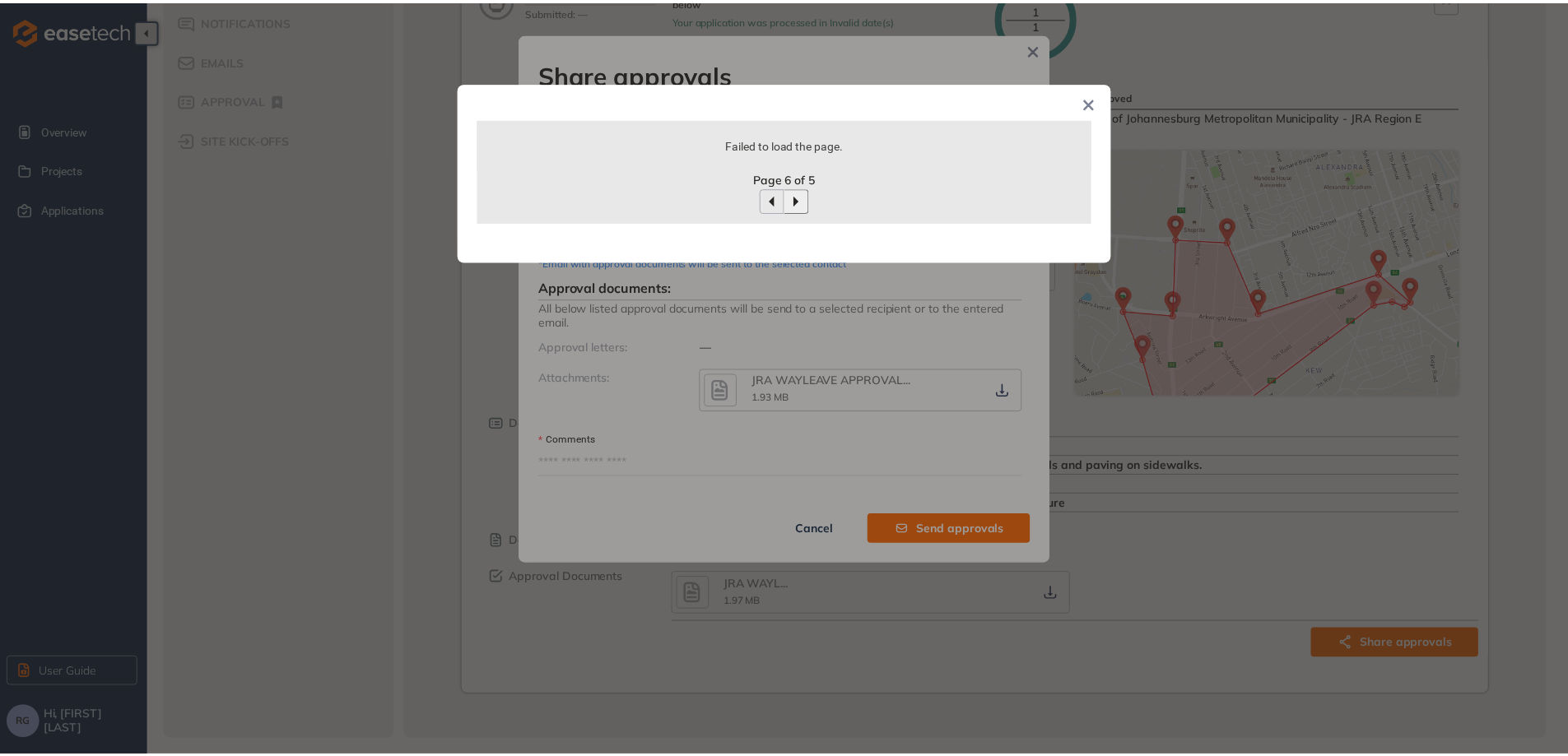 scroll, scrollTop: 0, scrollLeft: 0, axis: both 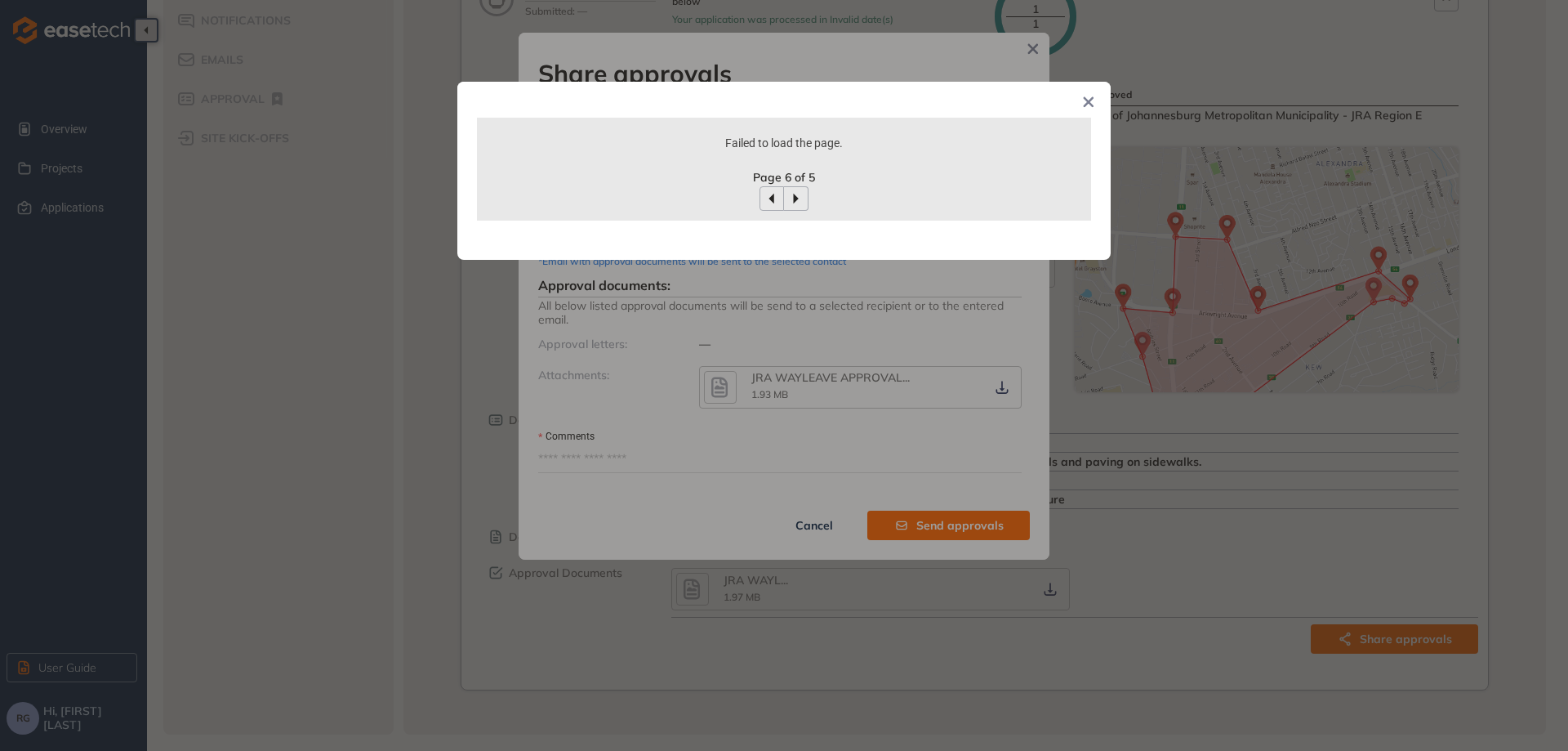 click 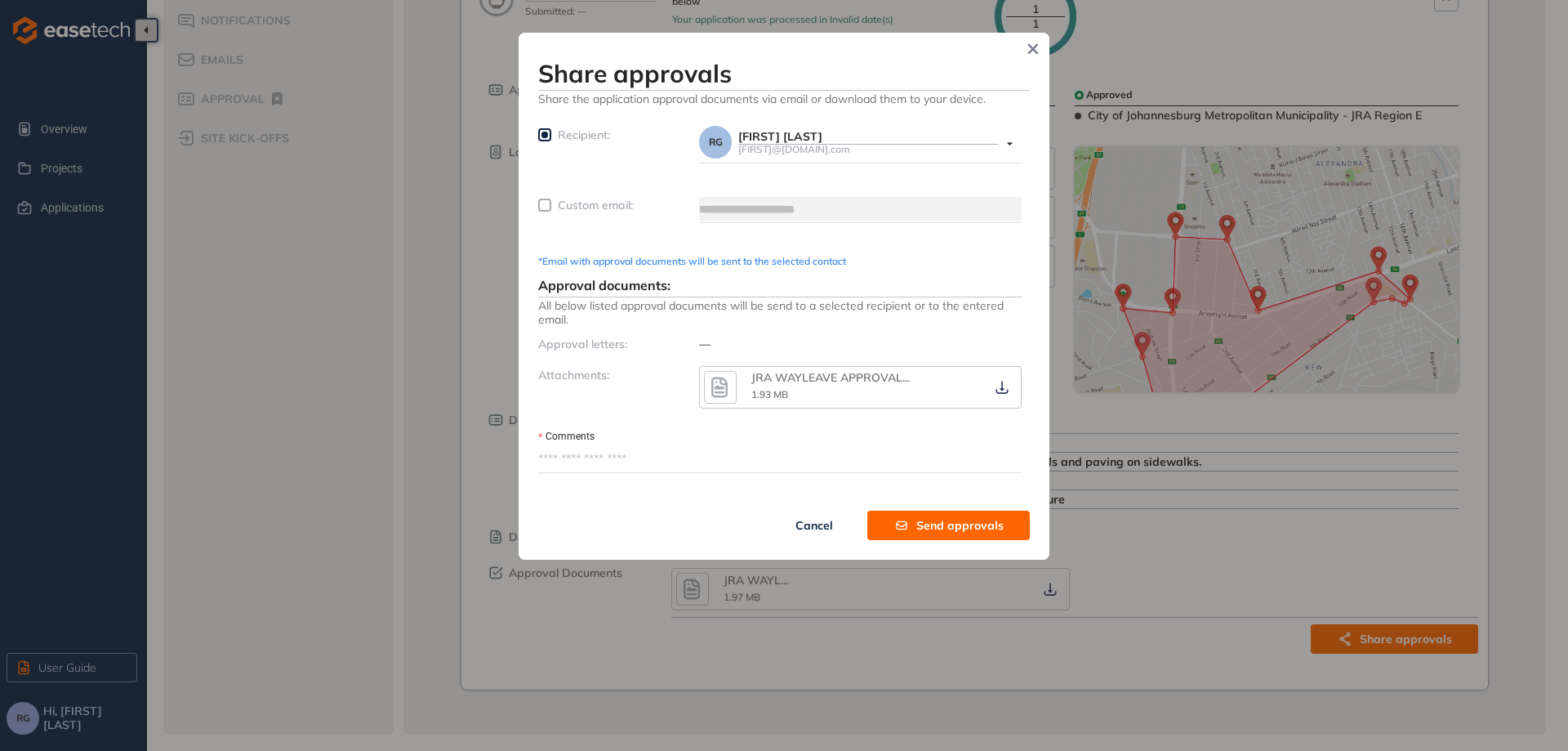 click on "Attachments:" at bounding box center (573, 375) 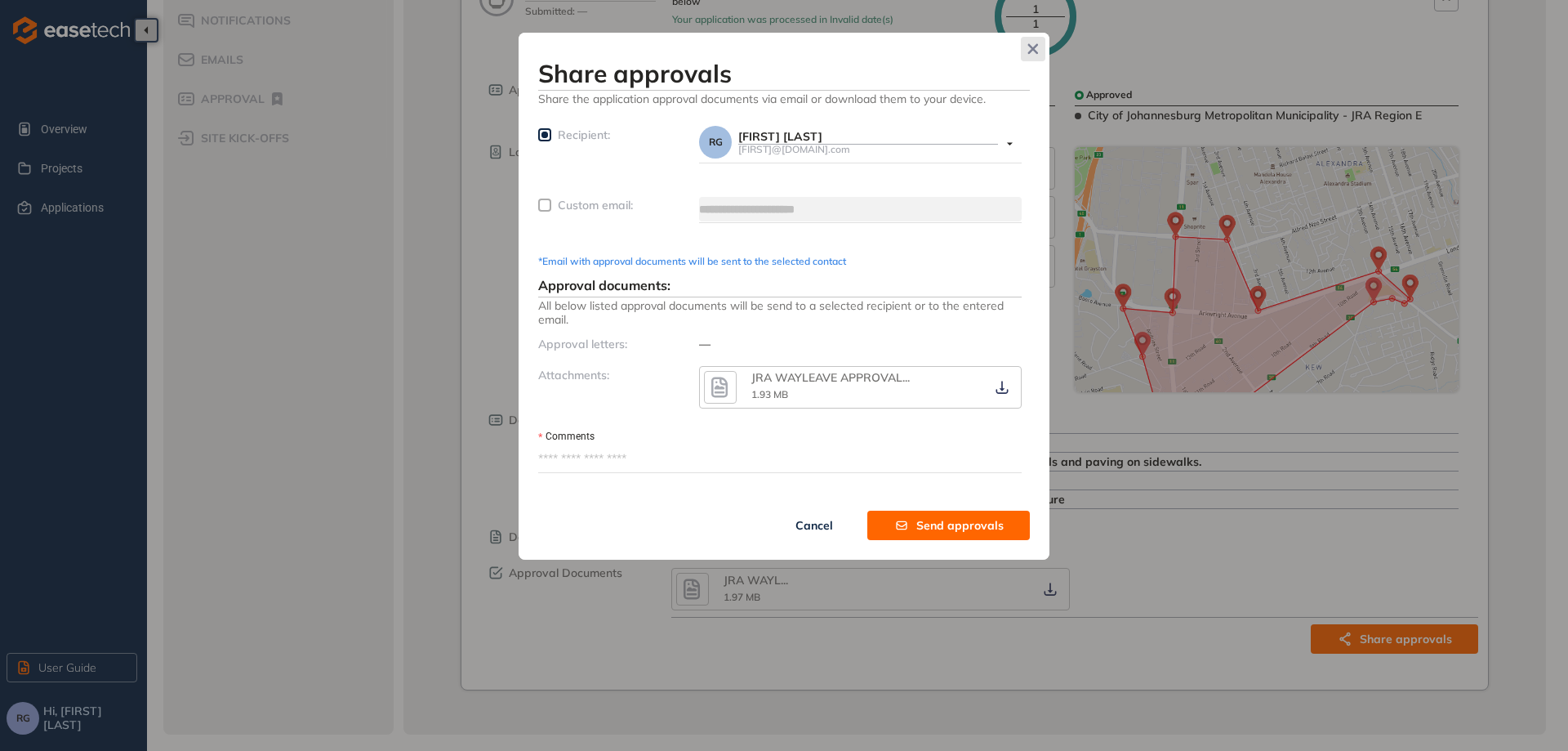 click at bounding box center (1033, 49) 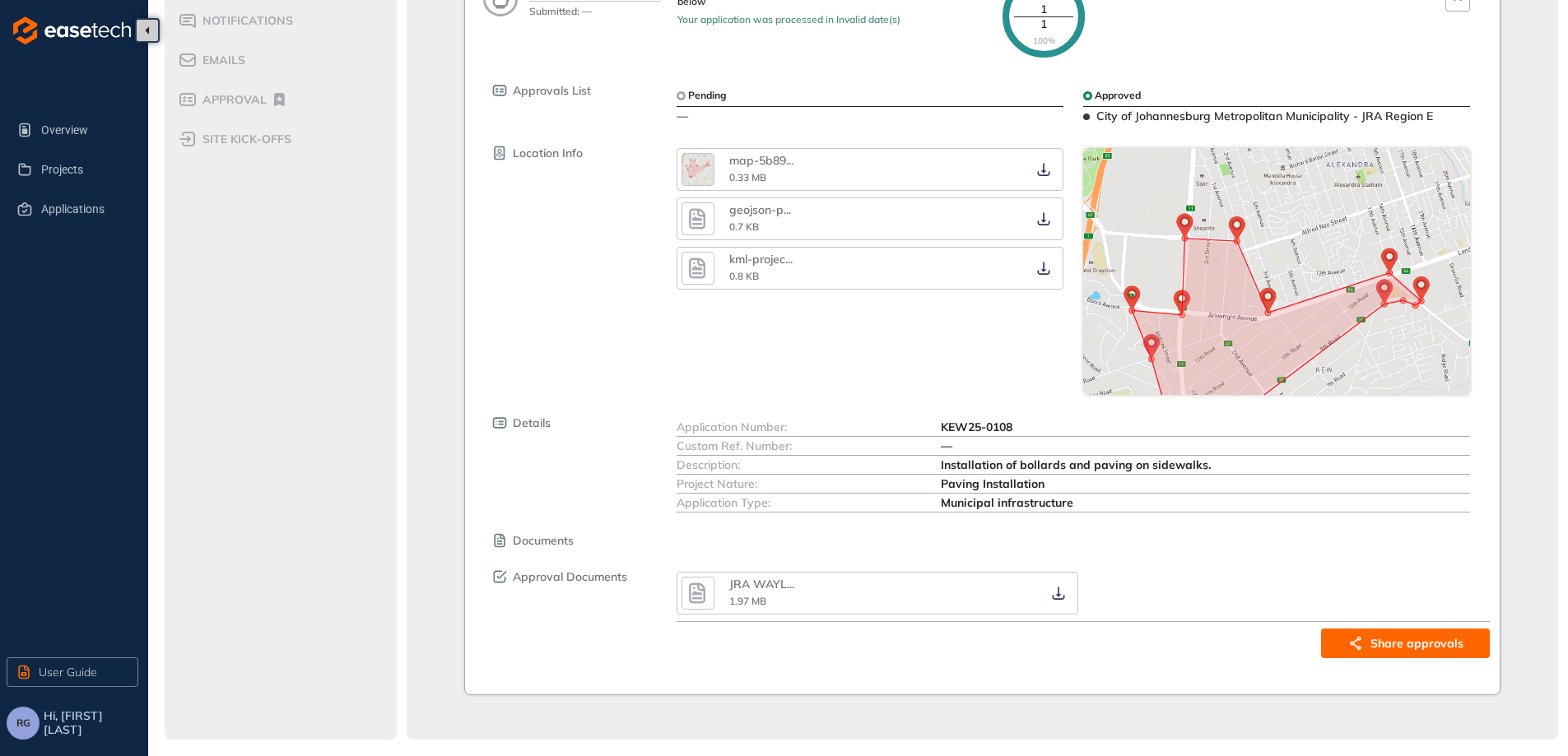 click 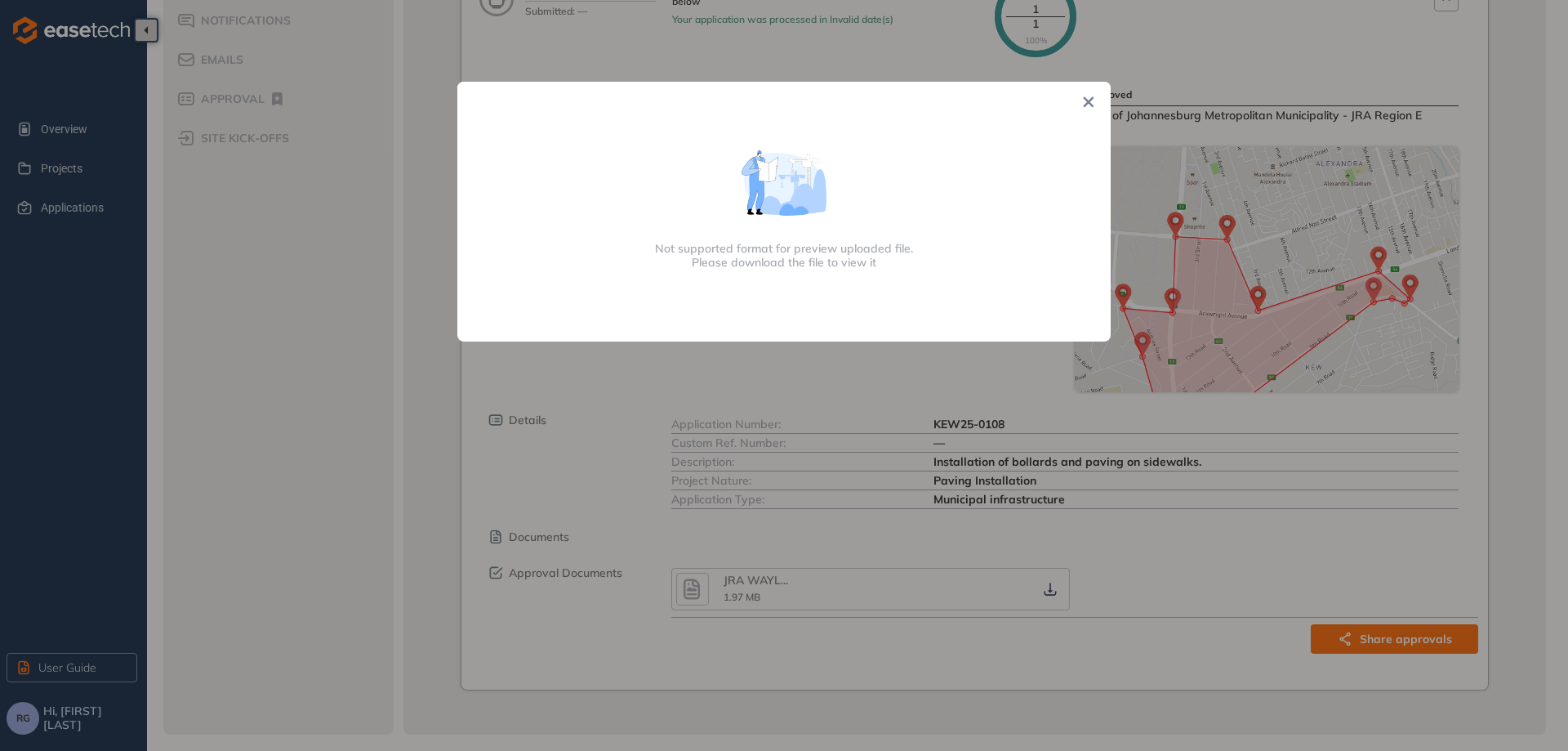 click 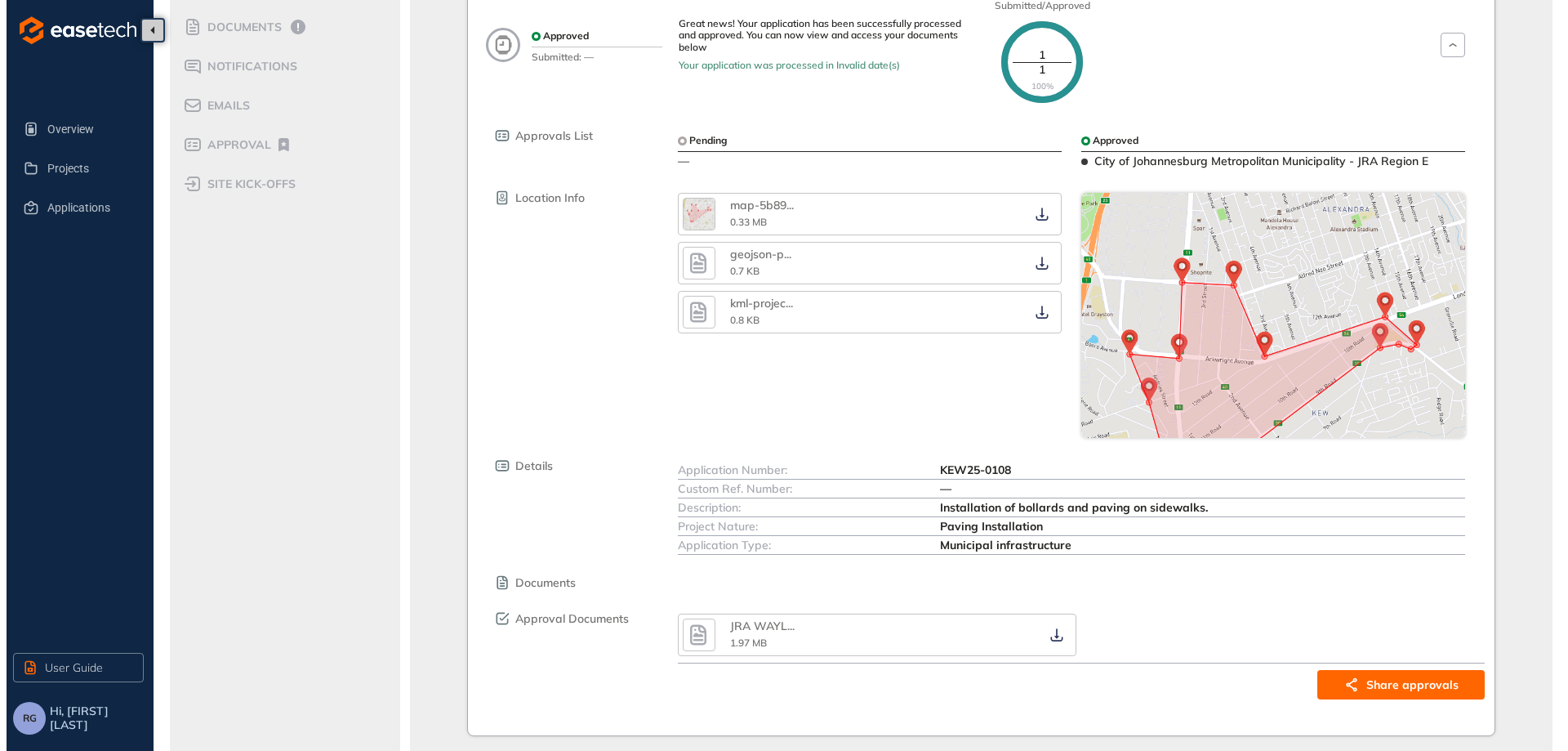 scroll, scrollTop: 264, scrollLeft: 0, axis: vertical 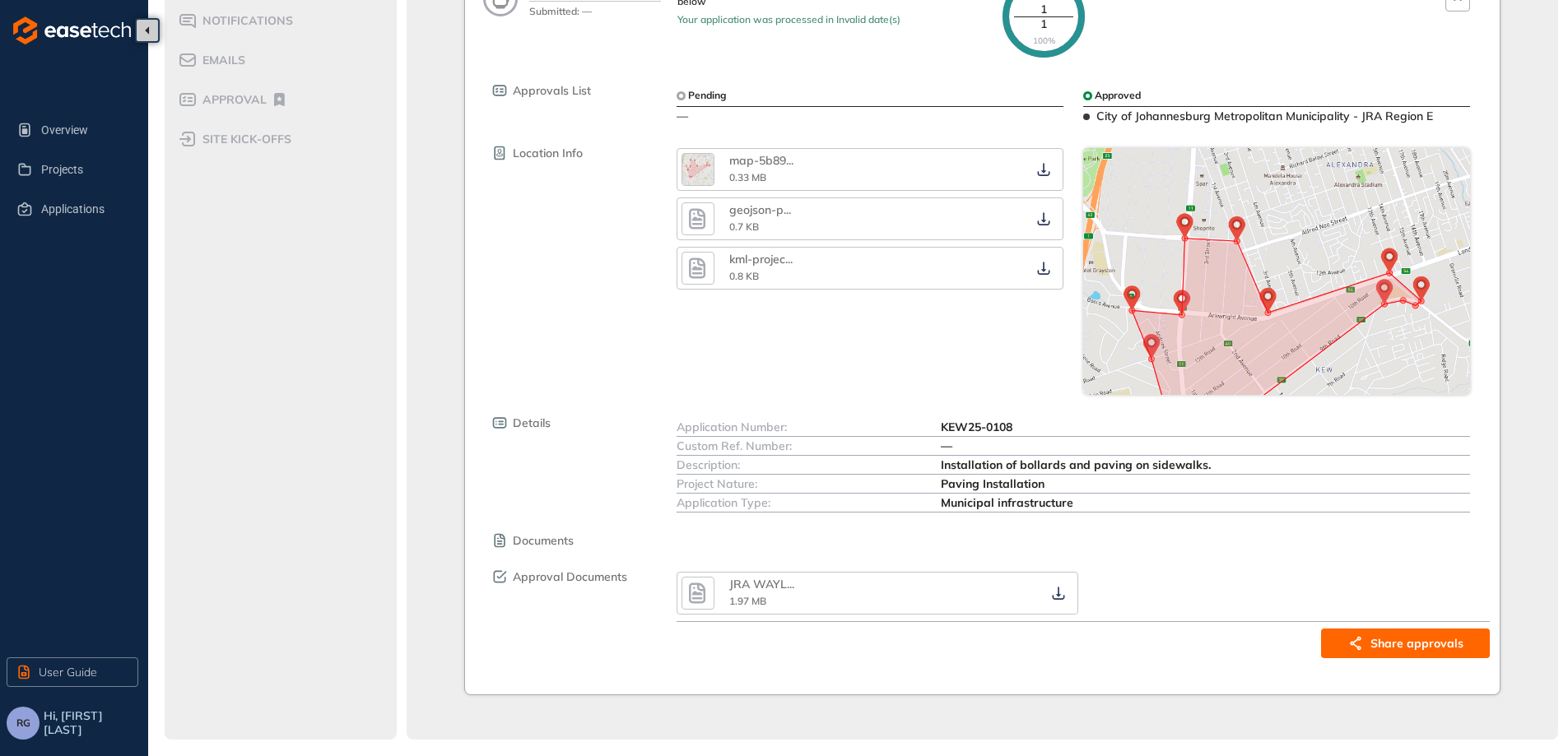 click 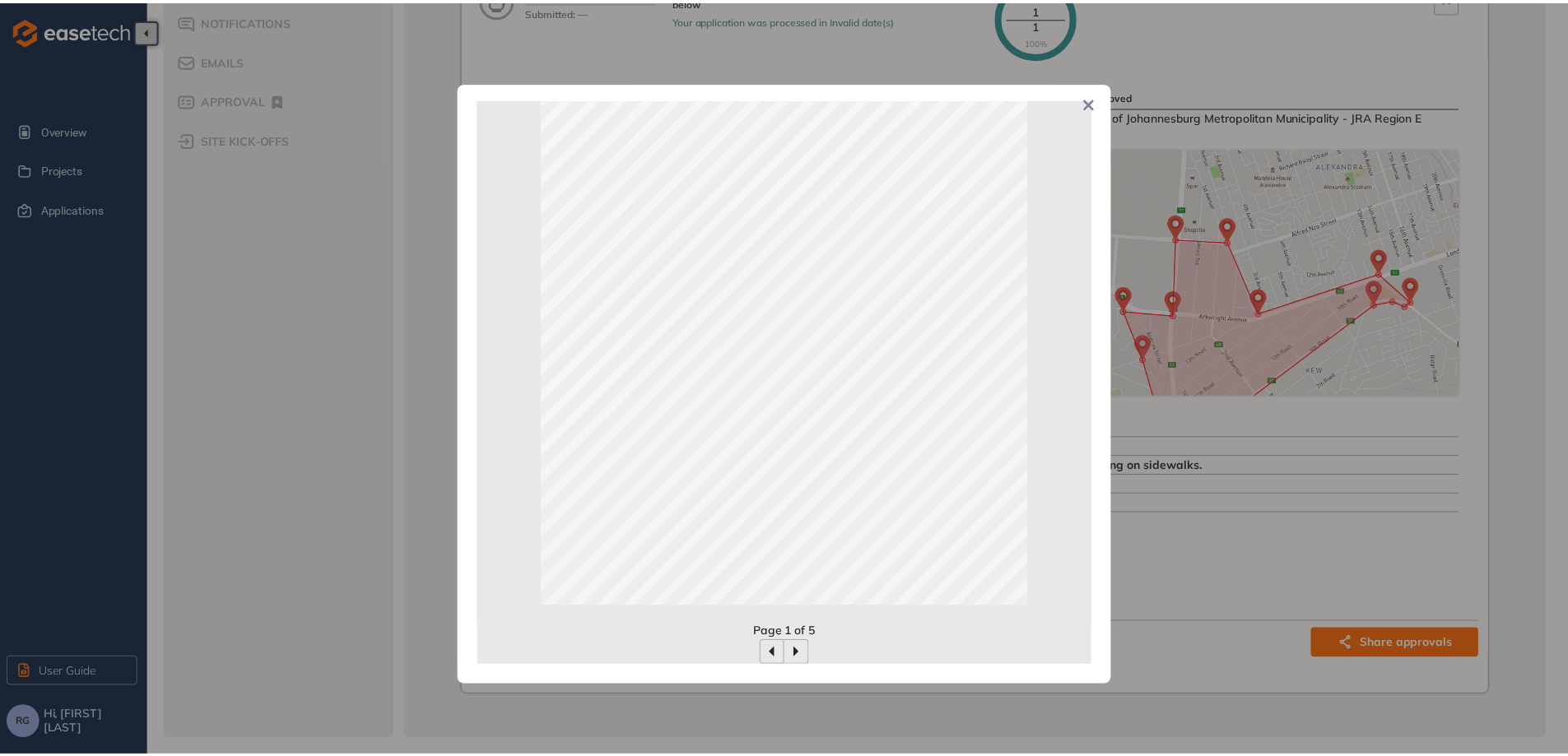 scroll, scrollTop: 251, scrollLeft: 0, axis: vertical 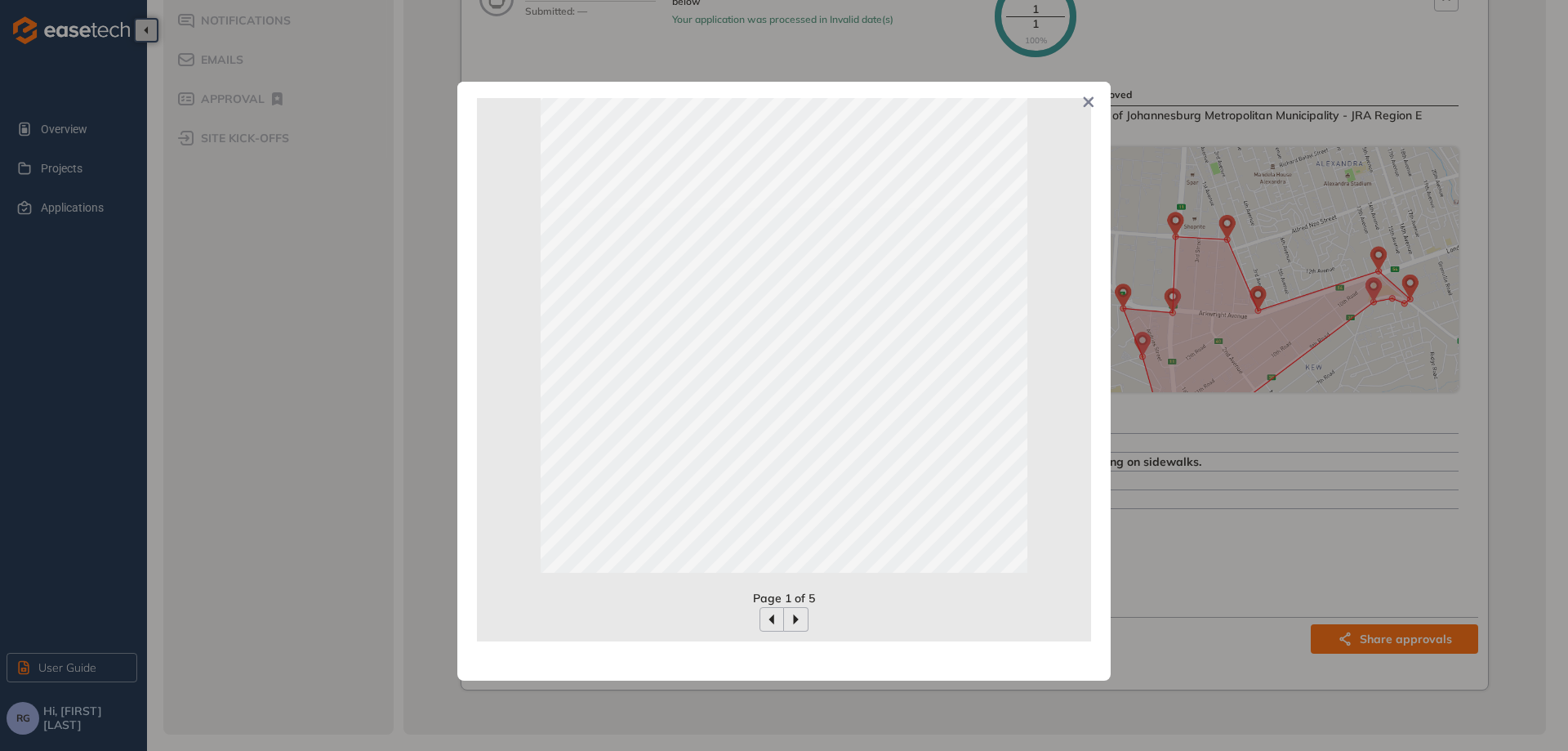 click 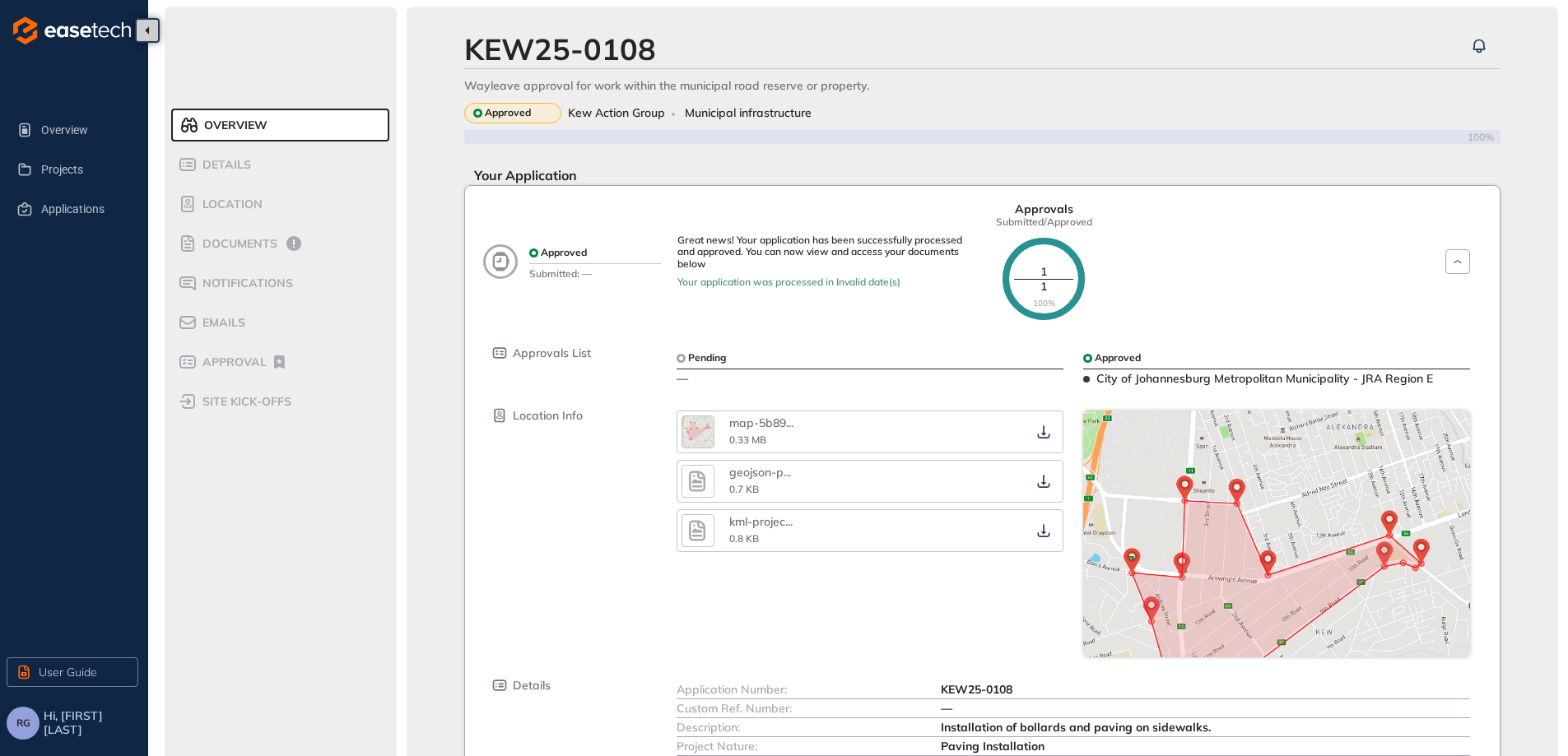 scroll, scrollTop: 0, scrollLeft: 0, axis: both 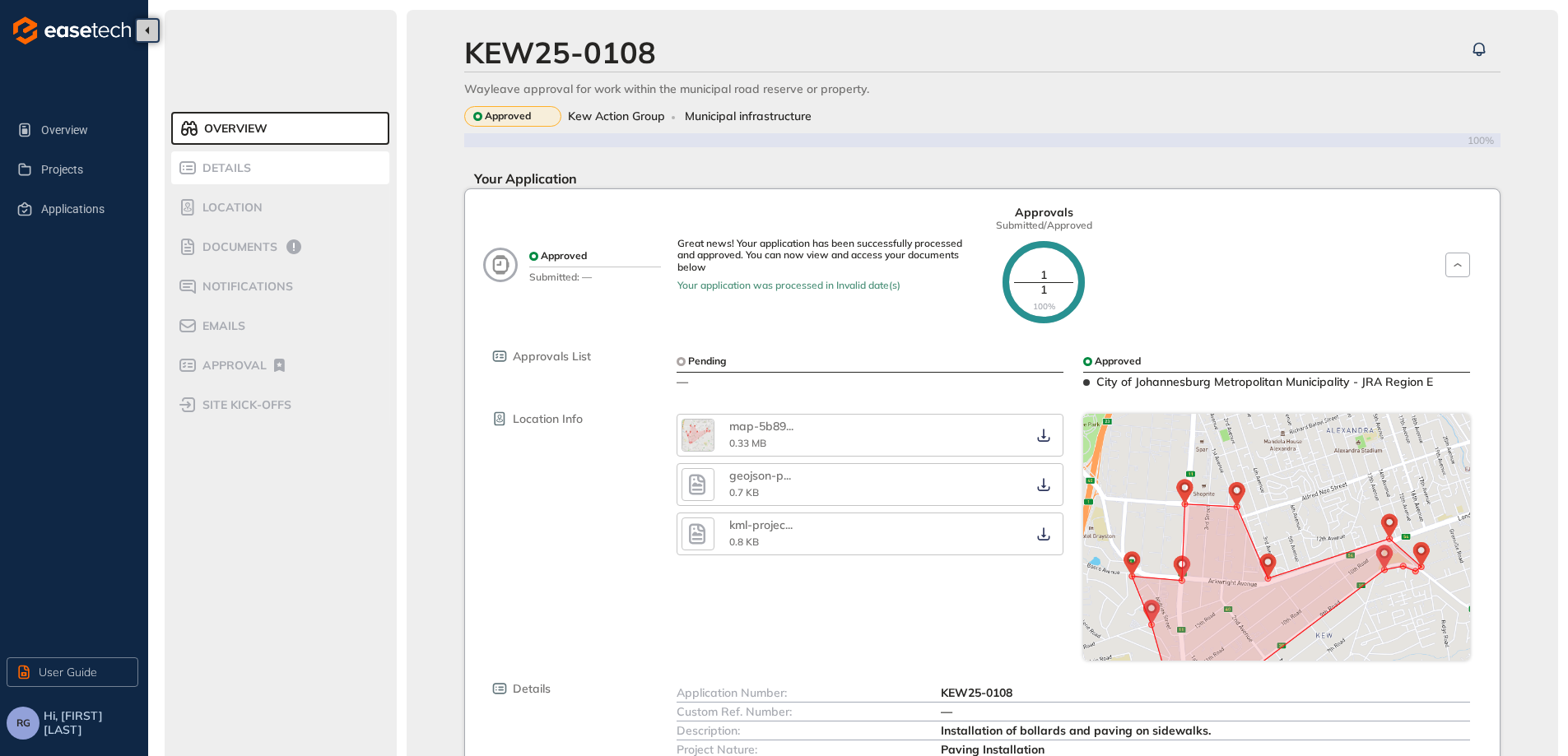 click on "Details" at bounding box center (224, 168) 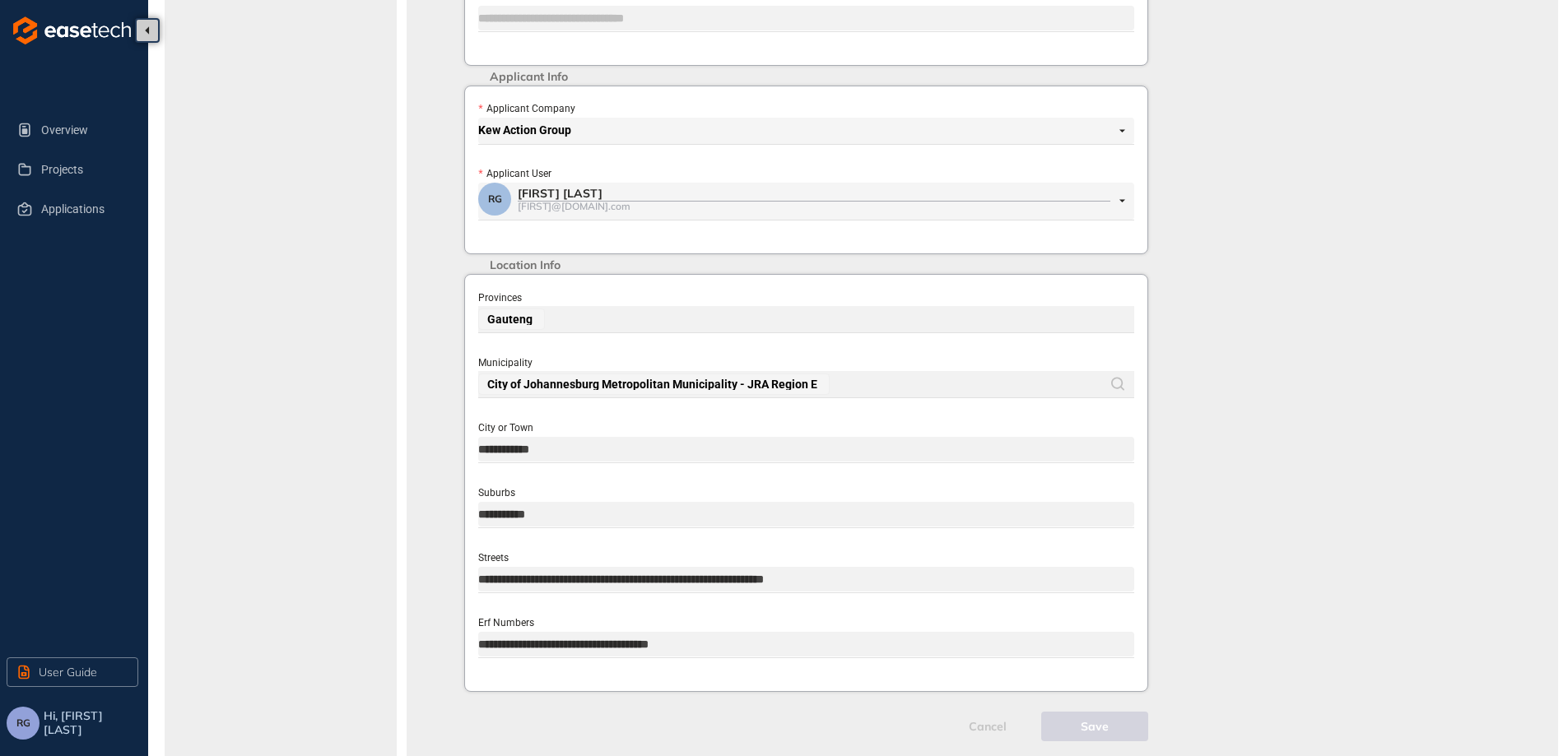 scroll, scrollTop: 596, scrollLeft: 0, axis: vertical 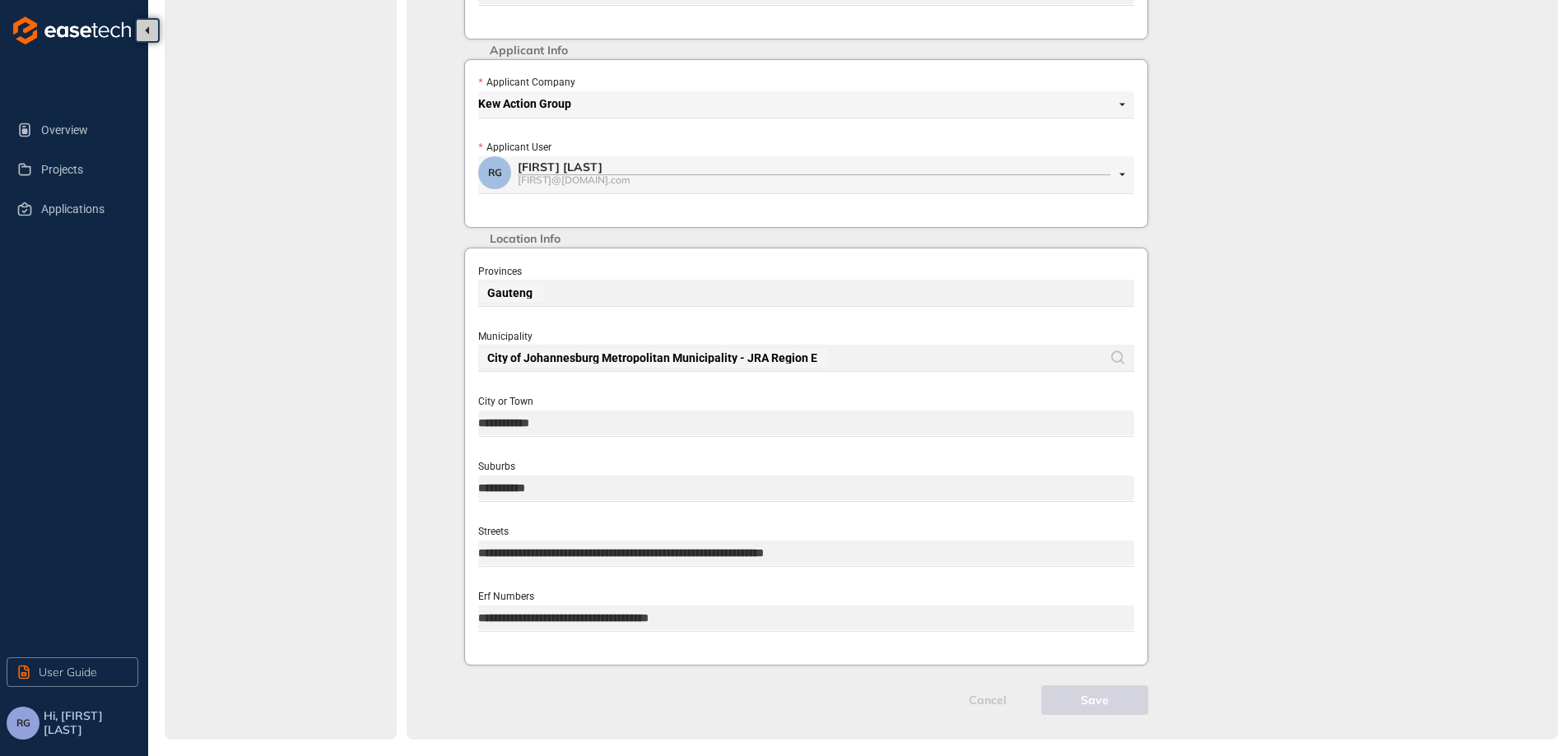 click on "**********" at bounding box center (806, 618) 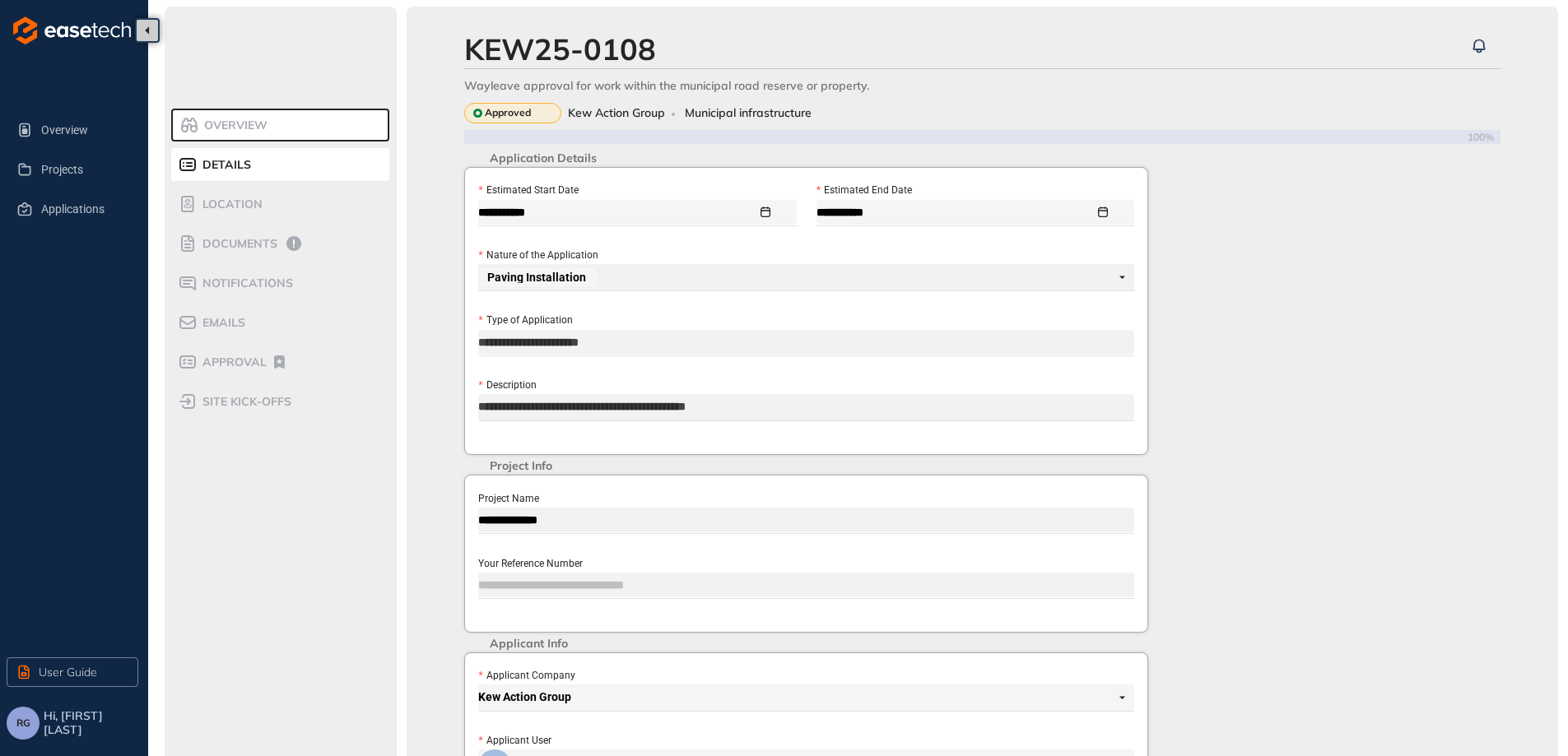 scroll, scrollTop: 0, scrollLeft: 0, axis: both 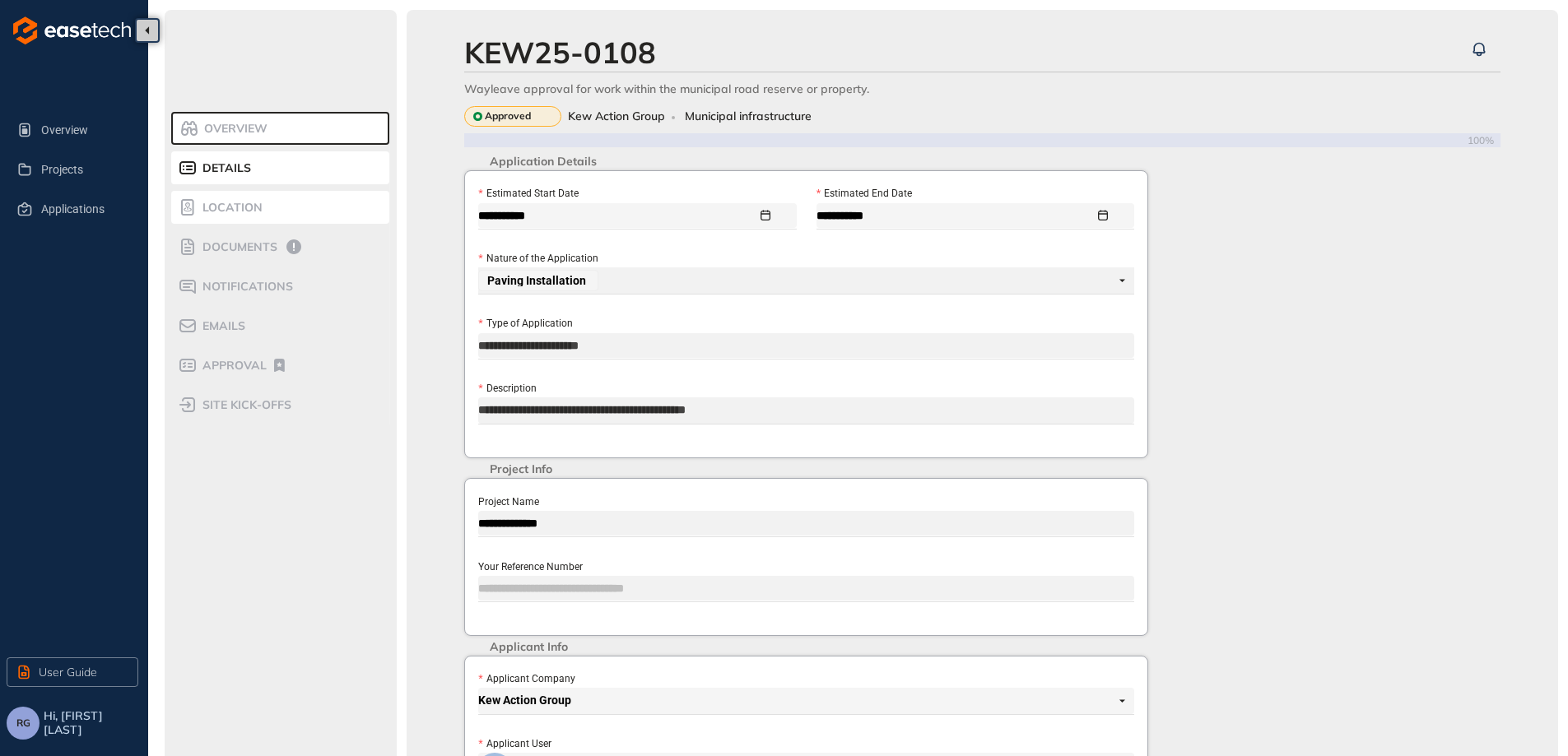 click on "Location" at bounding box center (230, 207) 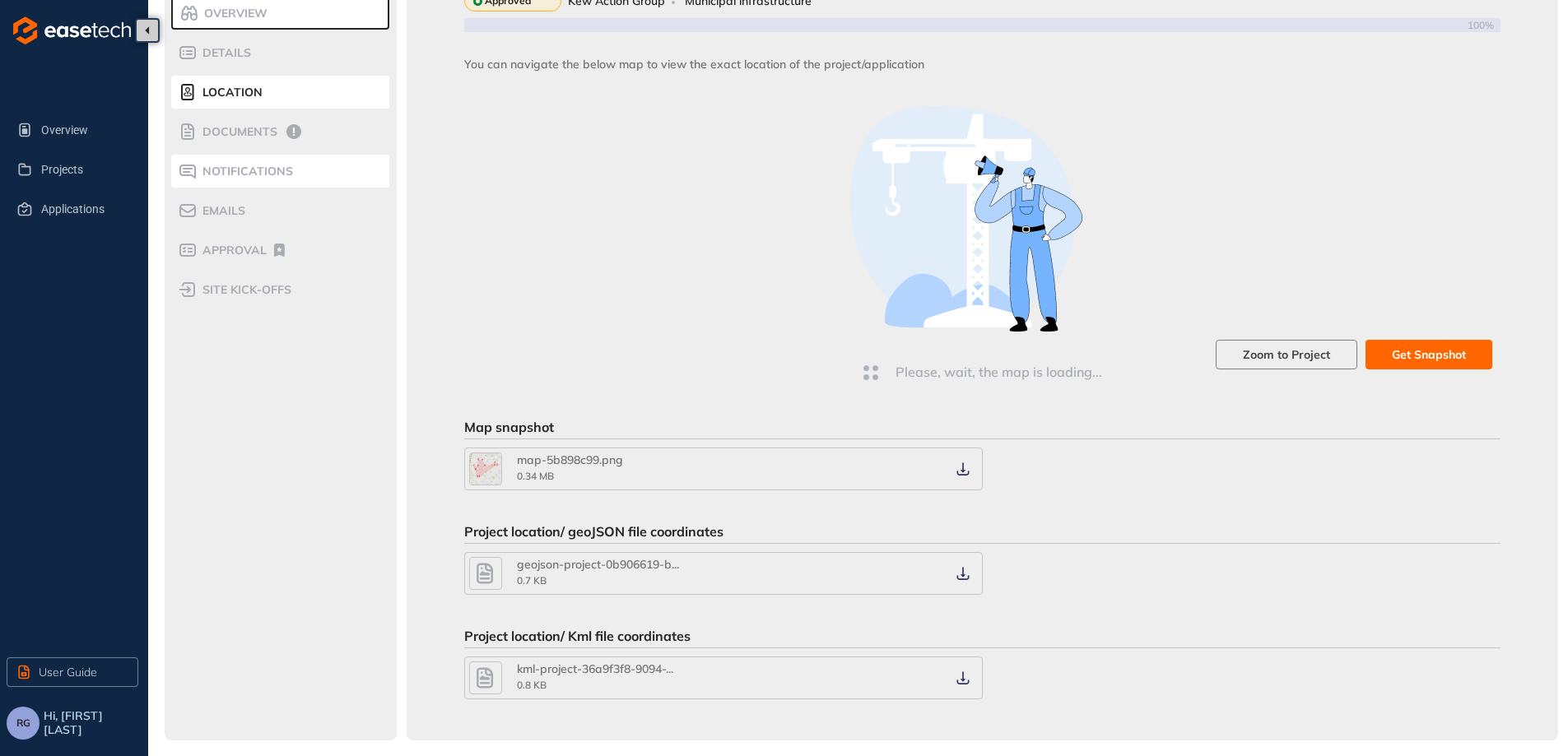 scroll, scrollTop: 116, scrollLeft: 0, axis: vertical 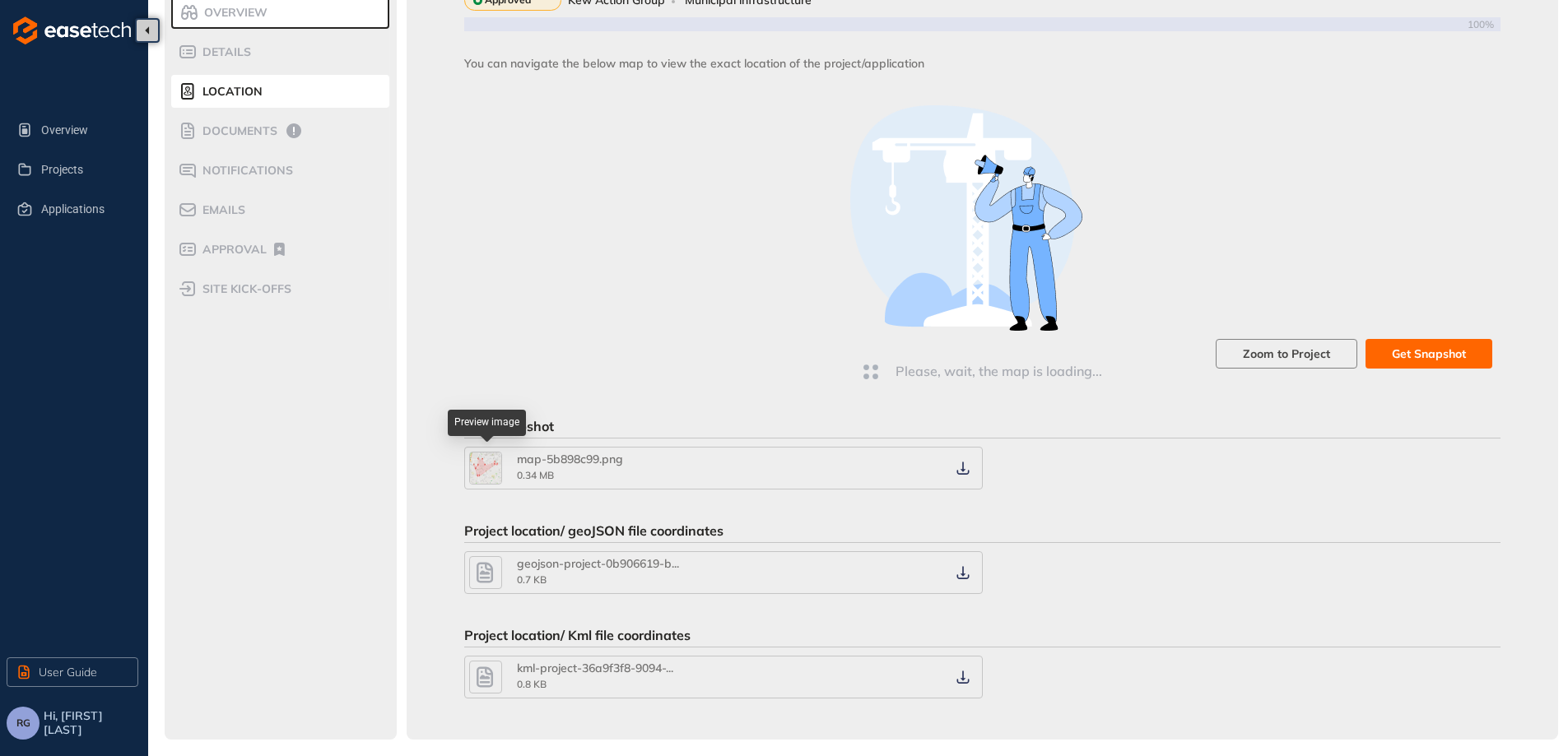 click at bounding box center [486, 468] 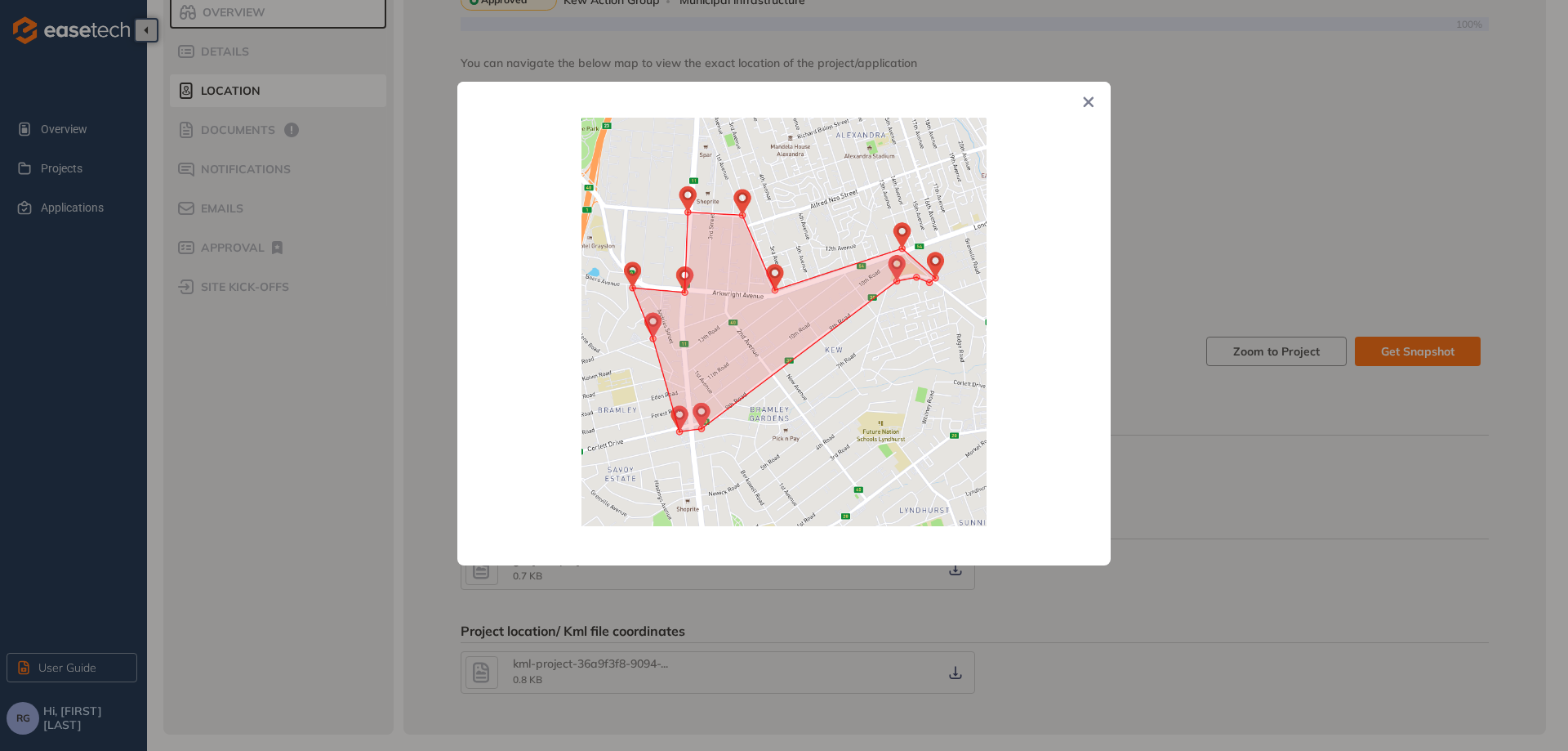 click 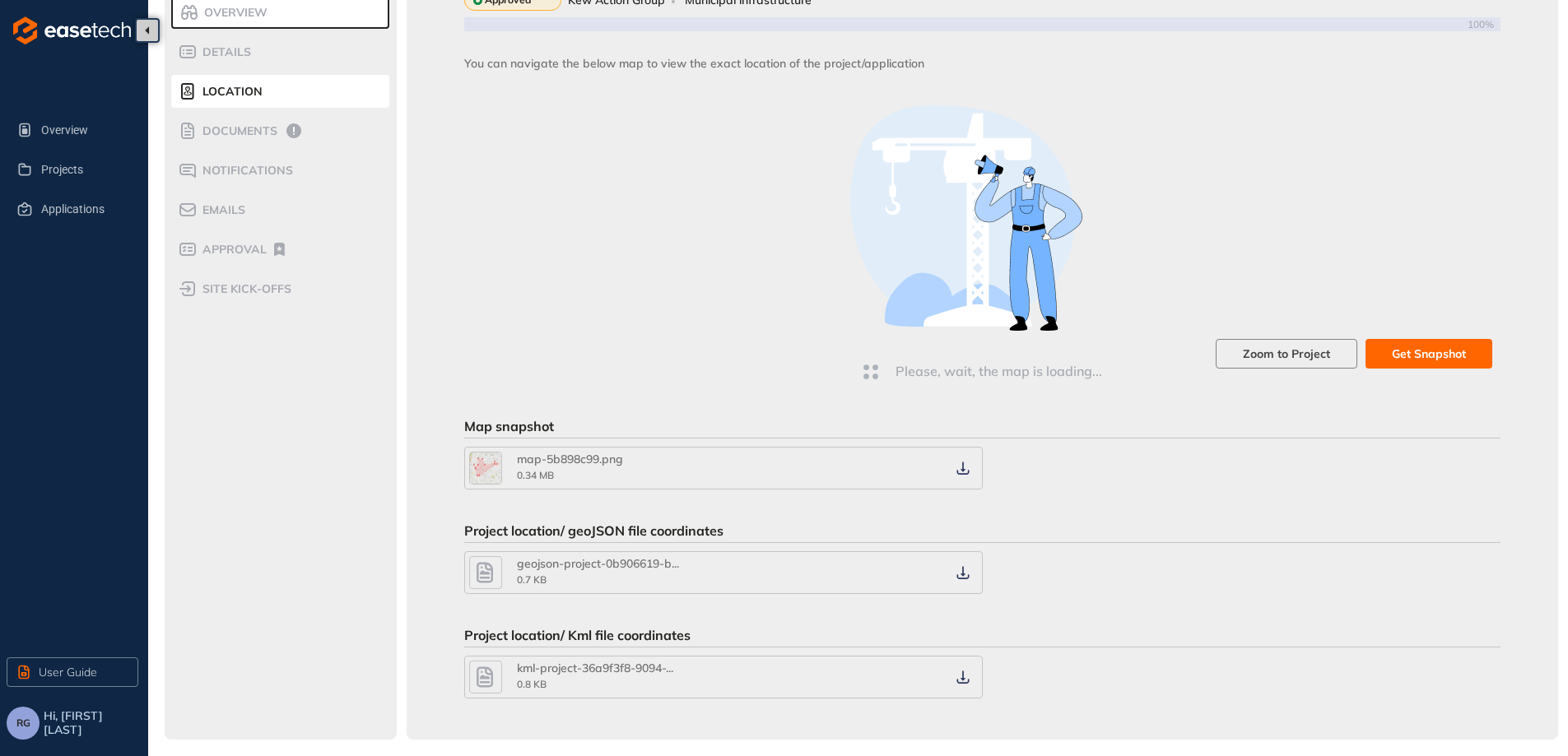 click 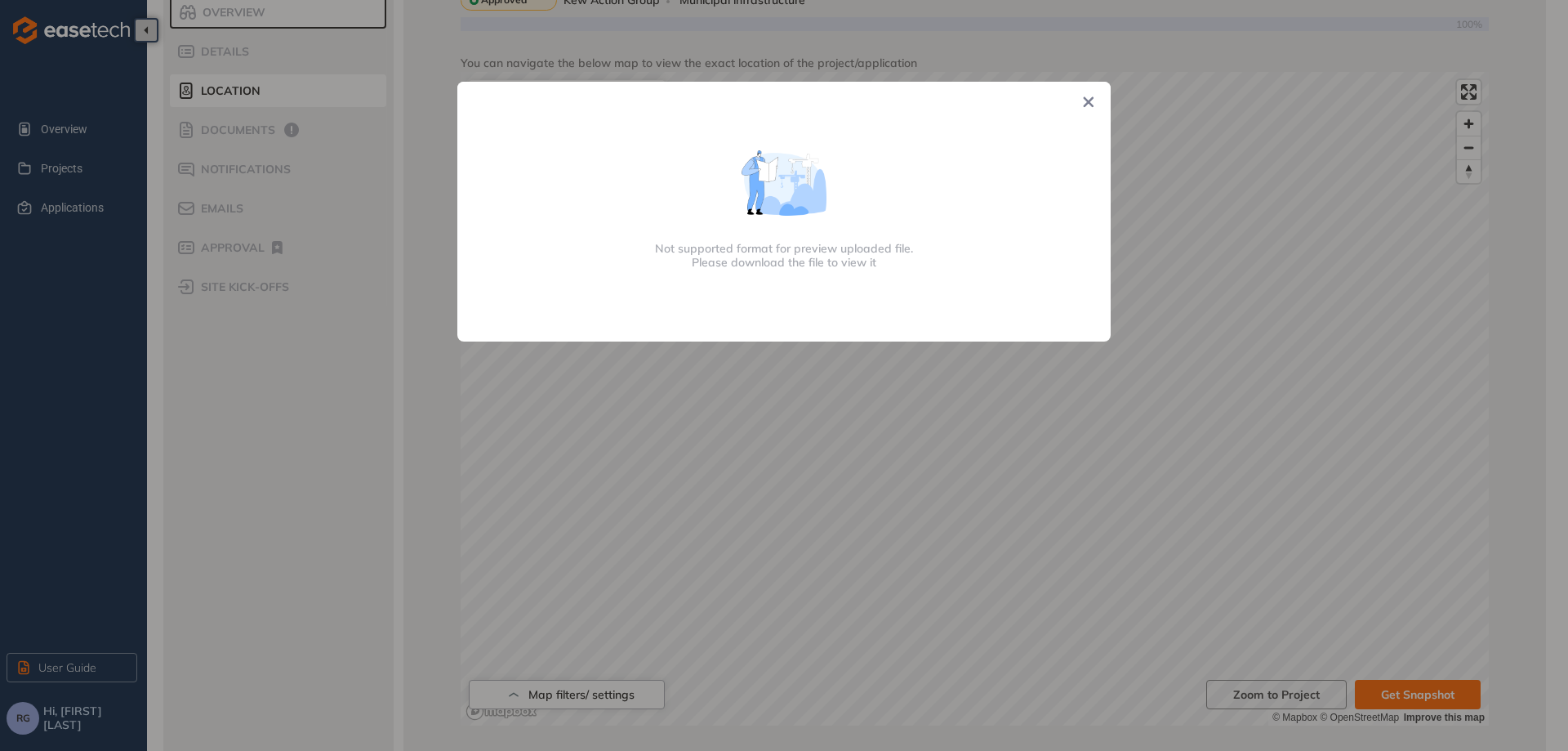 click 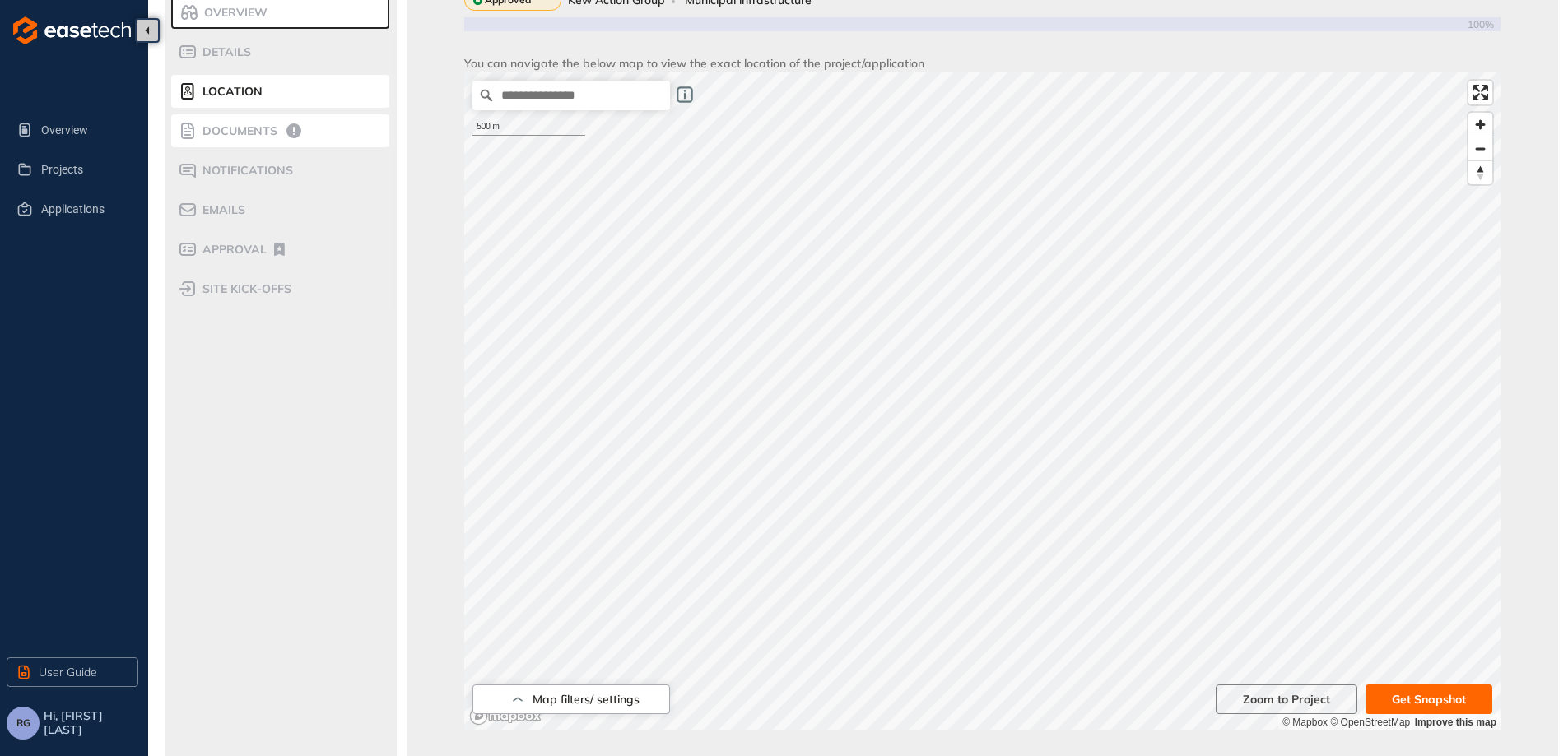 click on "Documents" at bounding box center [237, 131] 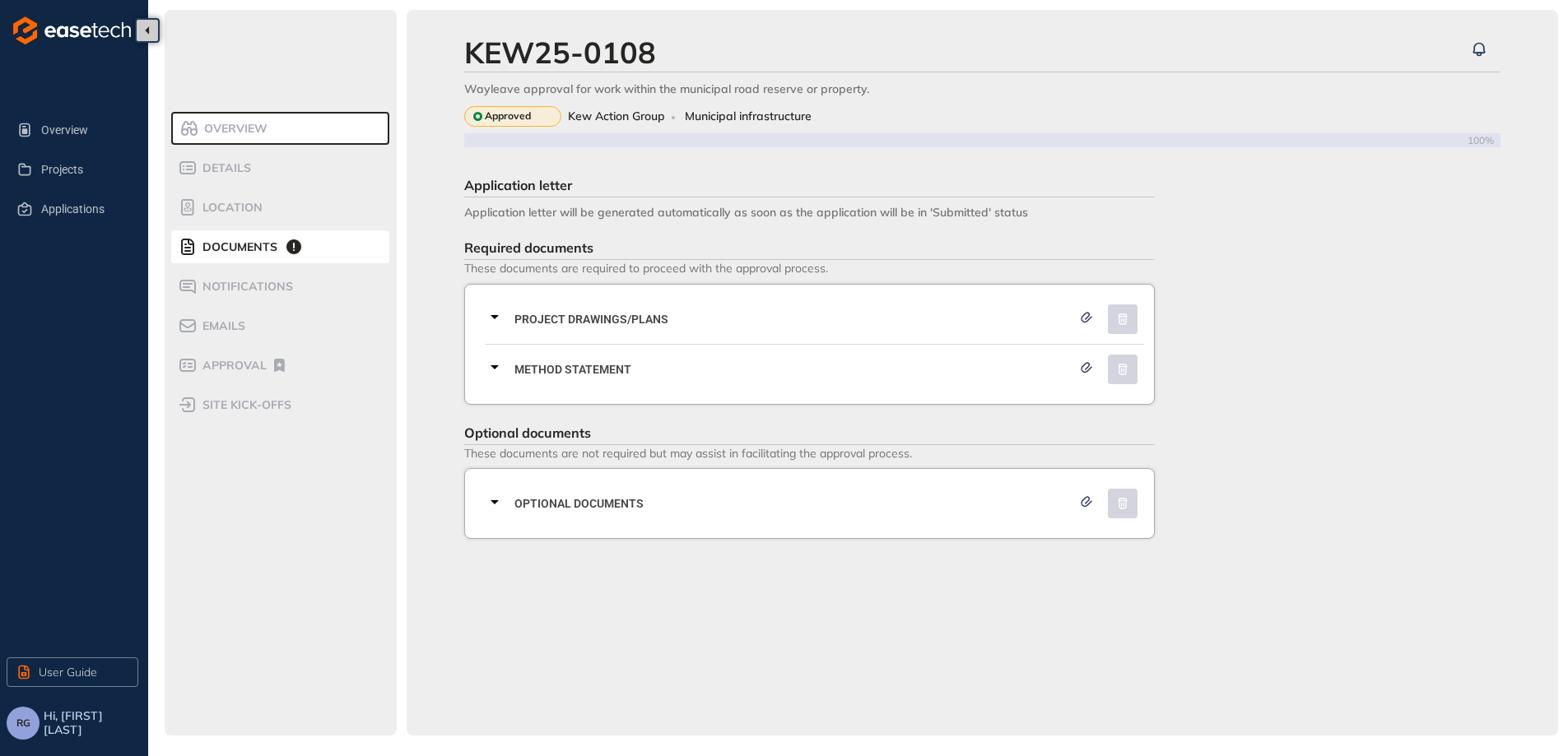 scroll, scrollTop: 0, scrollLeft: 0, axis: both 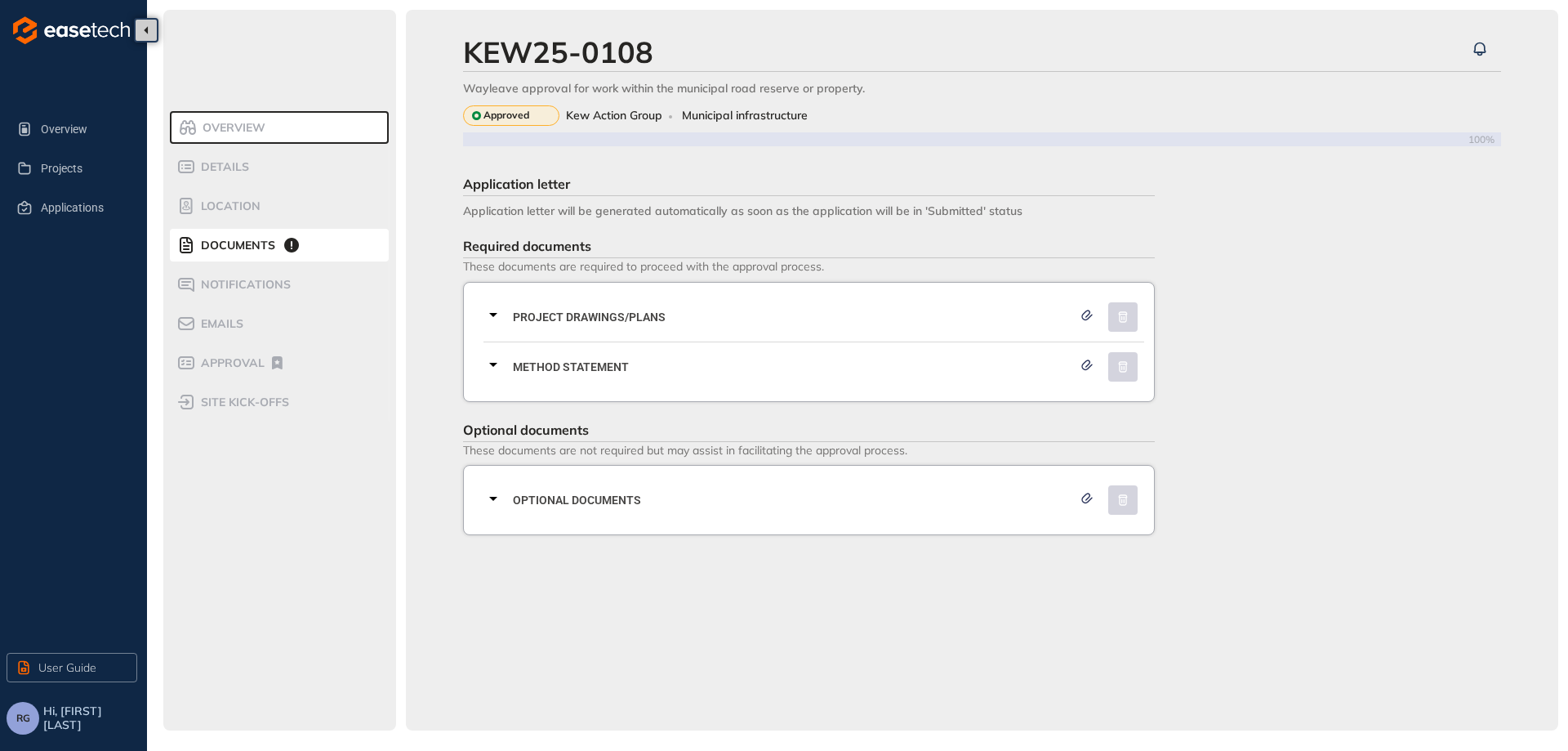 click at bounding box center [1108, 317] 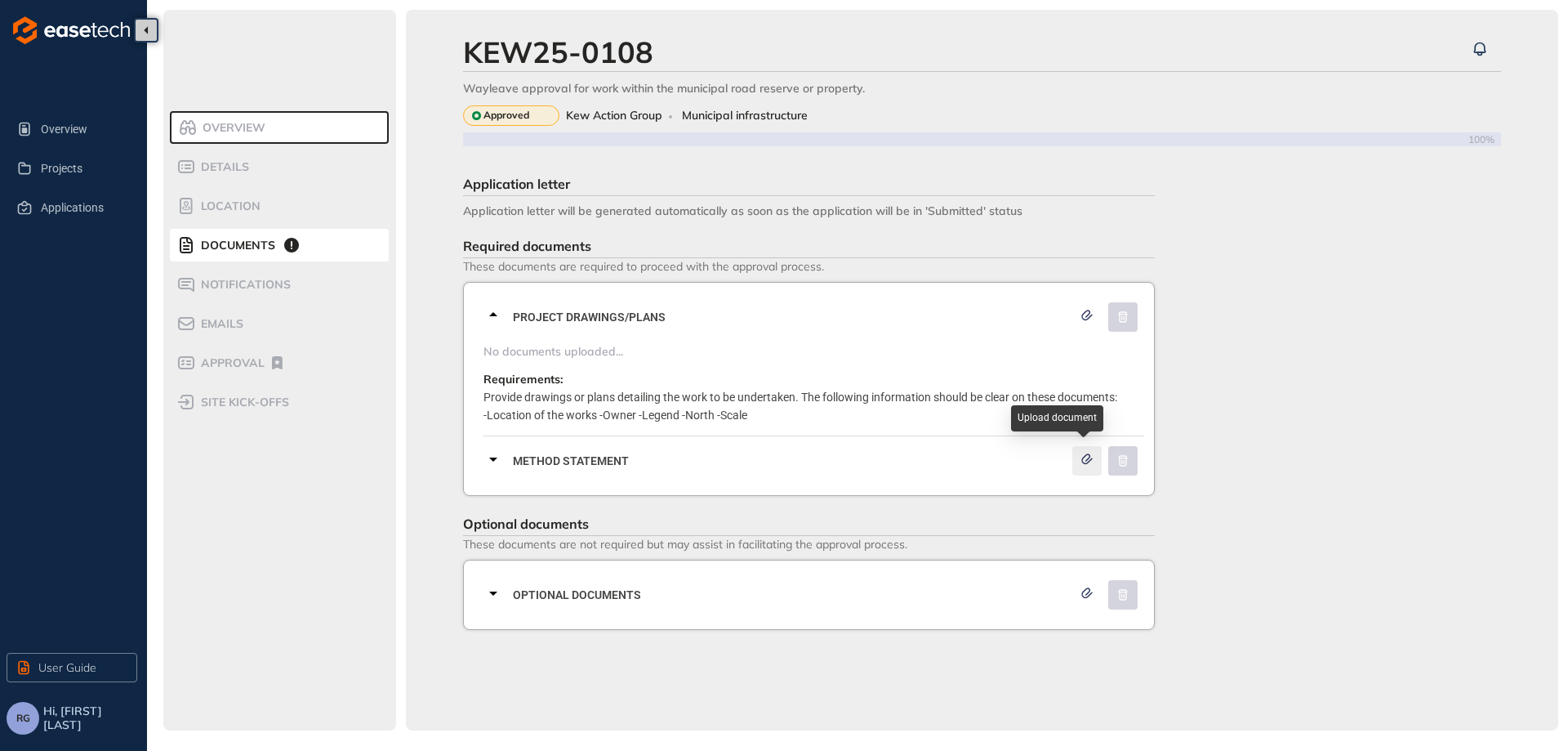 click 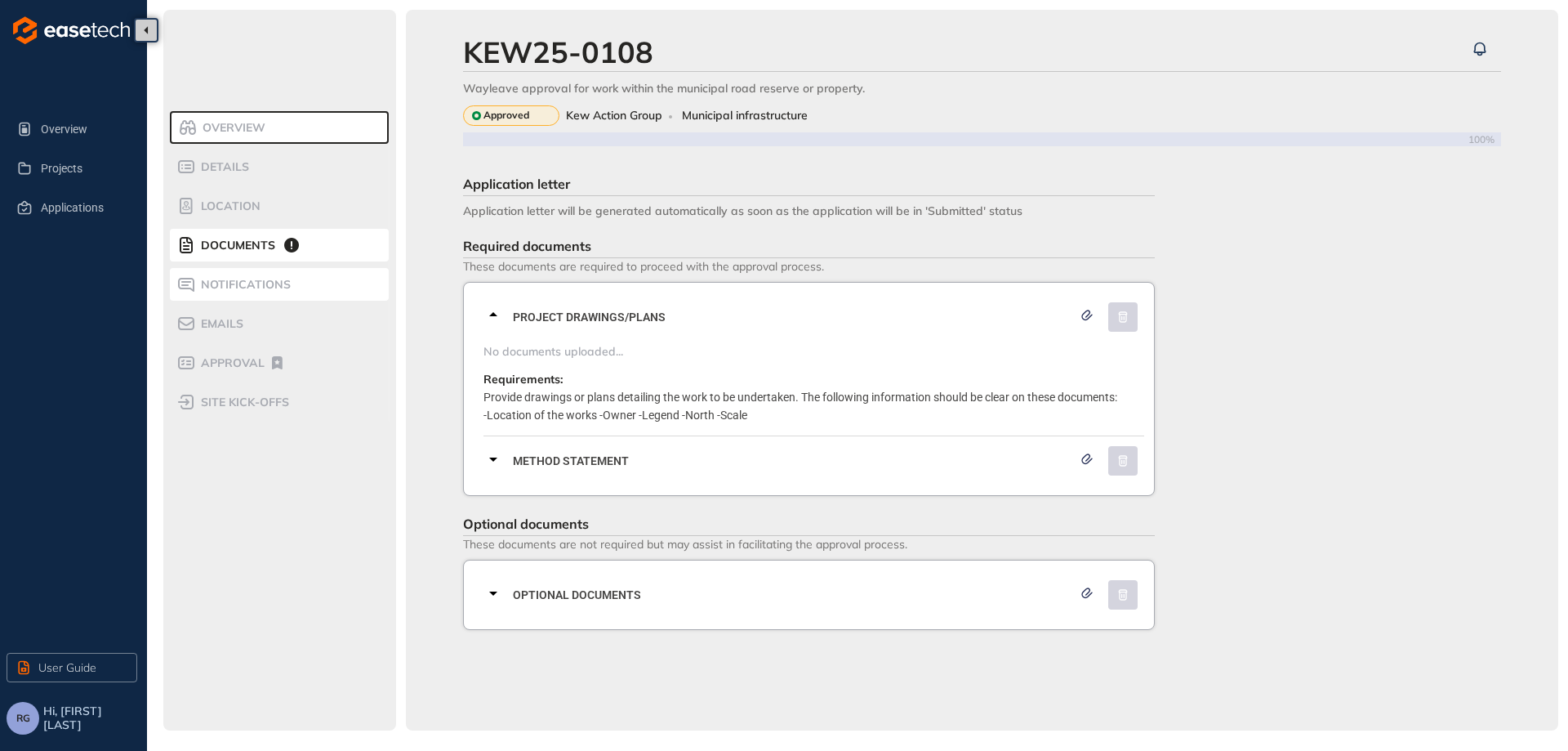 click on "Notifications" at bounding box center [243, 284] 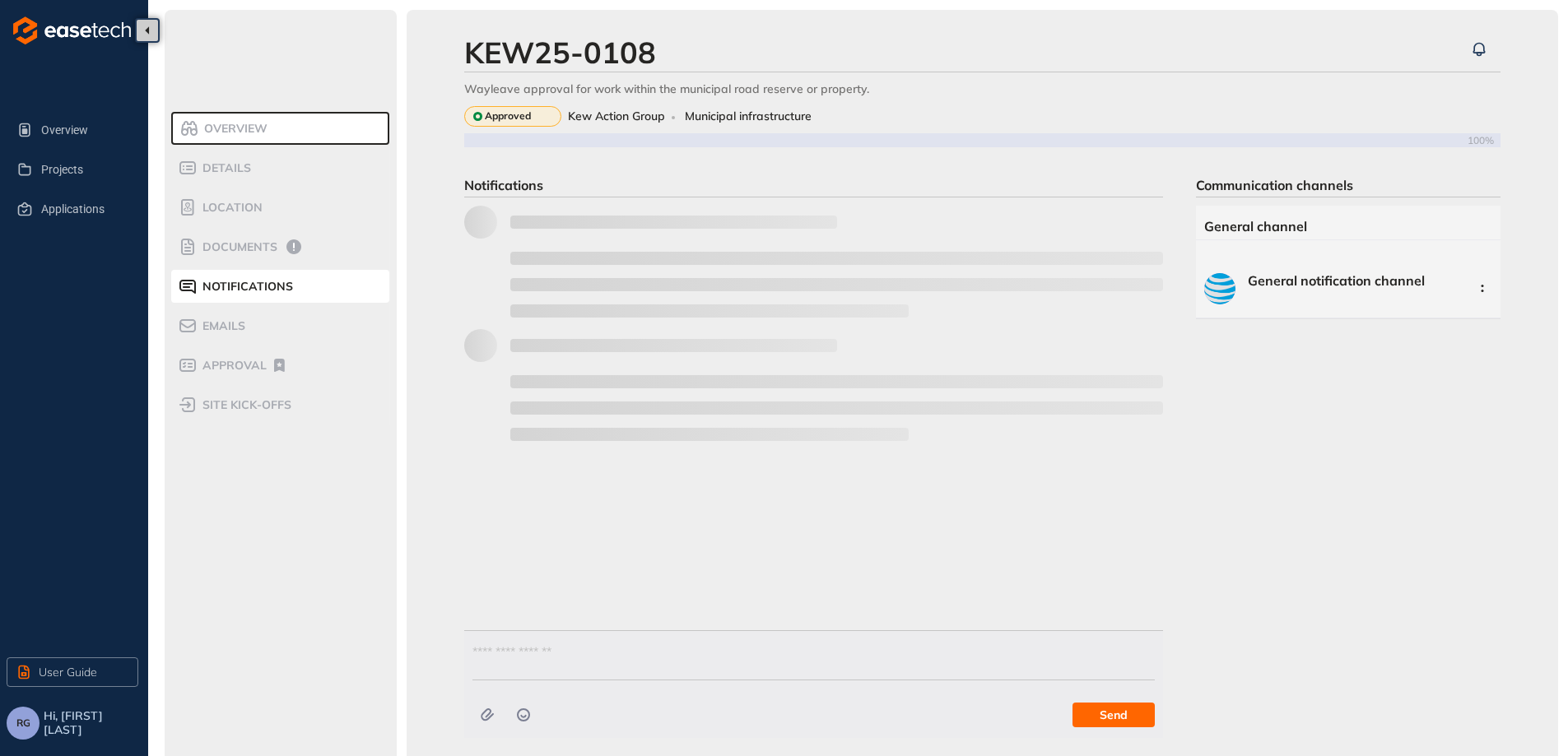 scroll, scrollTop: 23, scrollLeft: 0, axis: vertical 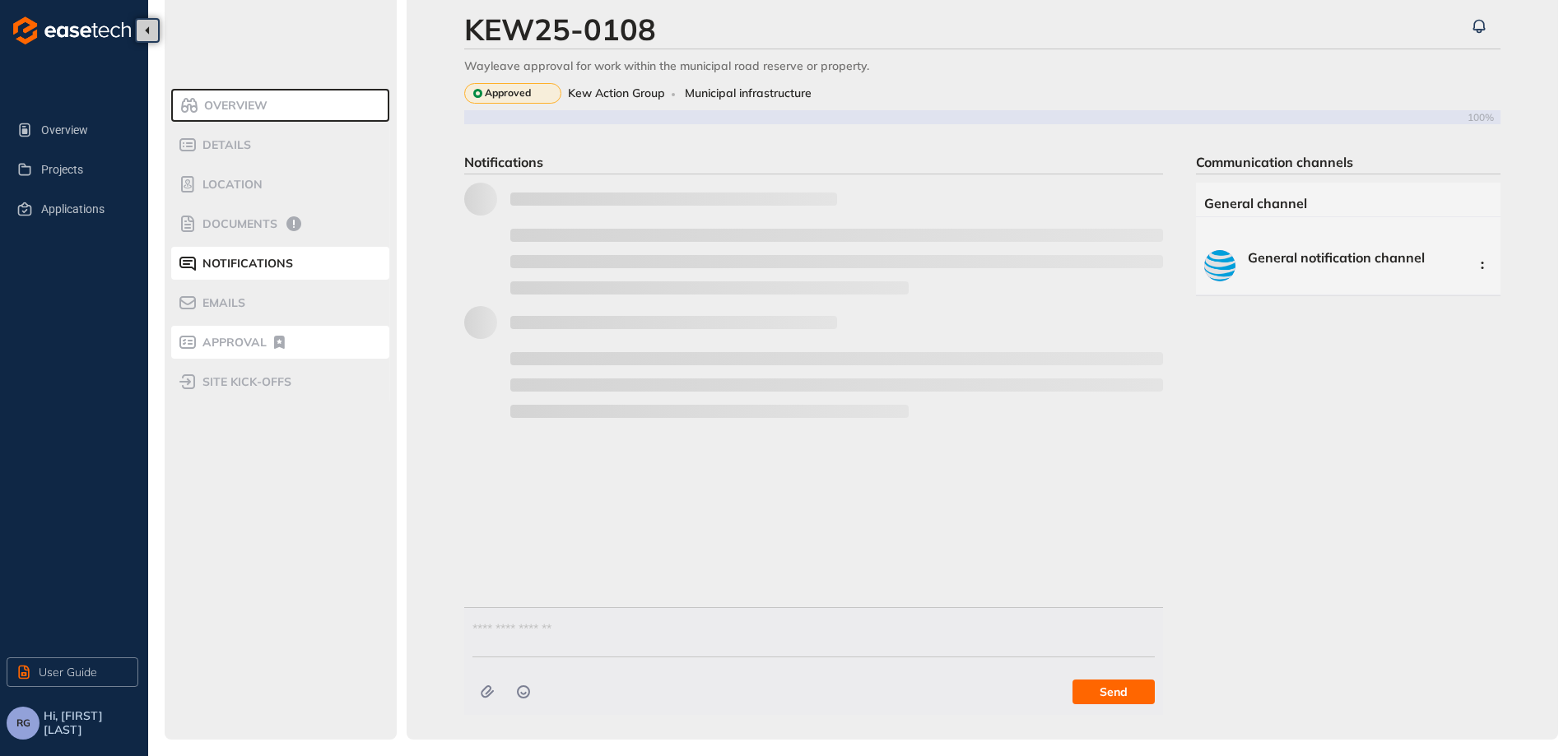 click on "Approval" at bounding box center [232, 342] 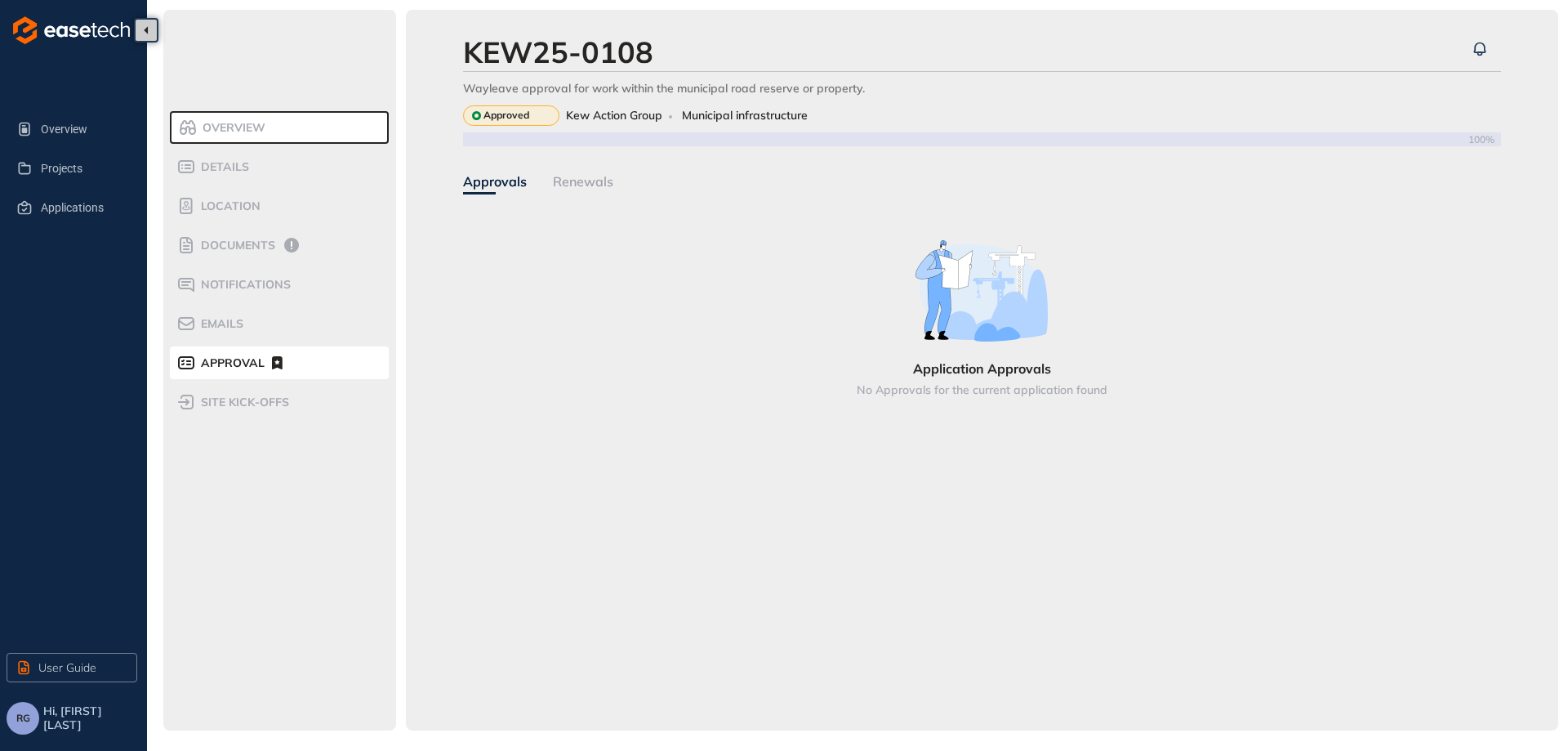 click on "Approvals" at bounding box center (495, 181) 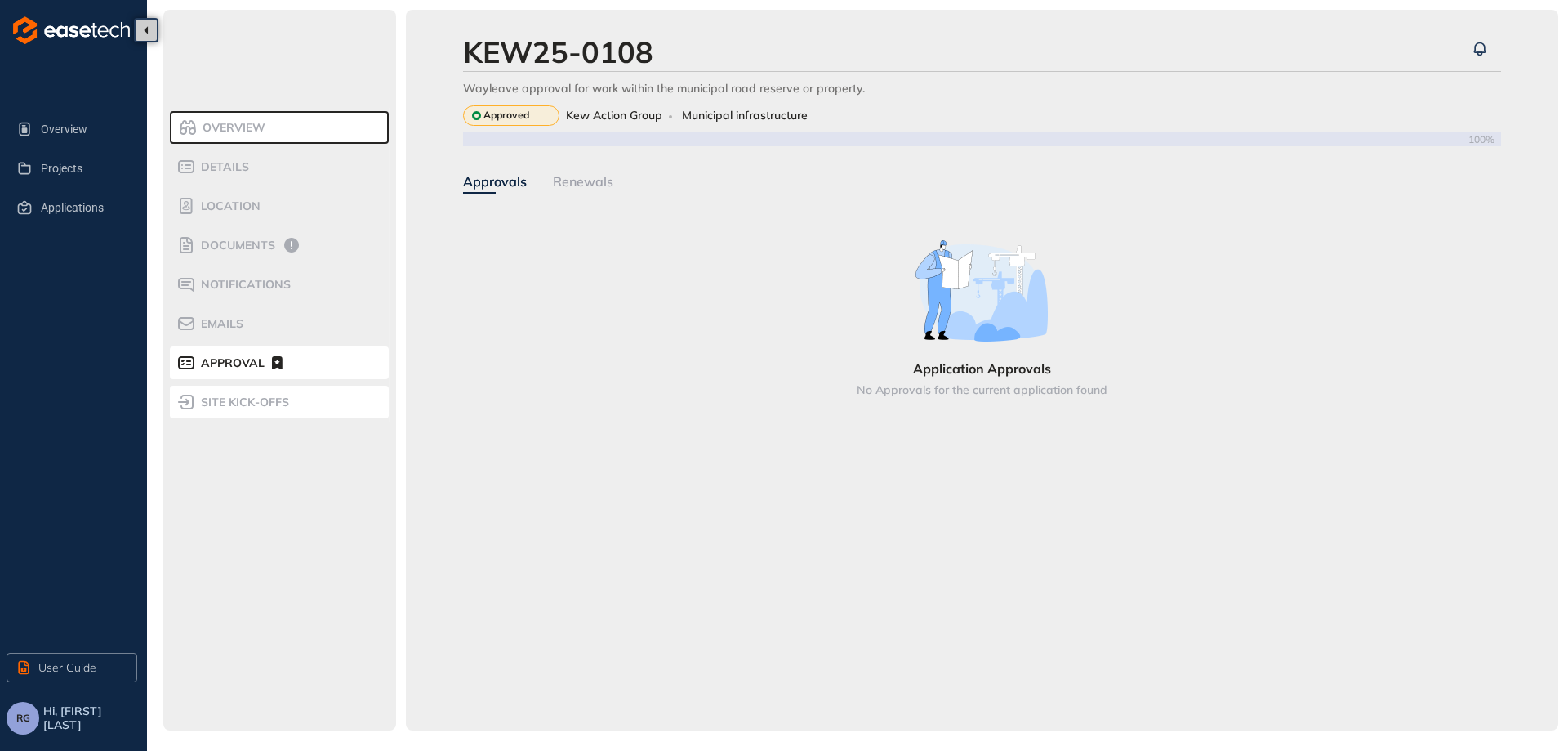 click on "site kick-offs" at bounding box center [243, 402] 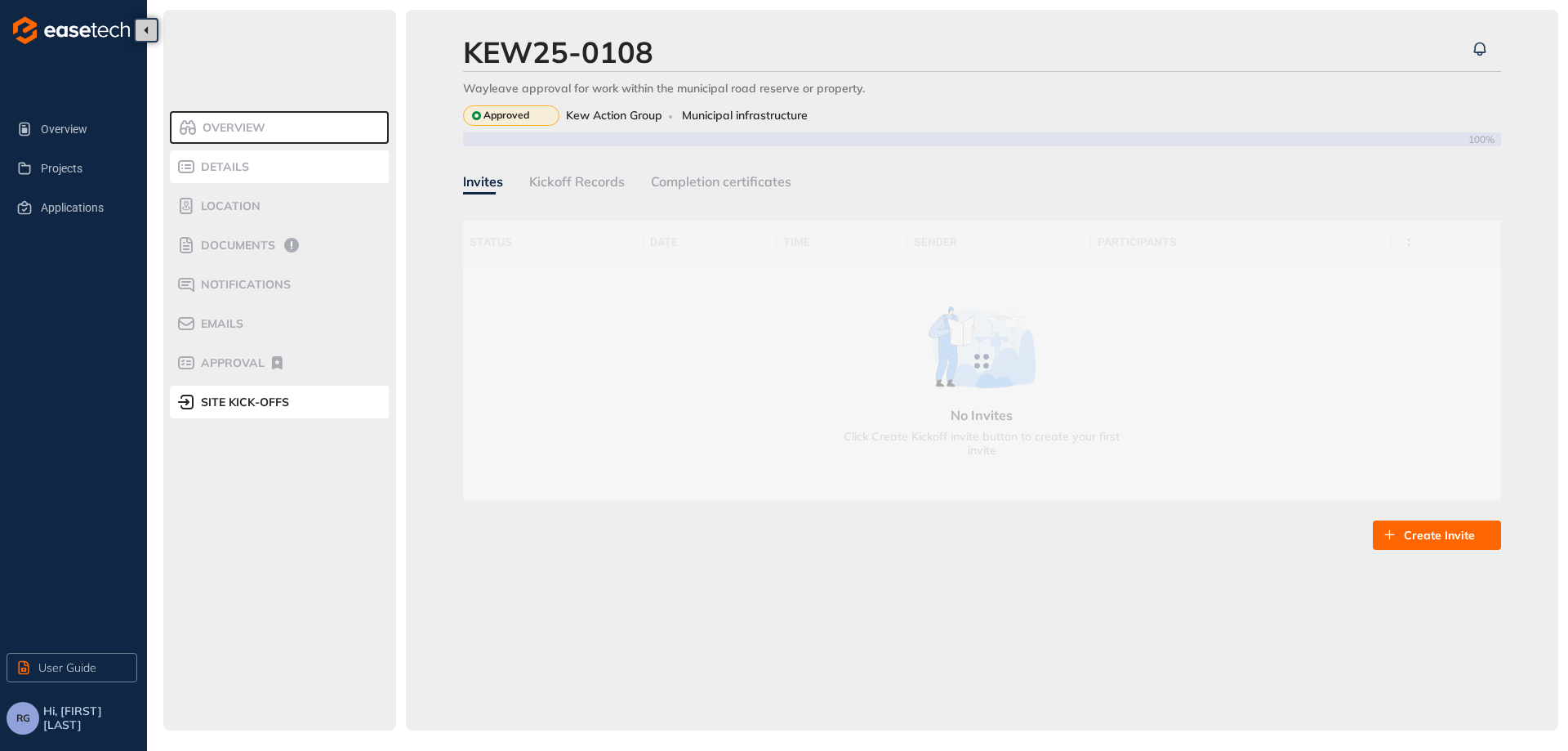 click on "Details" at bounding box center (222, 167) 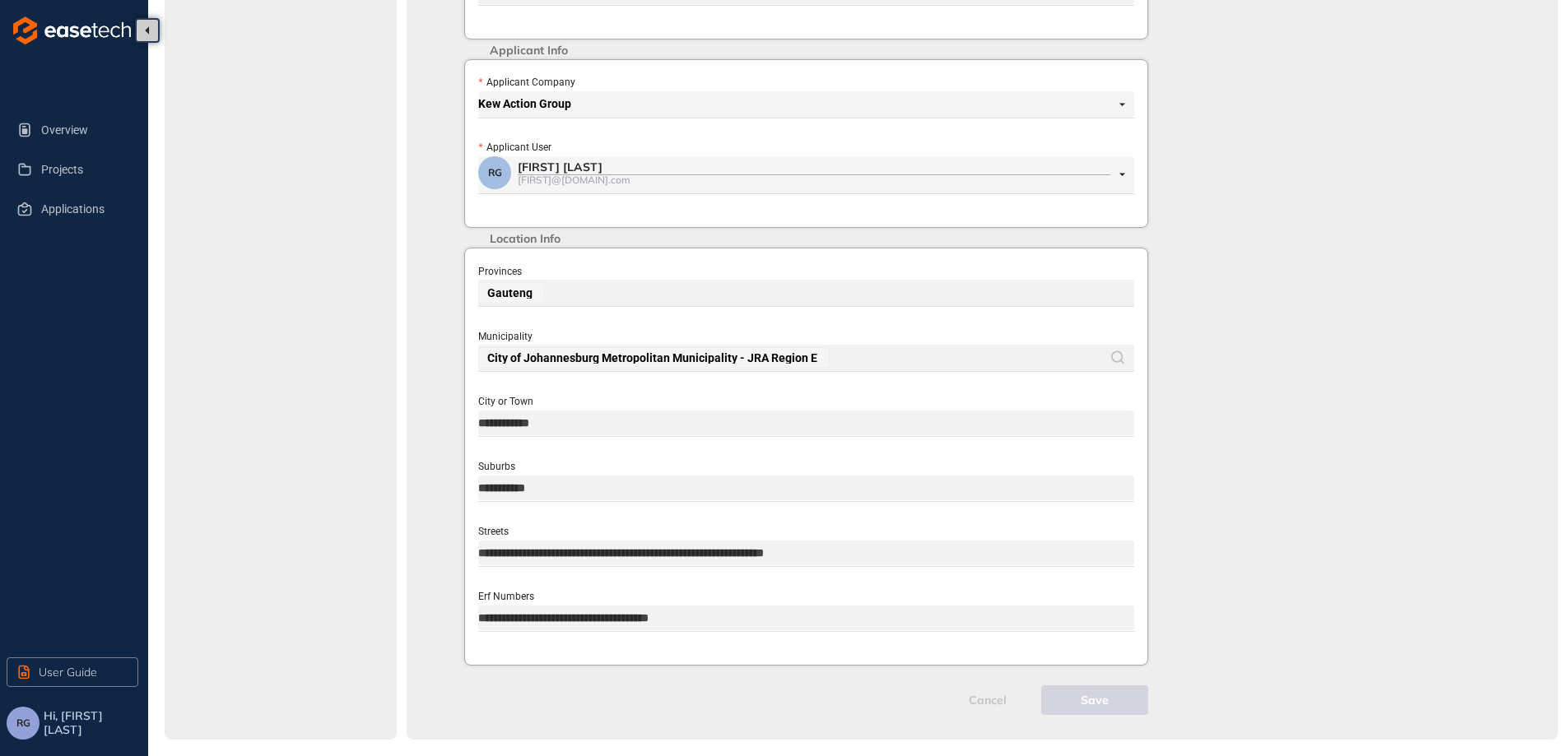 scroll, scrollTop: 514, scrollLeft: 0, axis: vertical 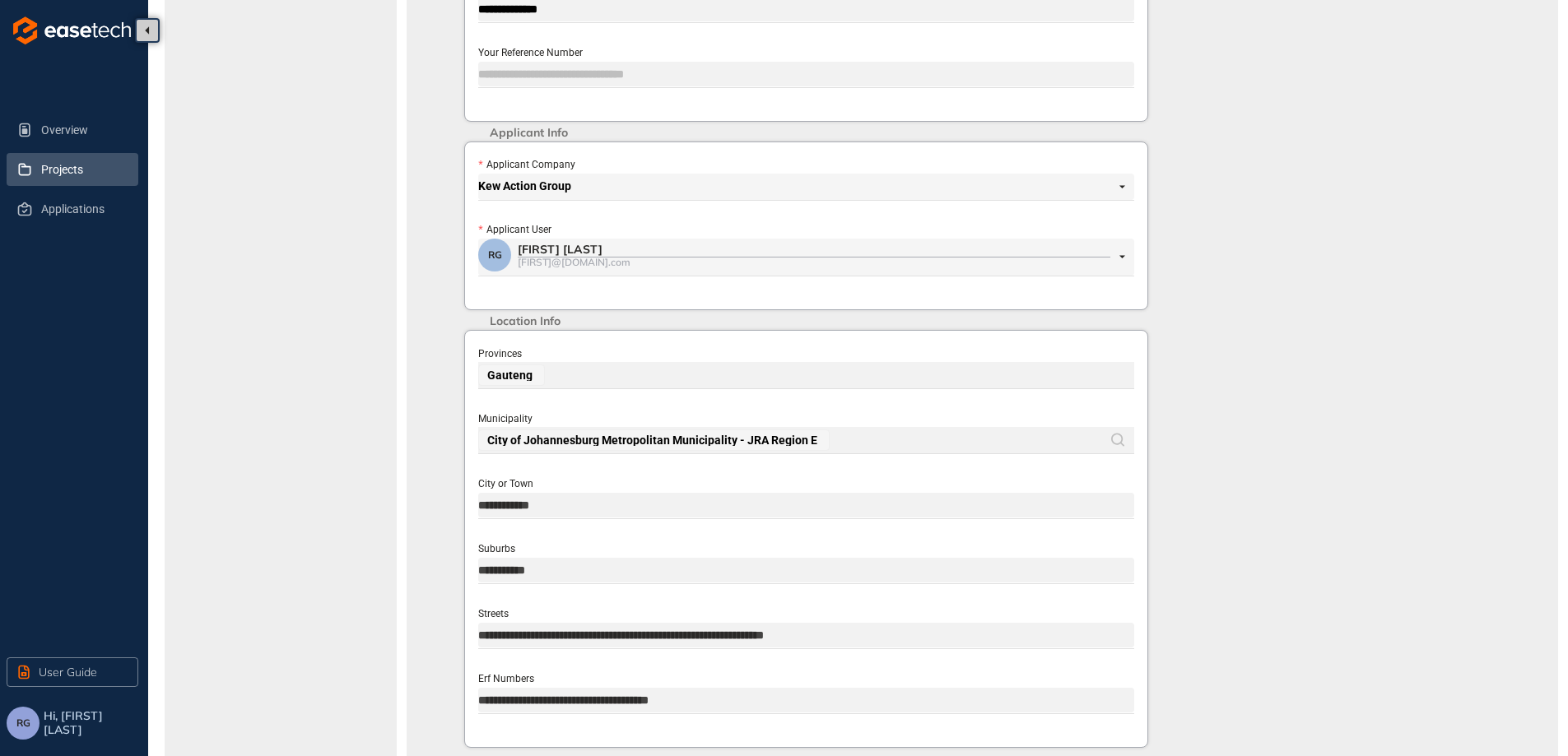 click on "Projects" at bounding box center [83, 169] 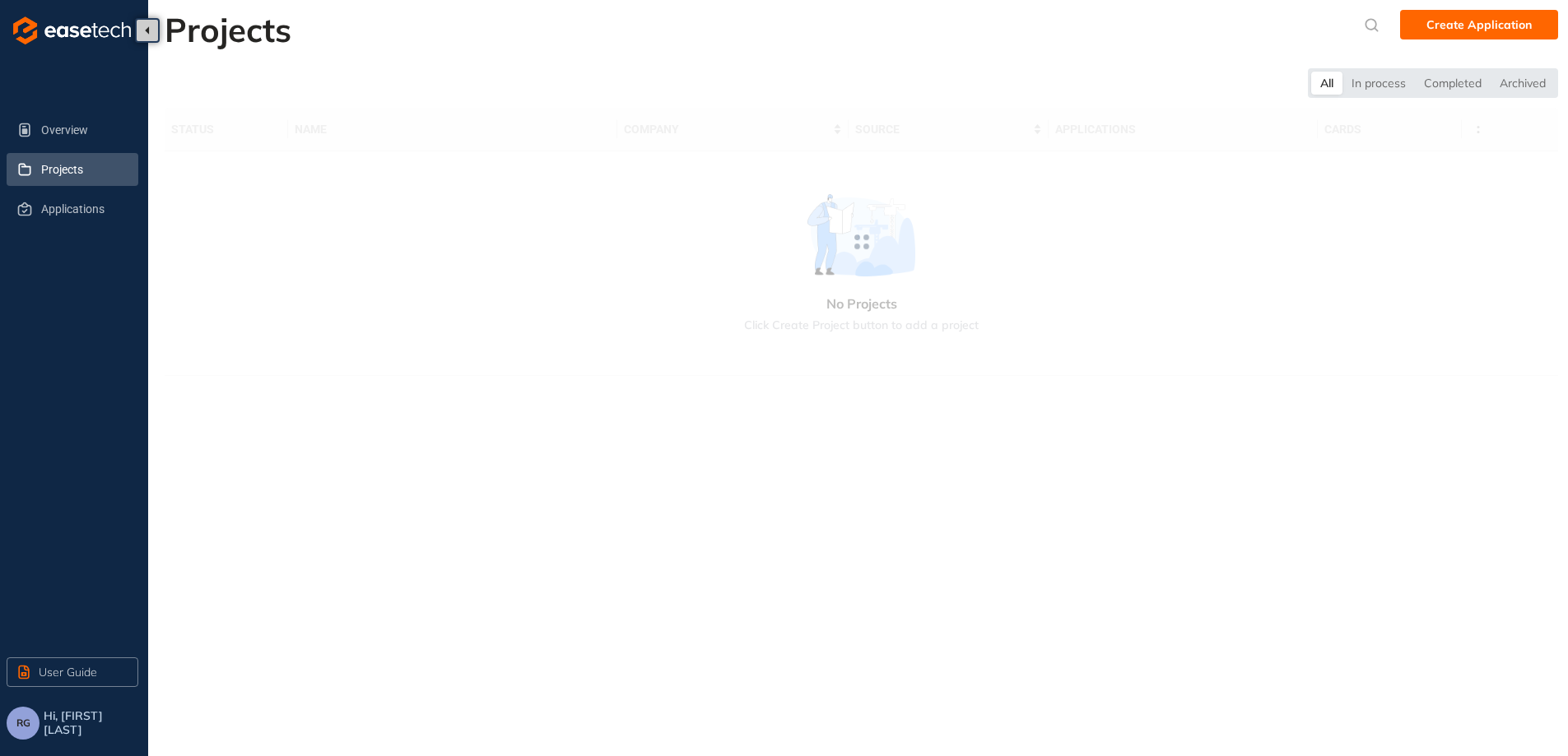 scroll, scrollTop: 0, scrollLeft: 0, axis: both 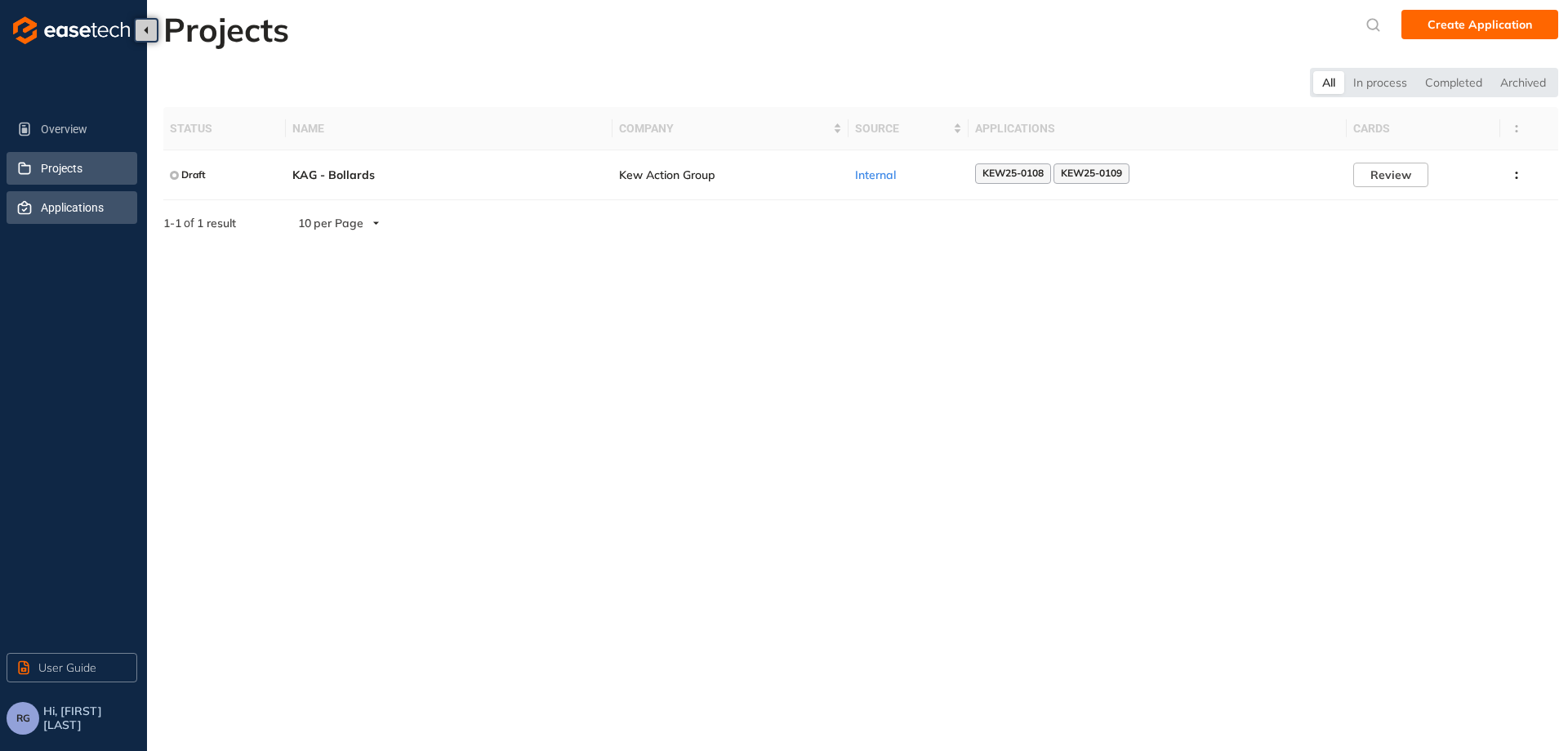 click on "Applications" at bounding box center [82, 208] 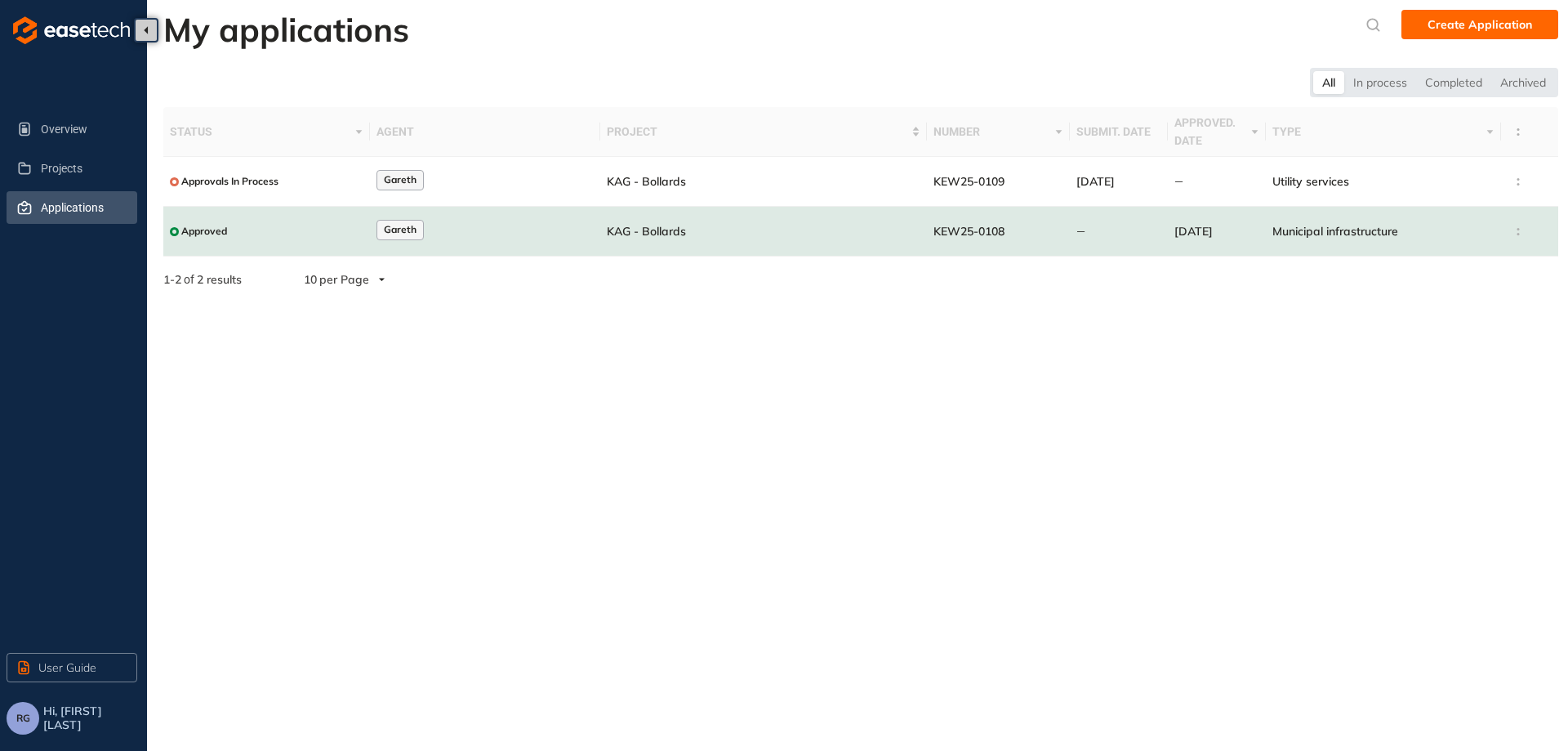 click on "[DATE]" at bounding box center (1193, 231) 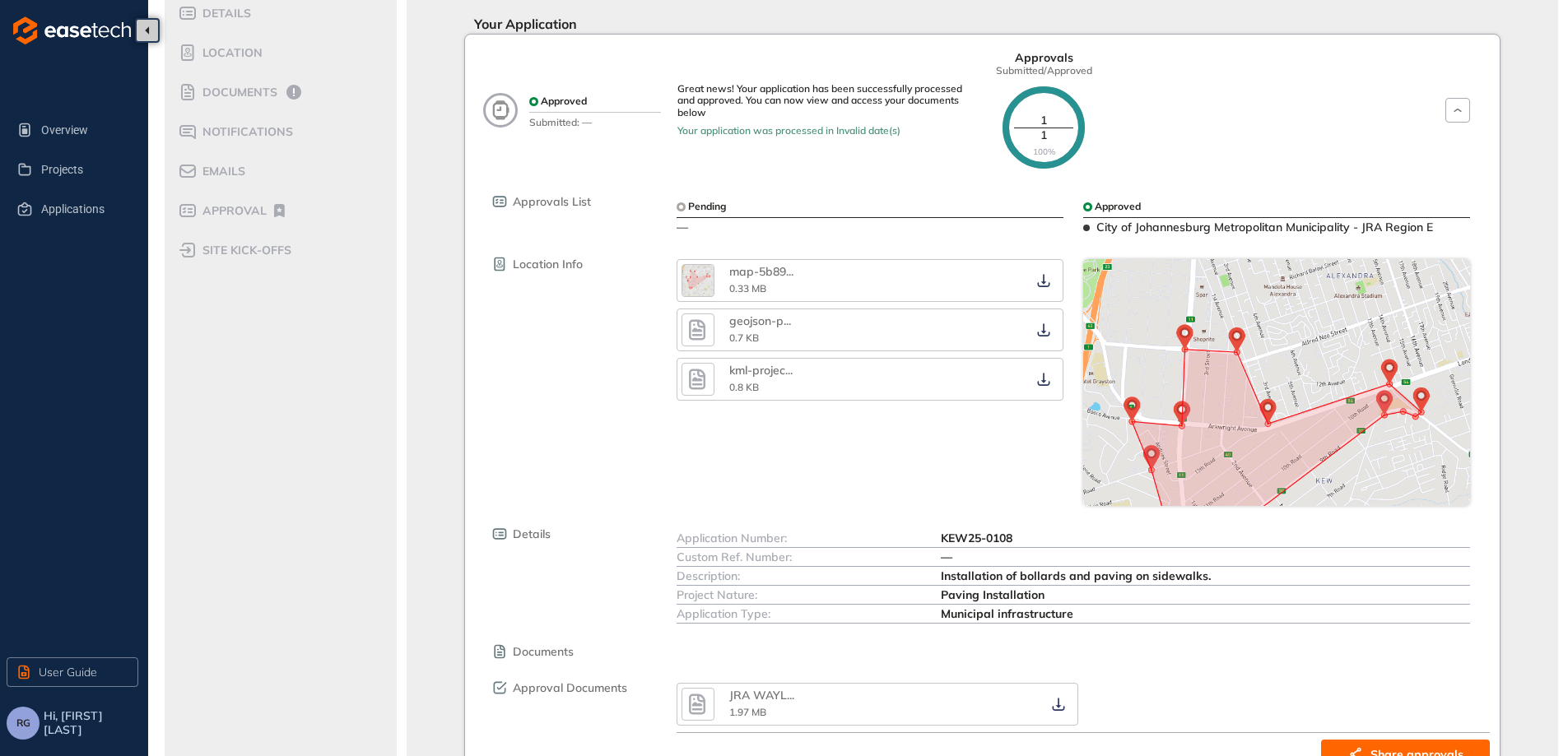 scroll, scrollTop: 183, scrollLeft: 0, axis: vertical 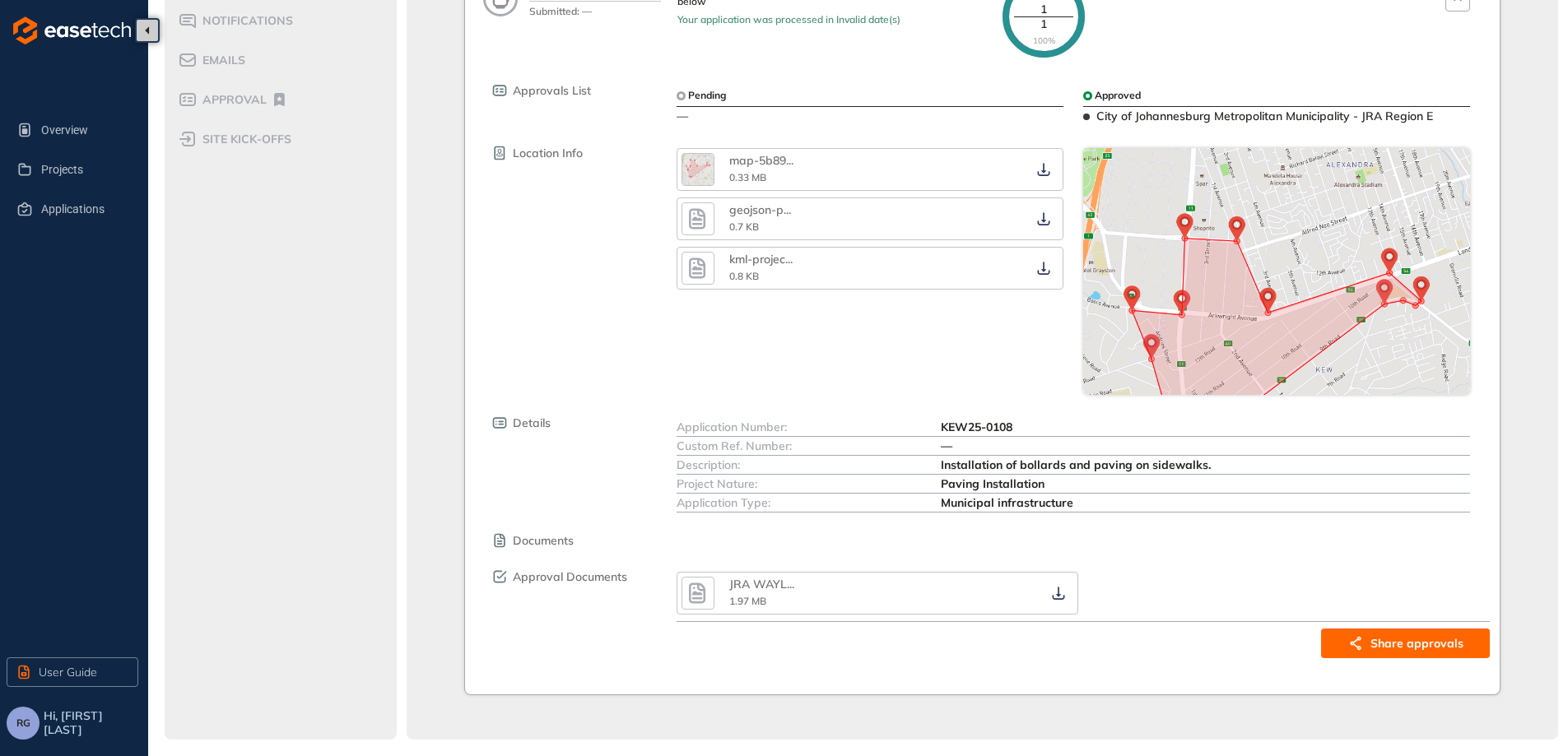 click at bounding box center (1277, 343) 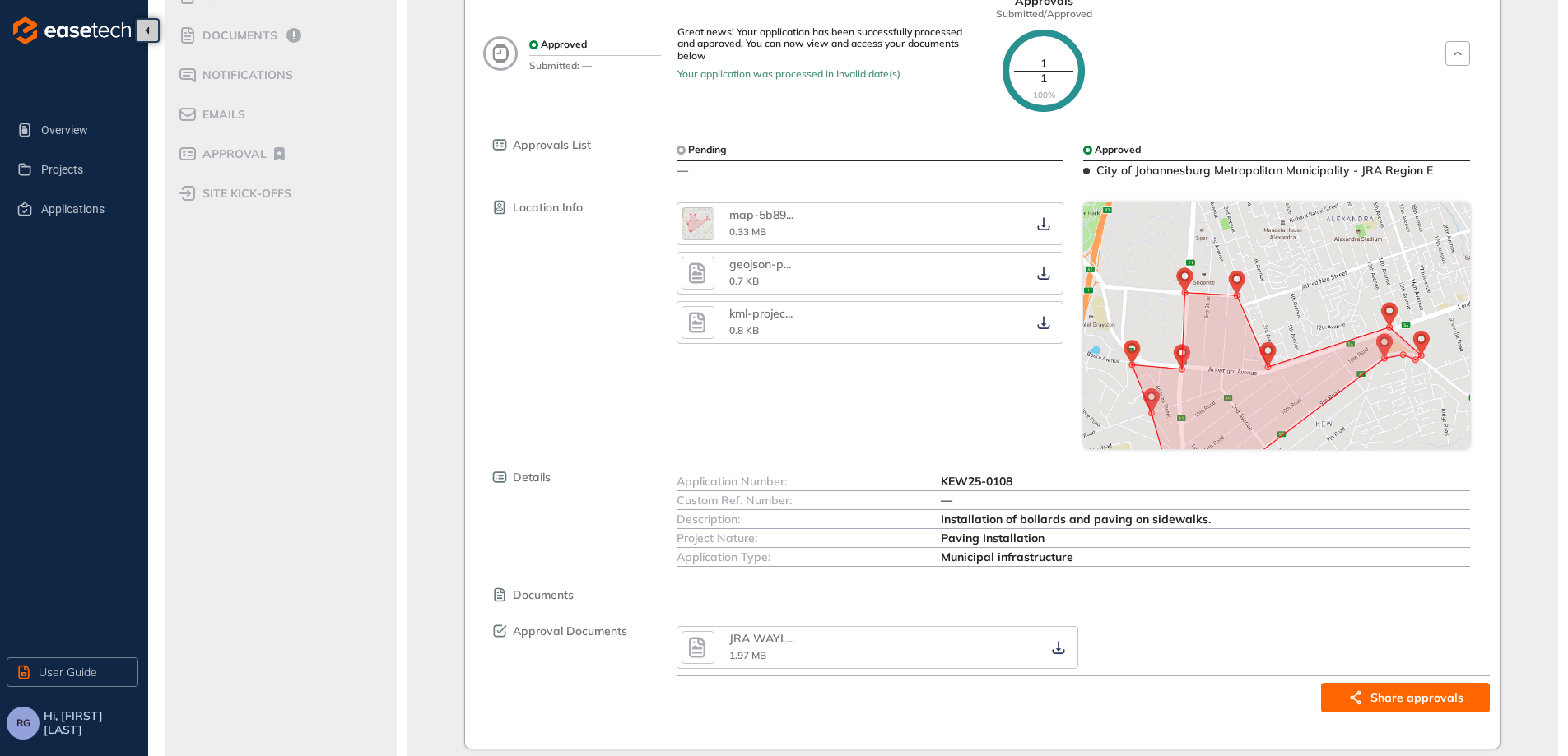 scroll, scrollTop: 183, scrollLeft: 0, axis: vertical 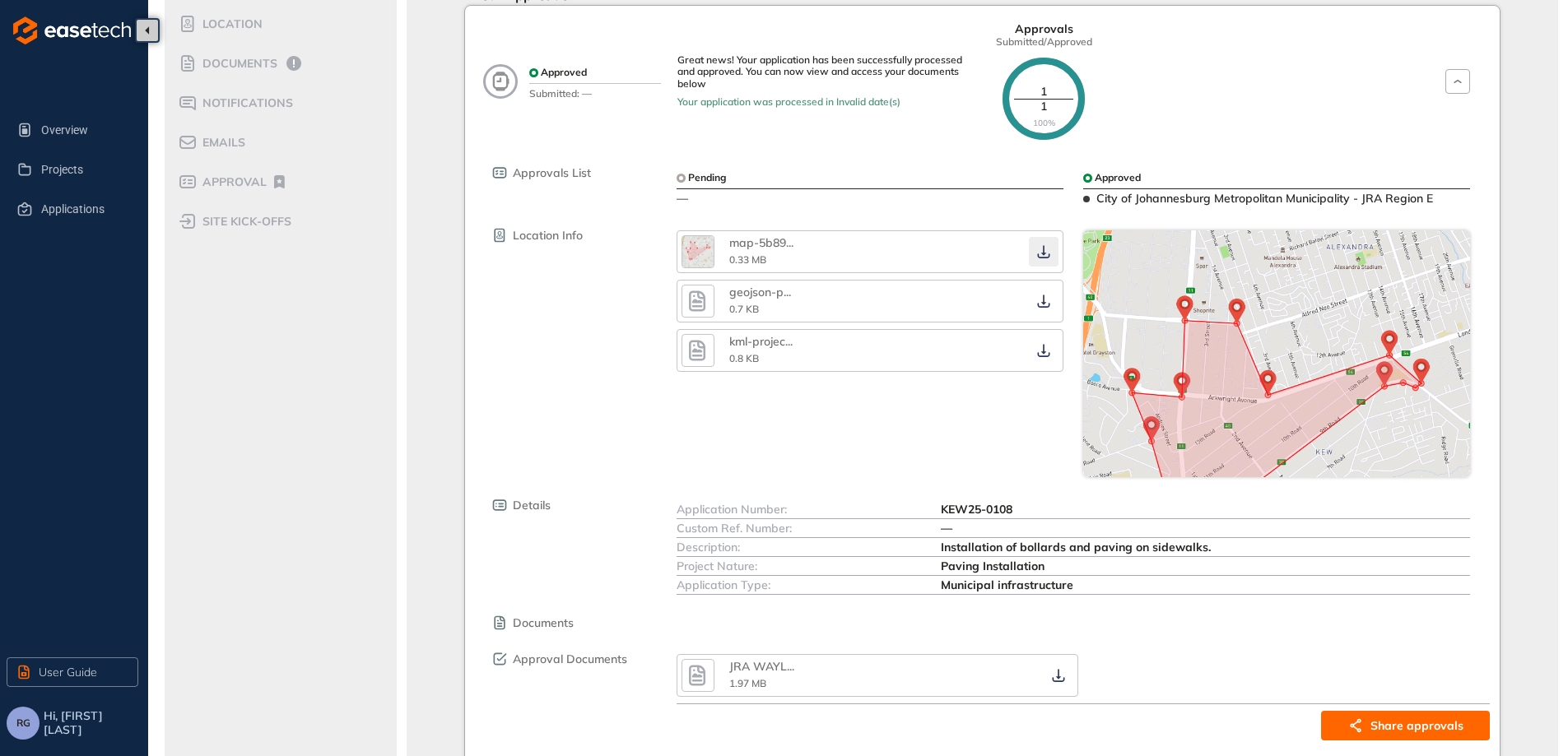 click 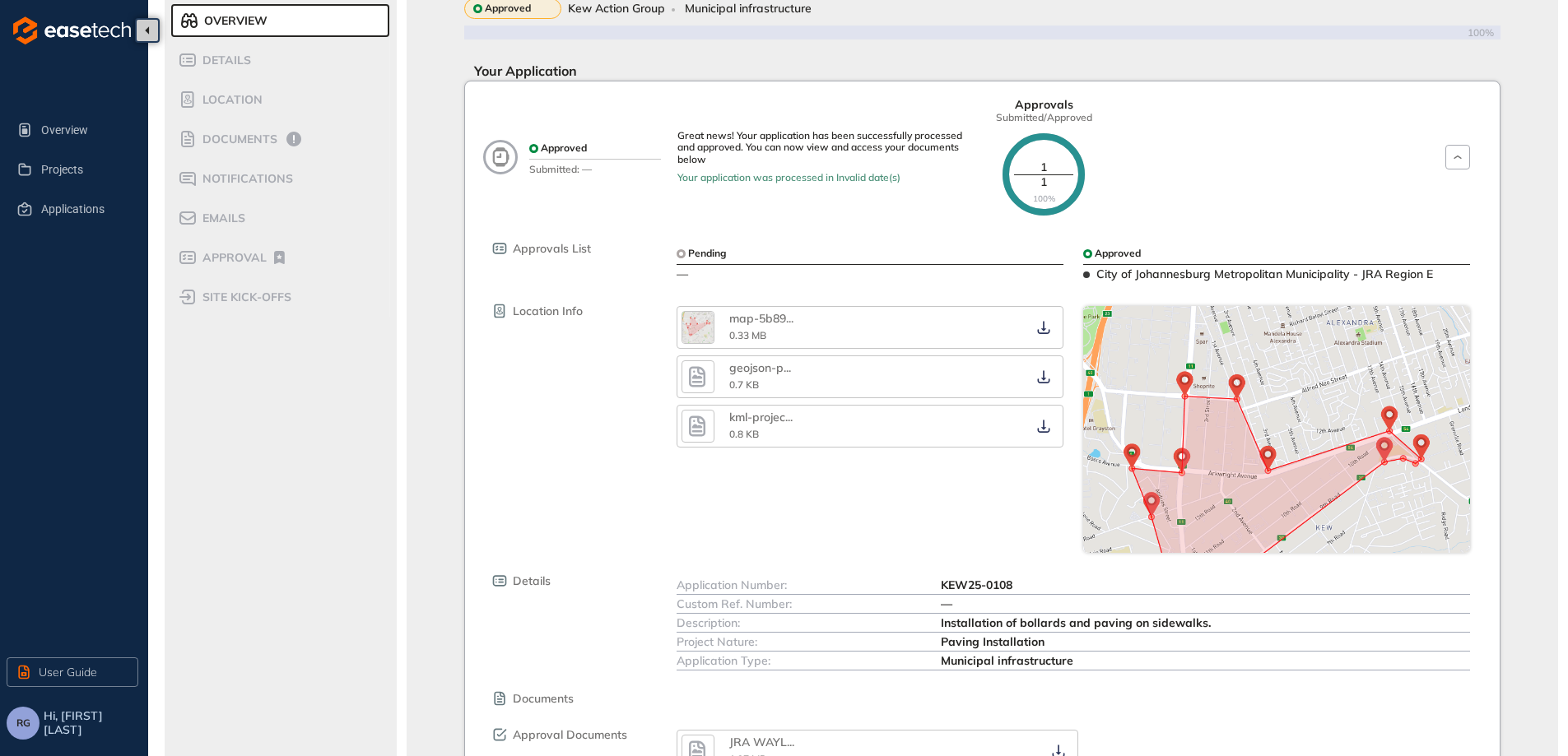 scroll, scrollTop: 101, scrollLeft: 0, axis: vertical 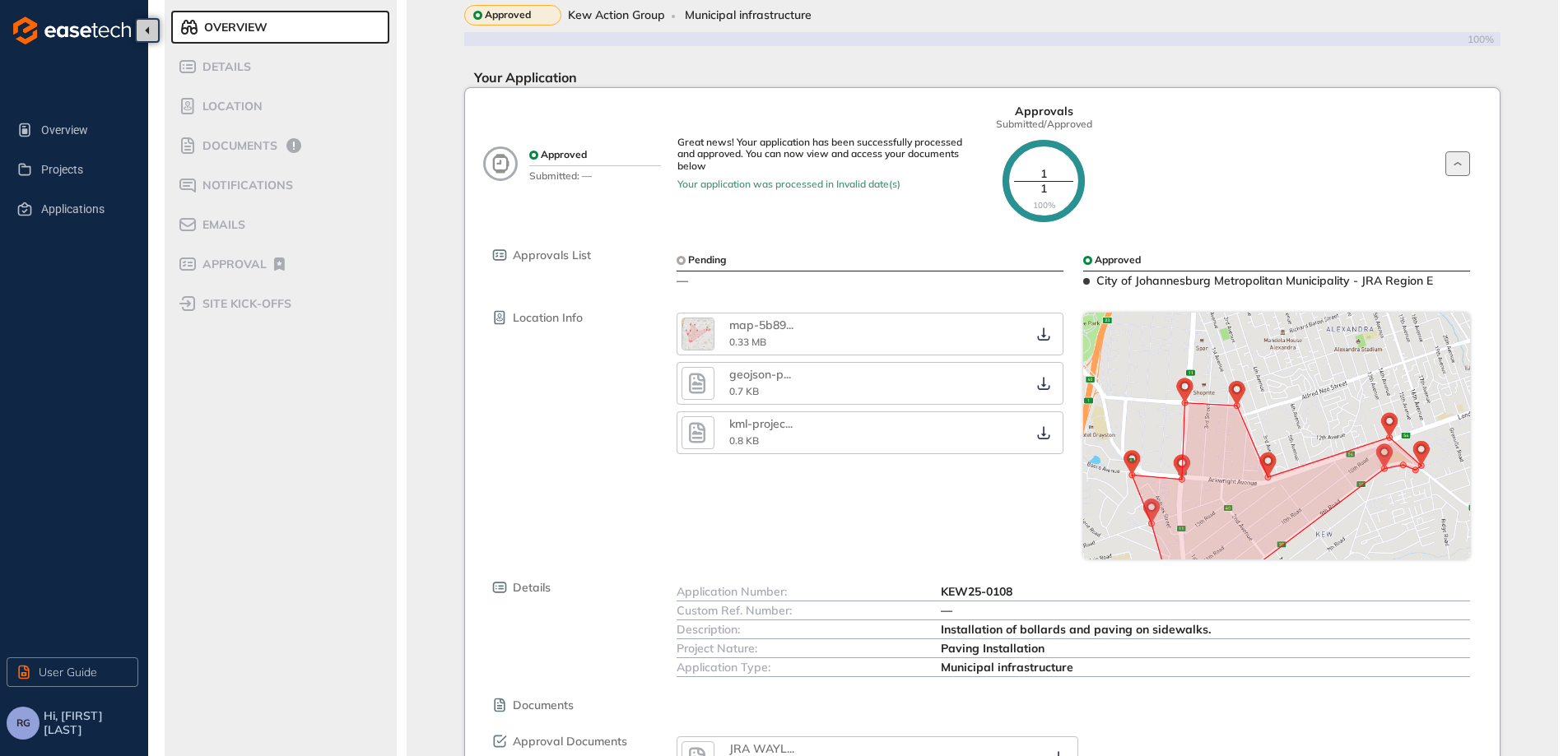 click 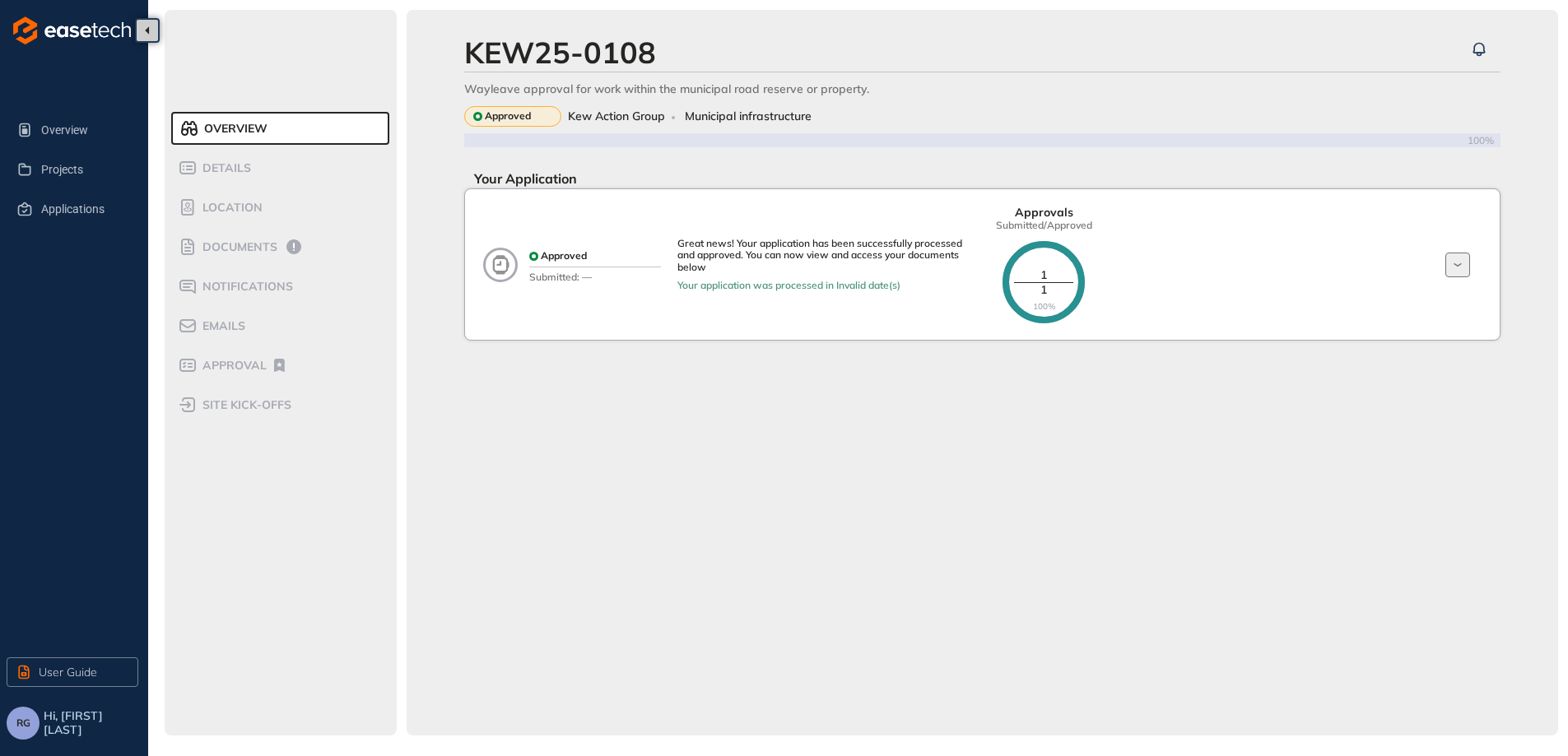 scroll, scrollTop: 0, scrollLeft: 0, axis: both 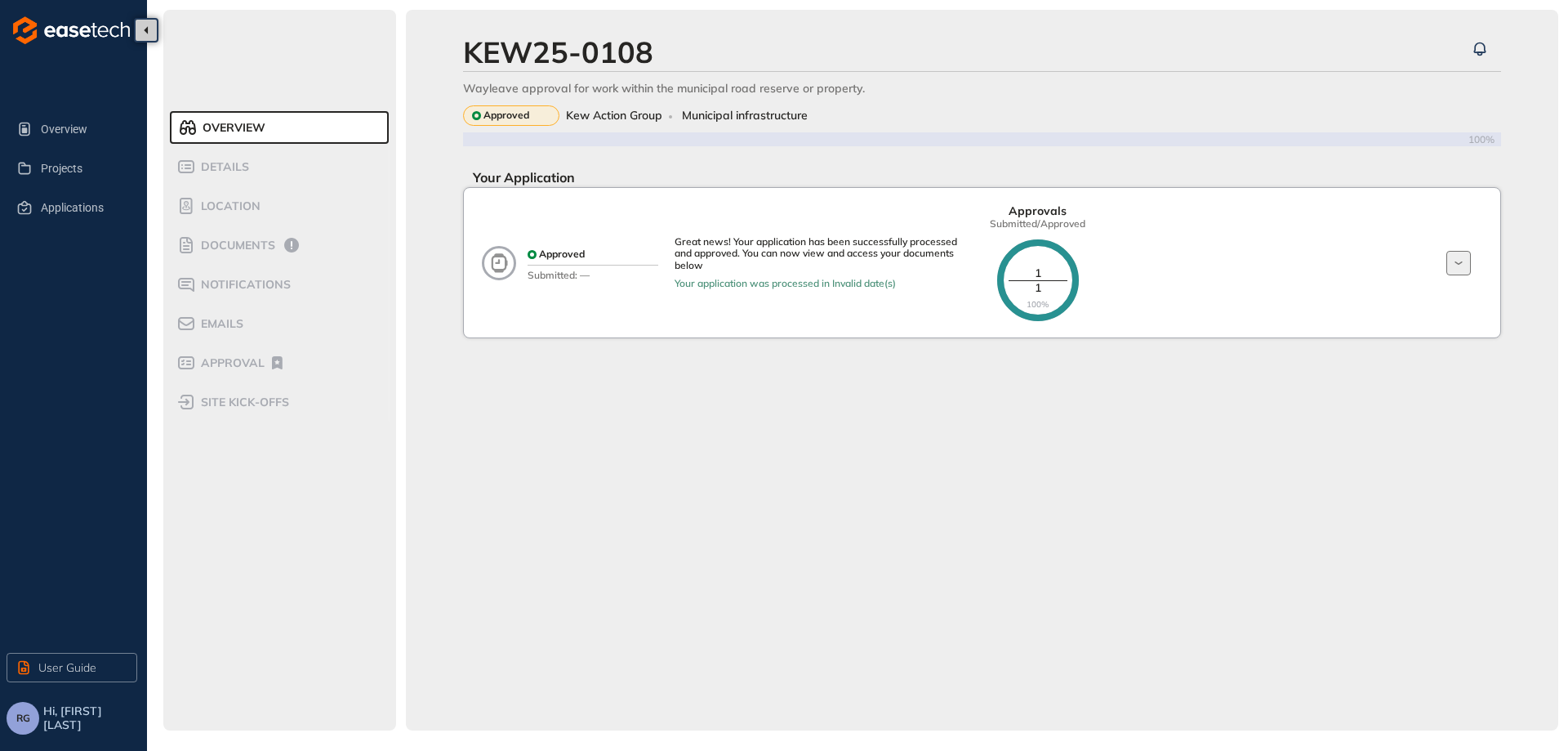 click on "KEW25-0108 Wayleave approval for work within the municipal road reserve or property.  Approved Kew Action Group Municipal infrastructure 100%" at bounding box center [982, 101] 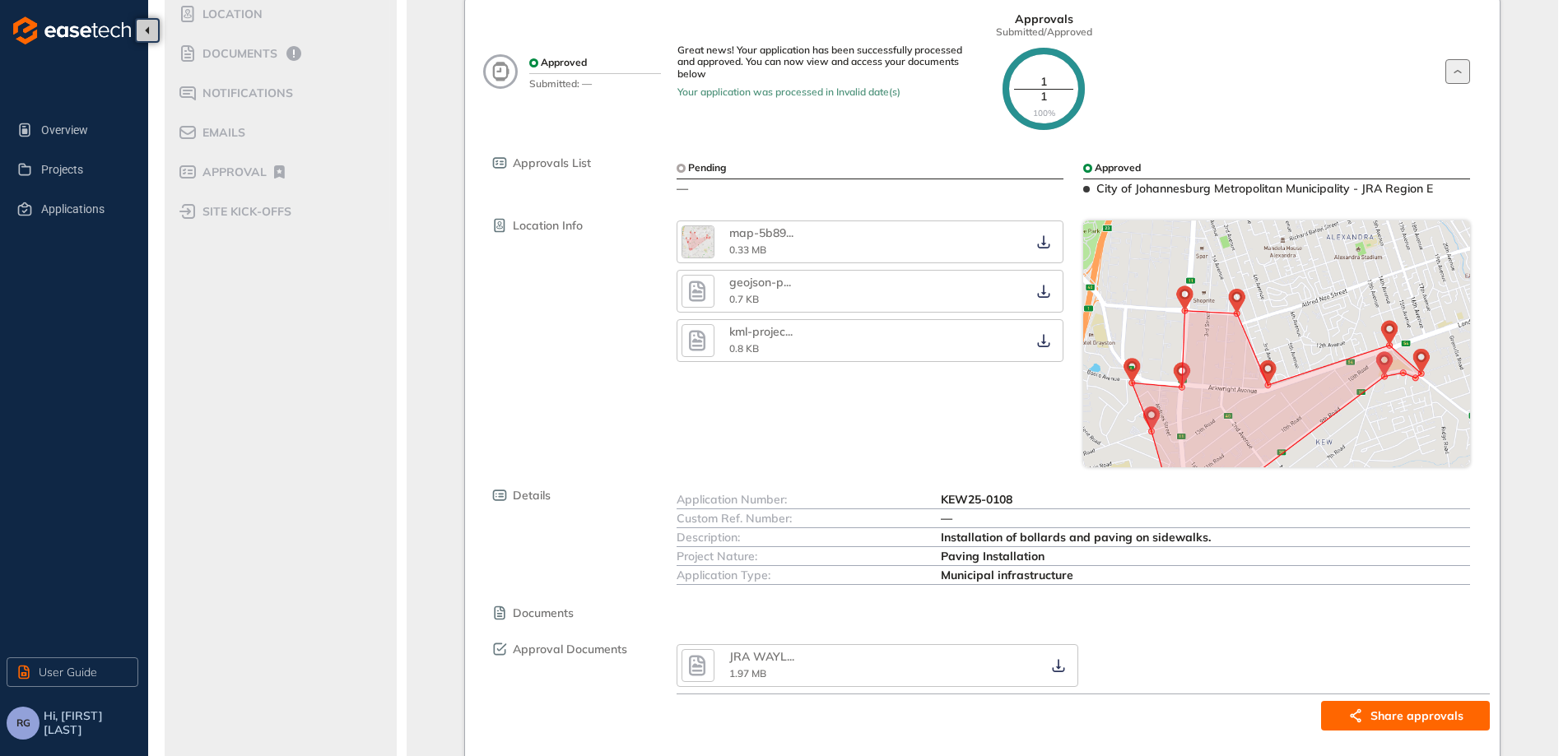 scroll, scrollTop: 165, scrollLeft: 0, axis: vertical 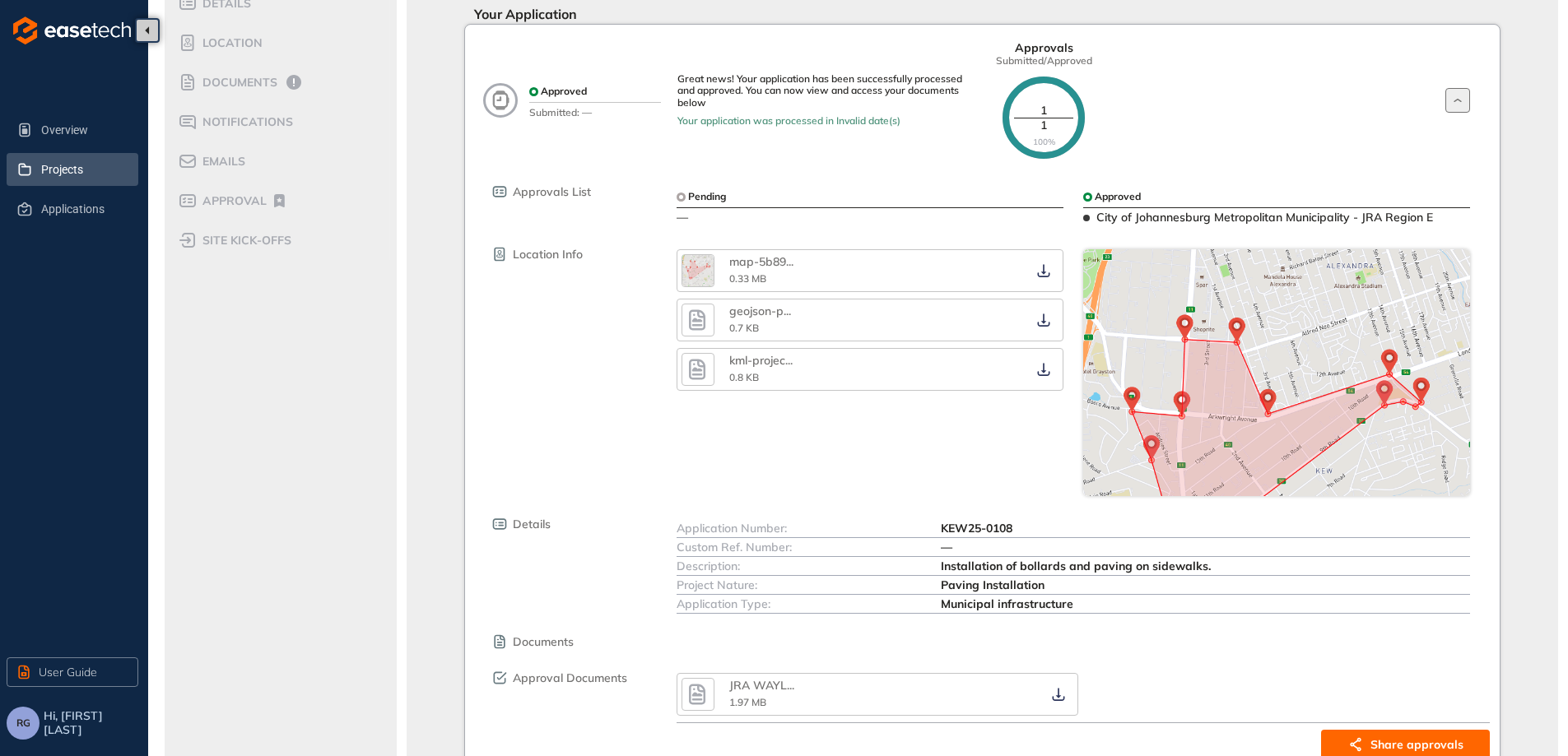 click on "Projects" at bounding box center (83, 169) 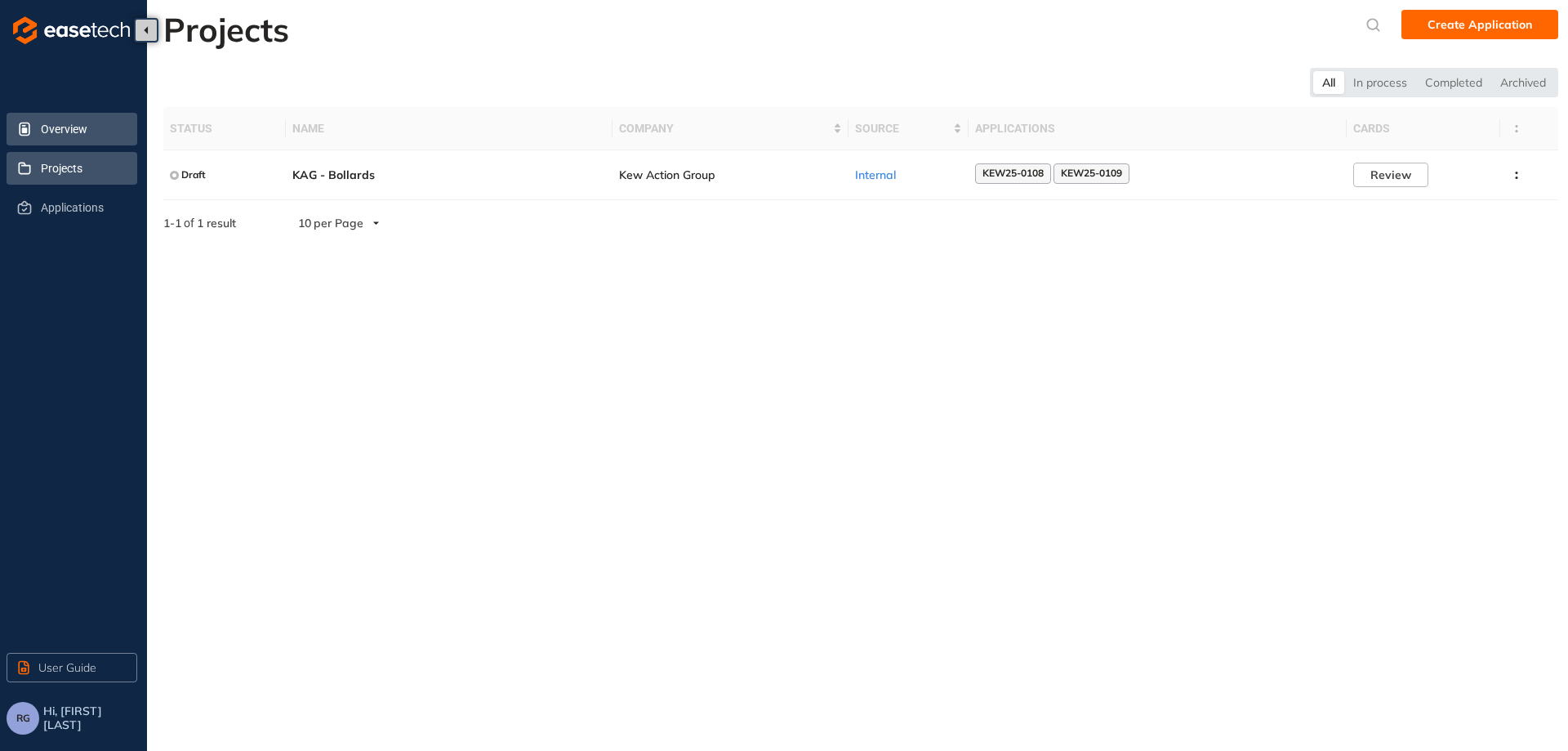 click on "Overview" at bounding box center (82, 129) 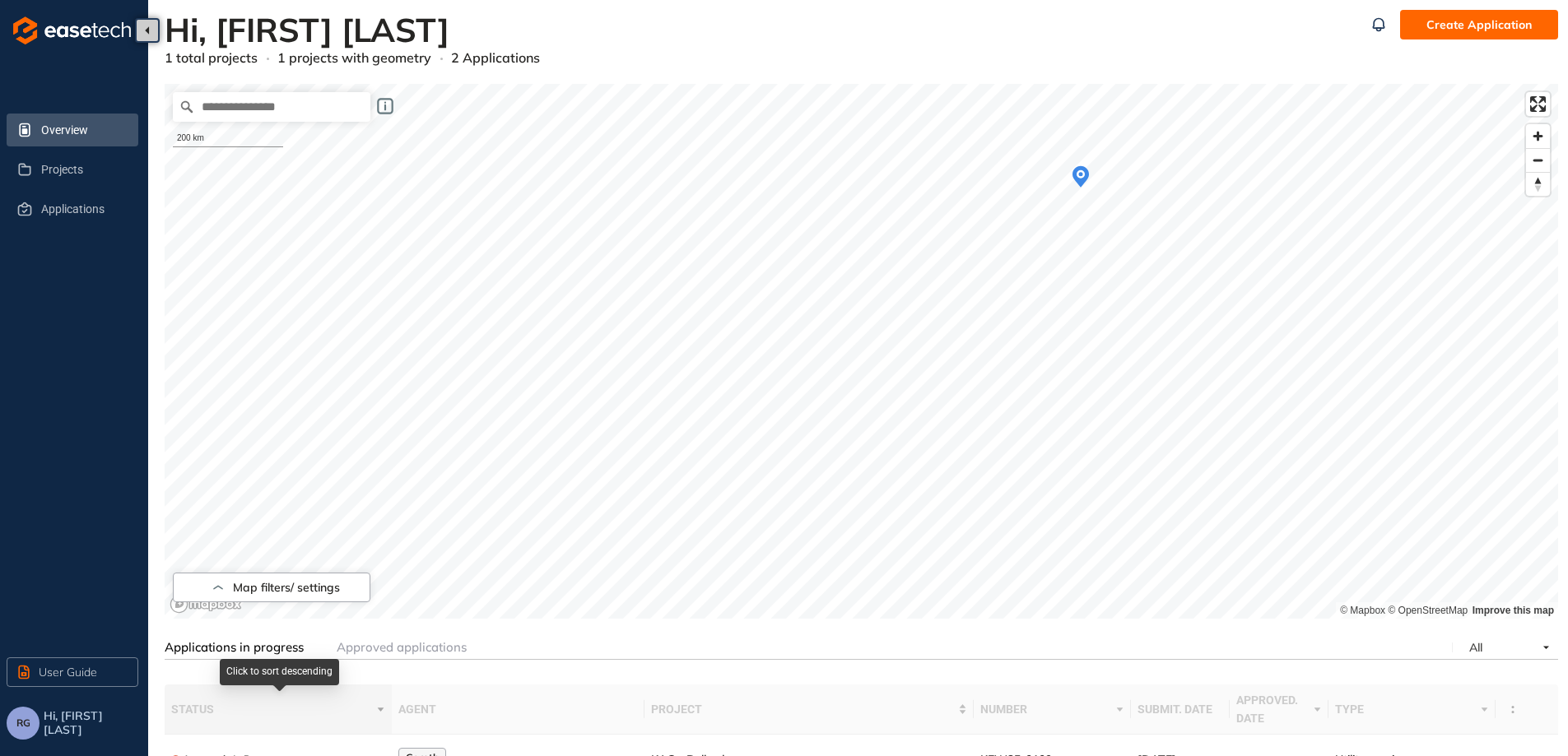 click on "status" at bounding box center [272, 709] 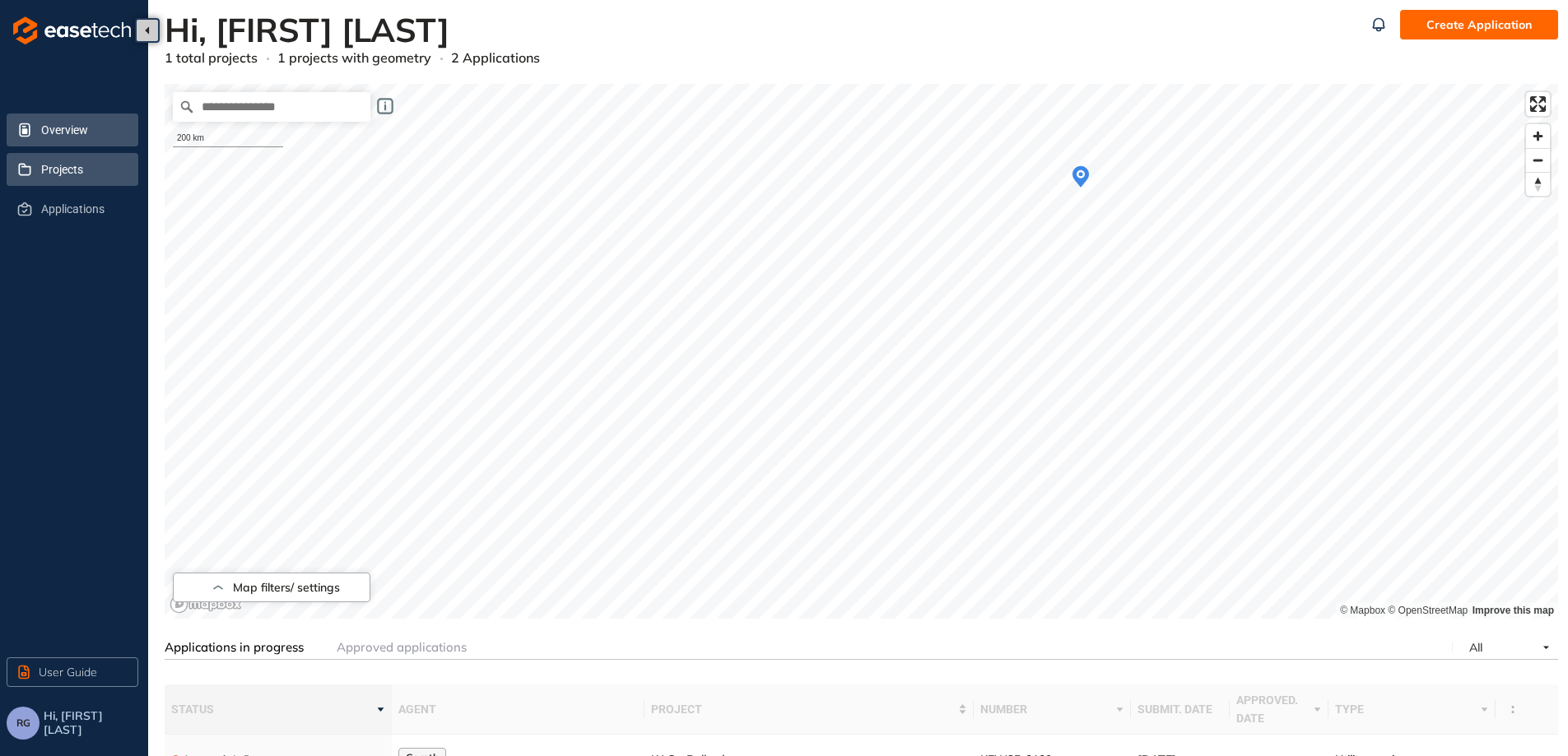 click on "Projects" at bounding box center (83, 169) 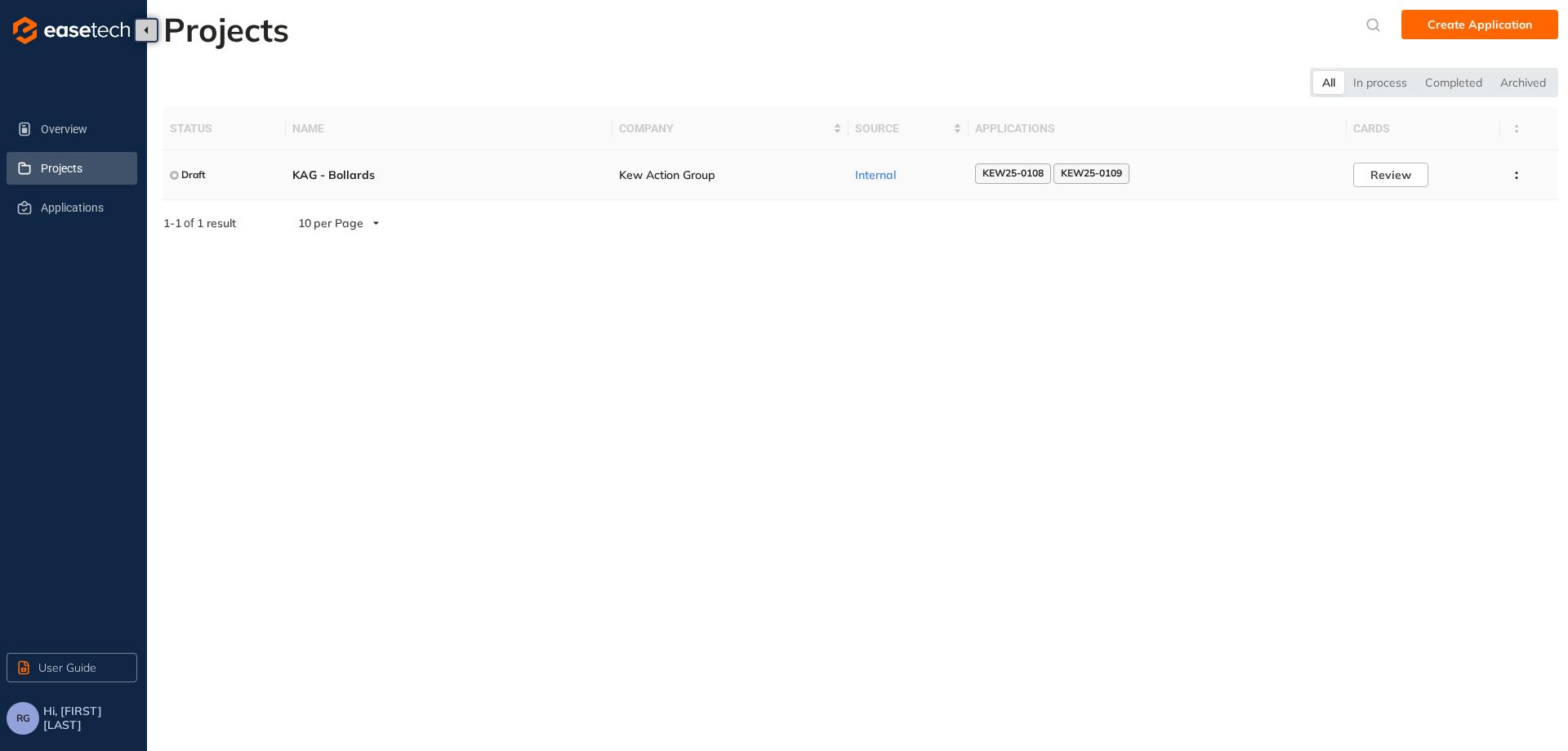 click on "KEW25-0108" at bounding box center [1013, 173] 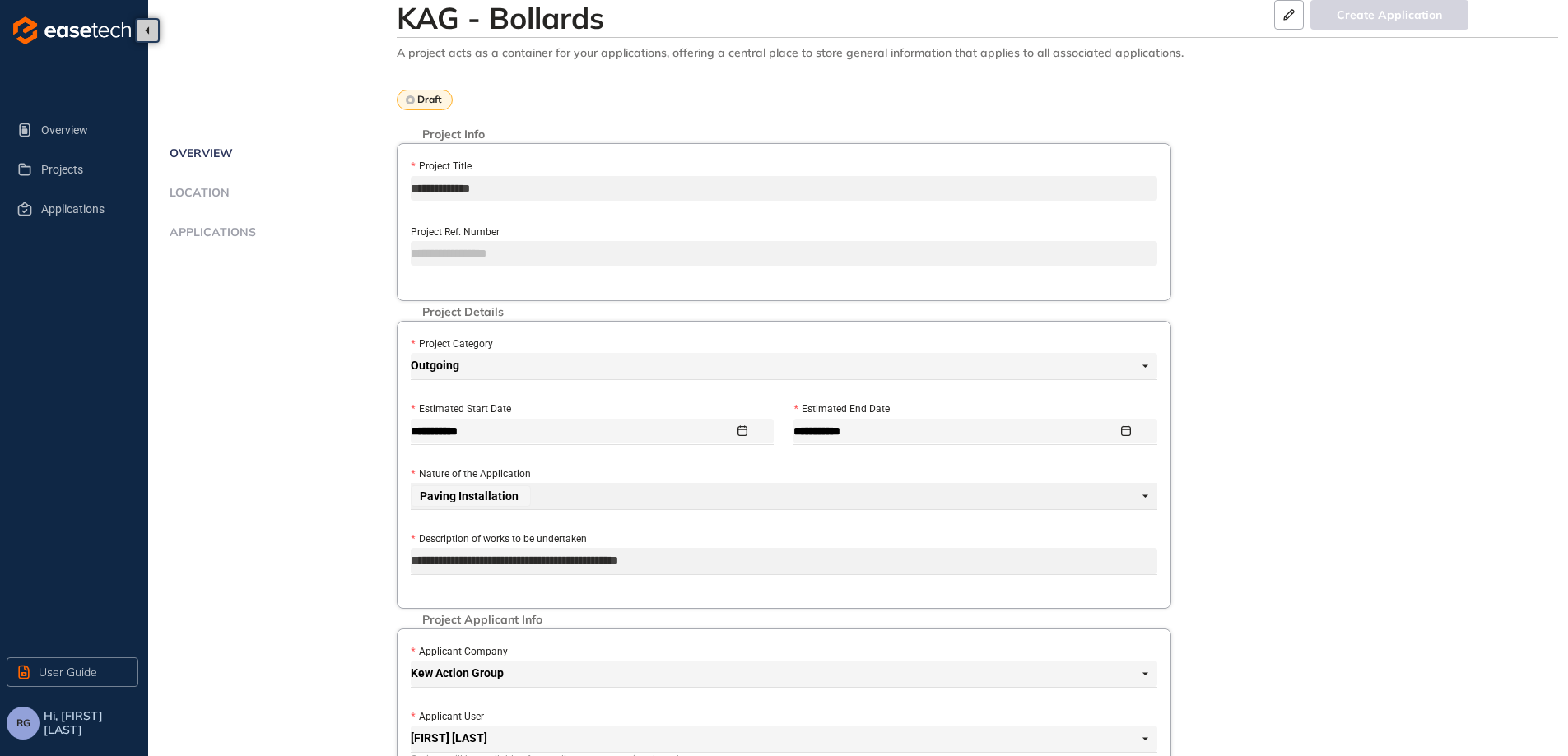 scroll, scrollTop: 0, scrollLeft: 0, axis: both 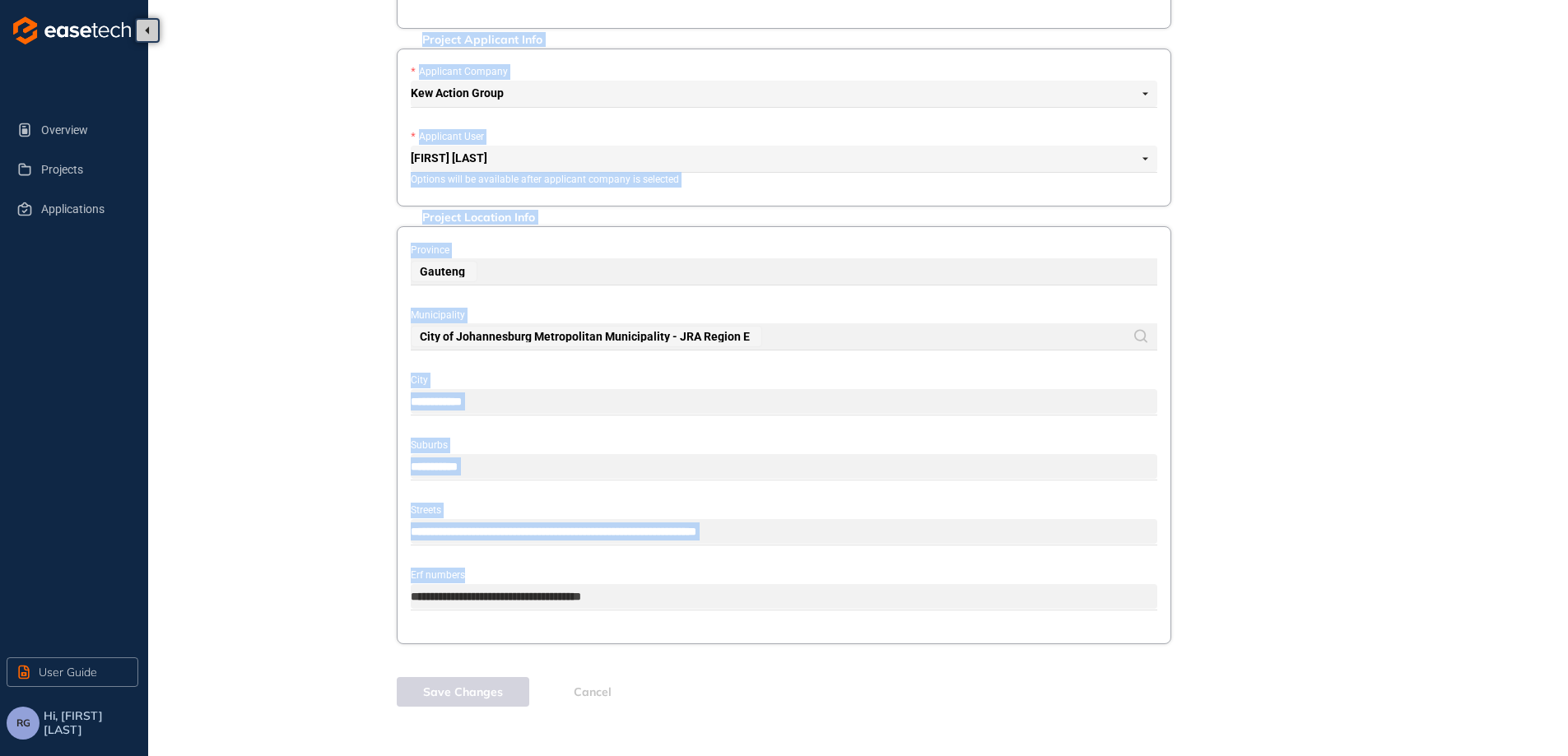 drag, startPoint x: 382, startPoint y: 5, endPoint x: 1096, endPoint y: 787, distance: 1058.924 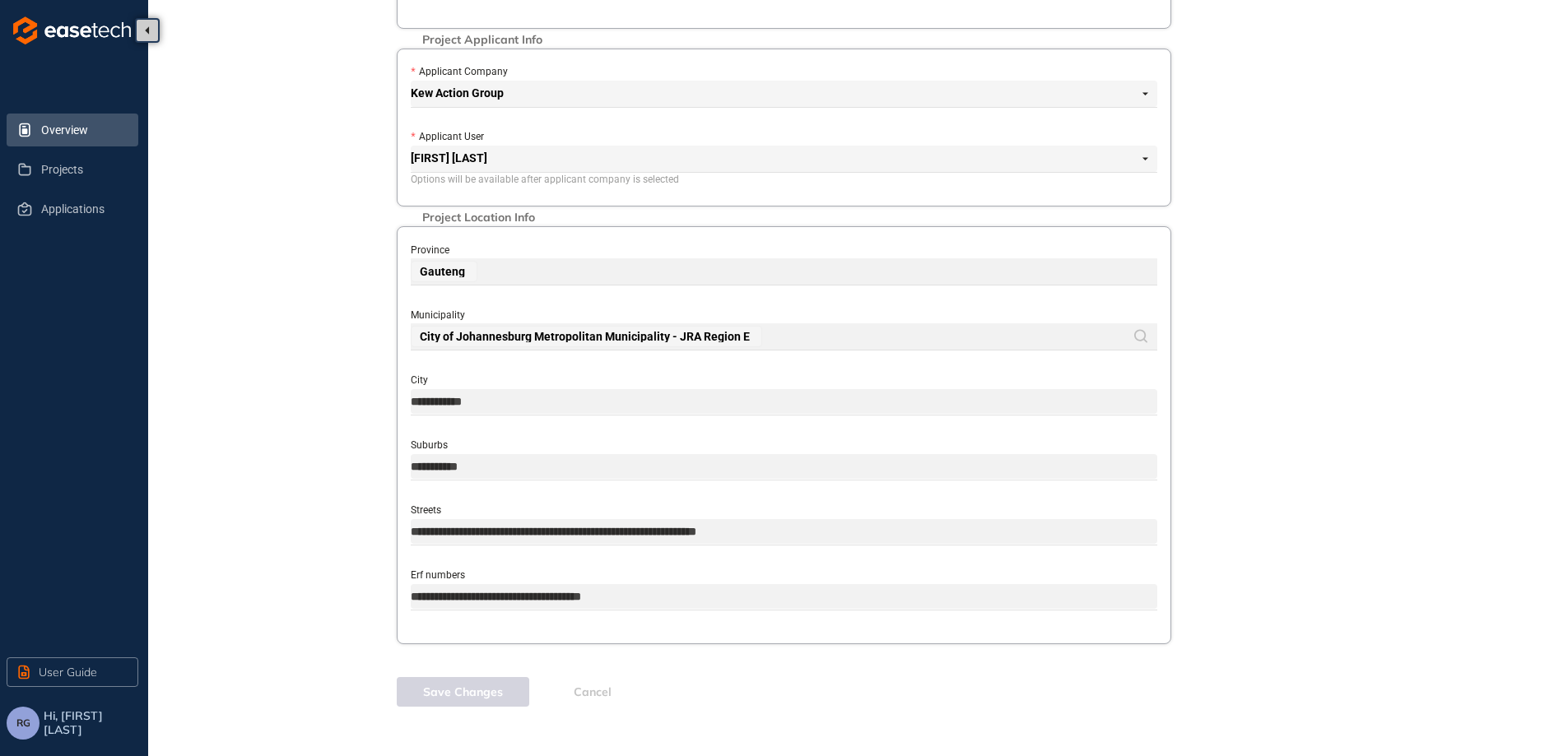 click on "Overview" at bounding box center (83, 130) 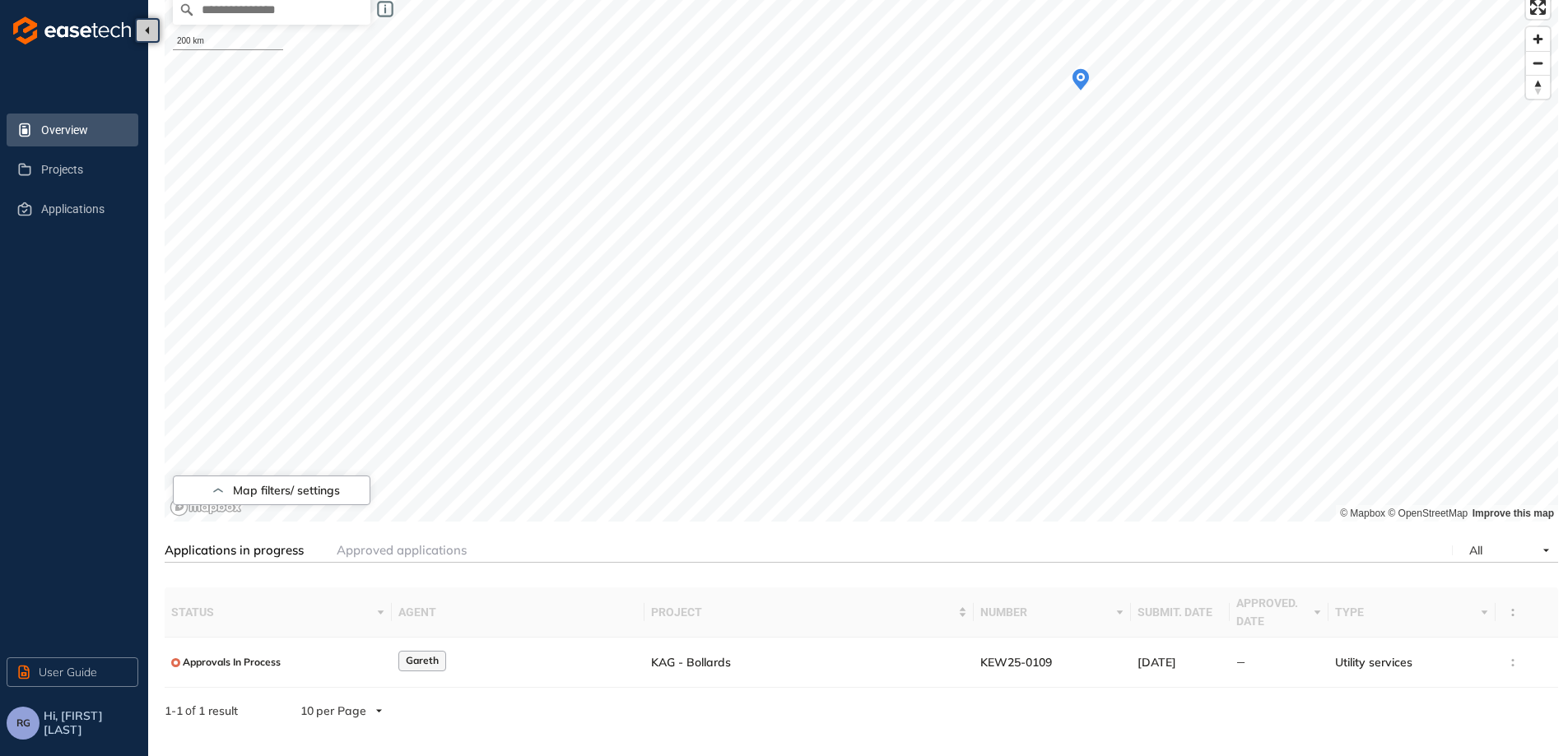 scroll, scrollTop: 98, scrollLeft: 0, axis: vertical 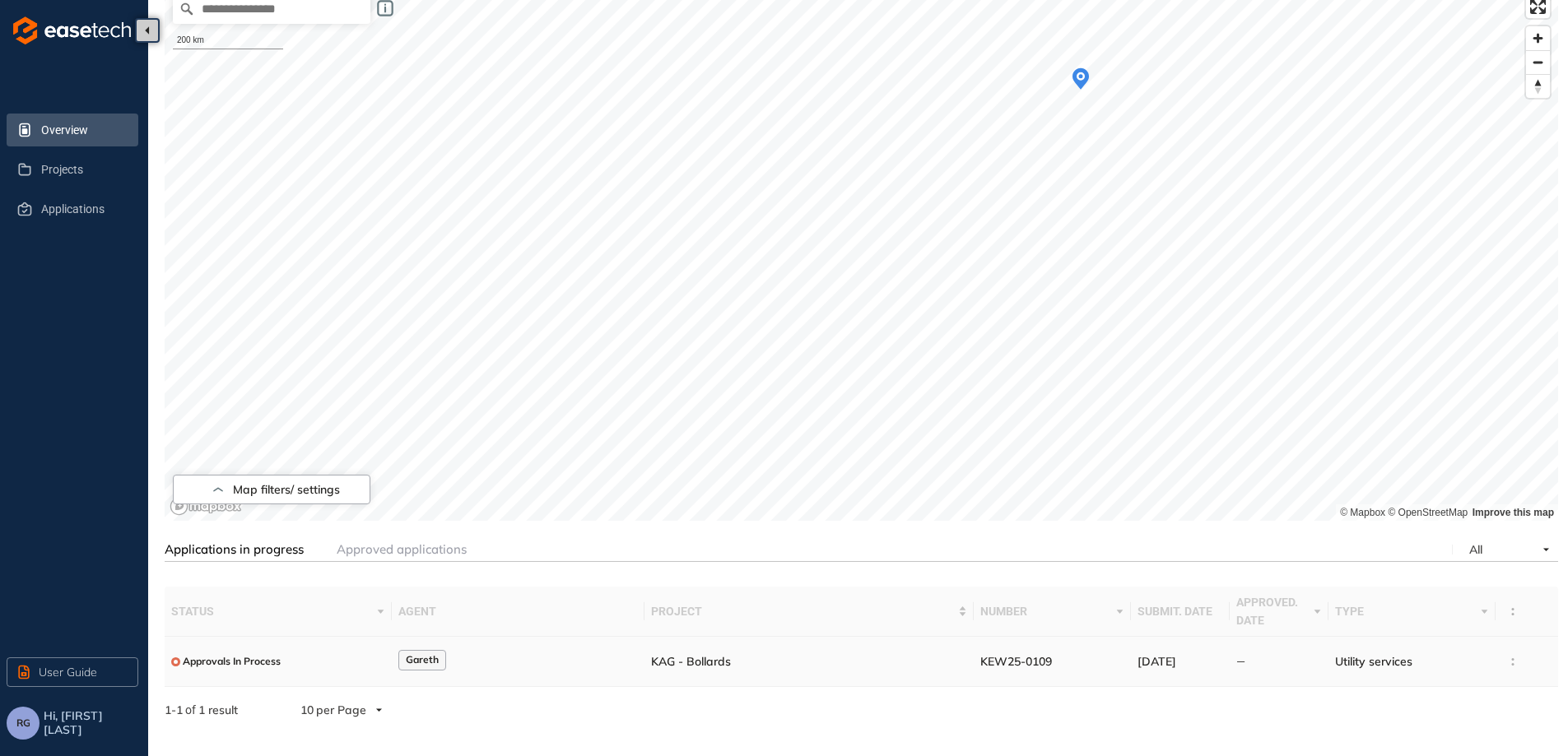 click on "KEW25-0109" at bounding box center [1016, 661] 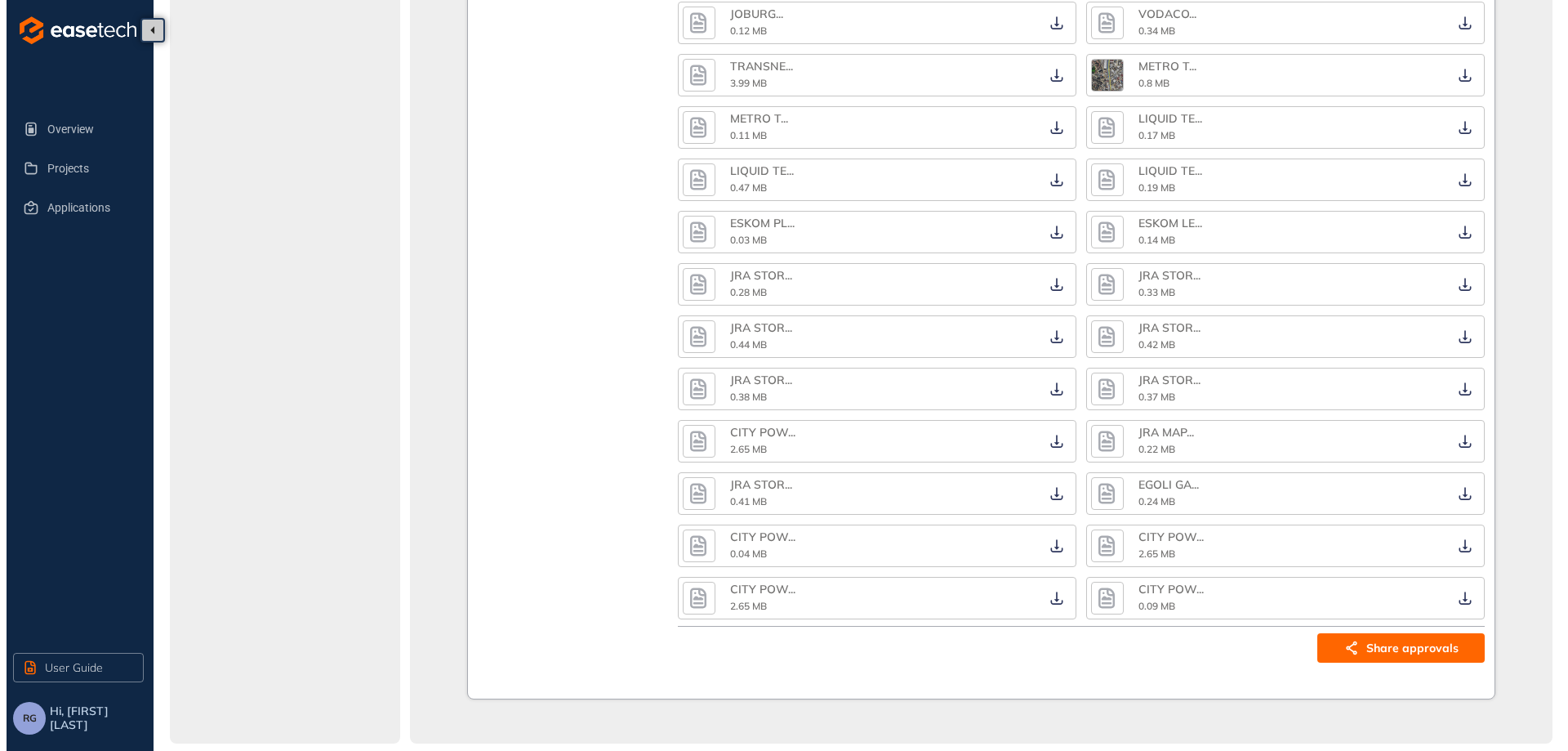 scroll, scrollTop: 1423, scrollLeft: 0, axis: vertical 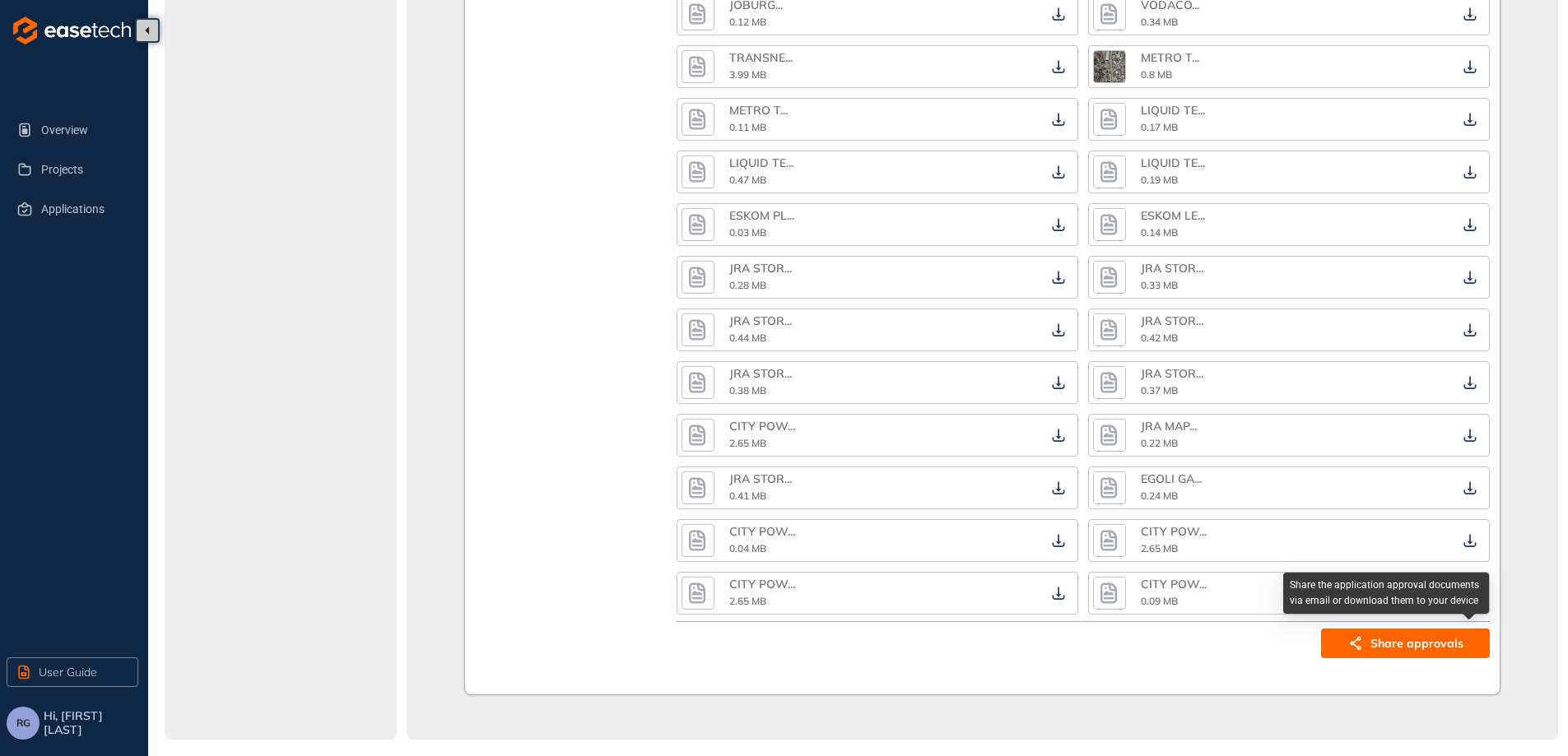 click on "Share approvals" at bounding box center (1417, 643) 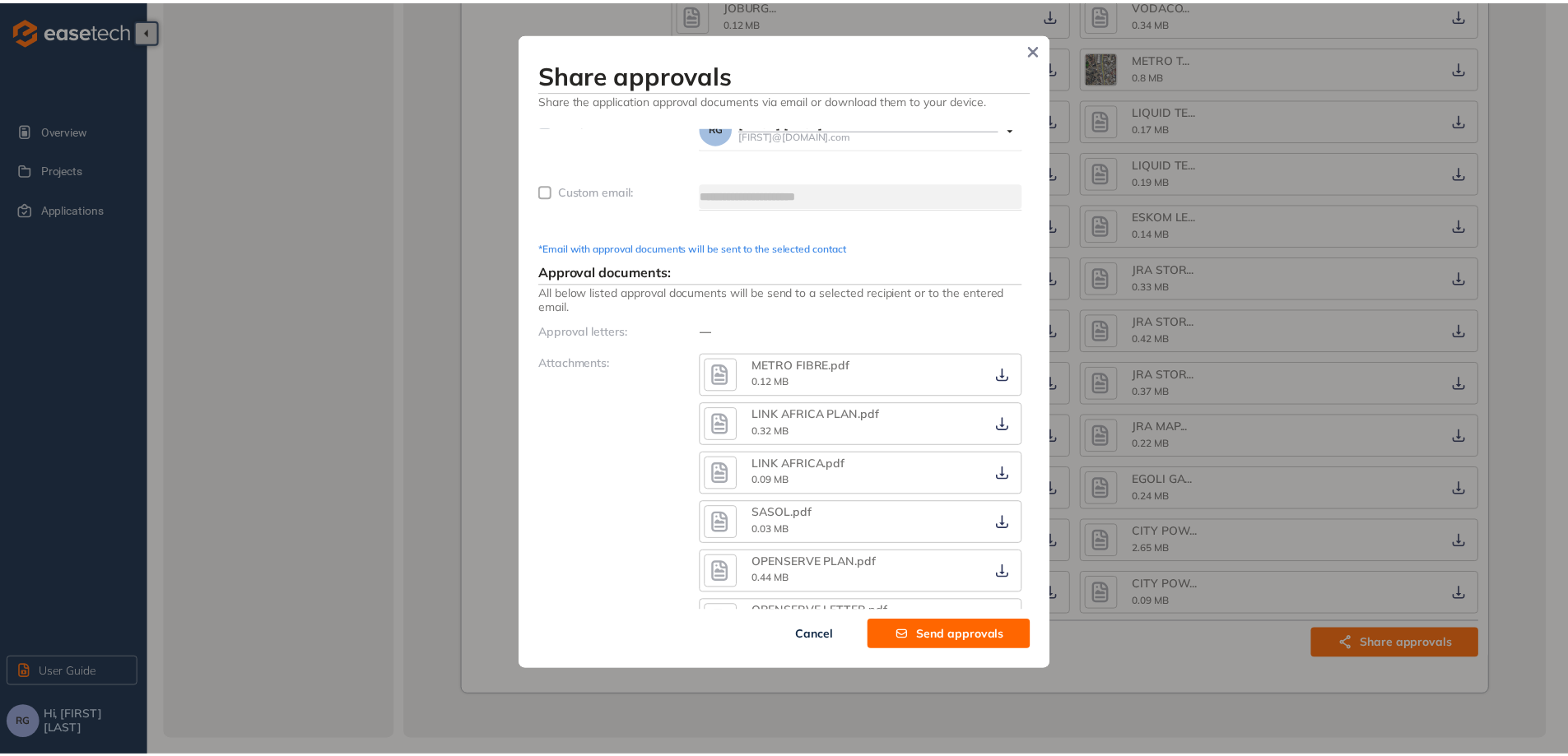 scroll, scrollTop: 0, scrollLeft: 0, axis: both 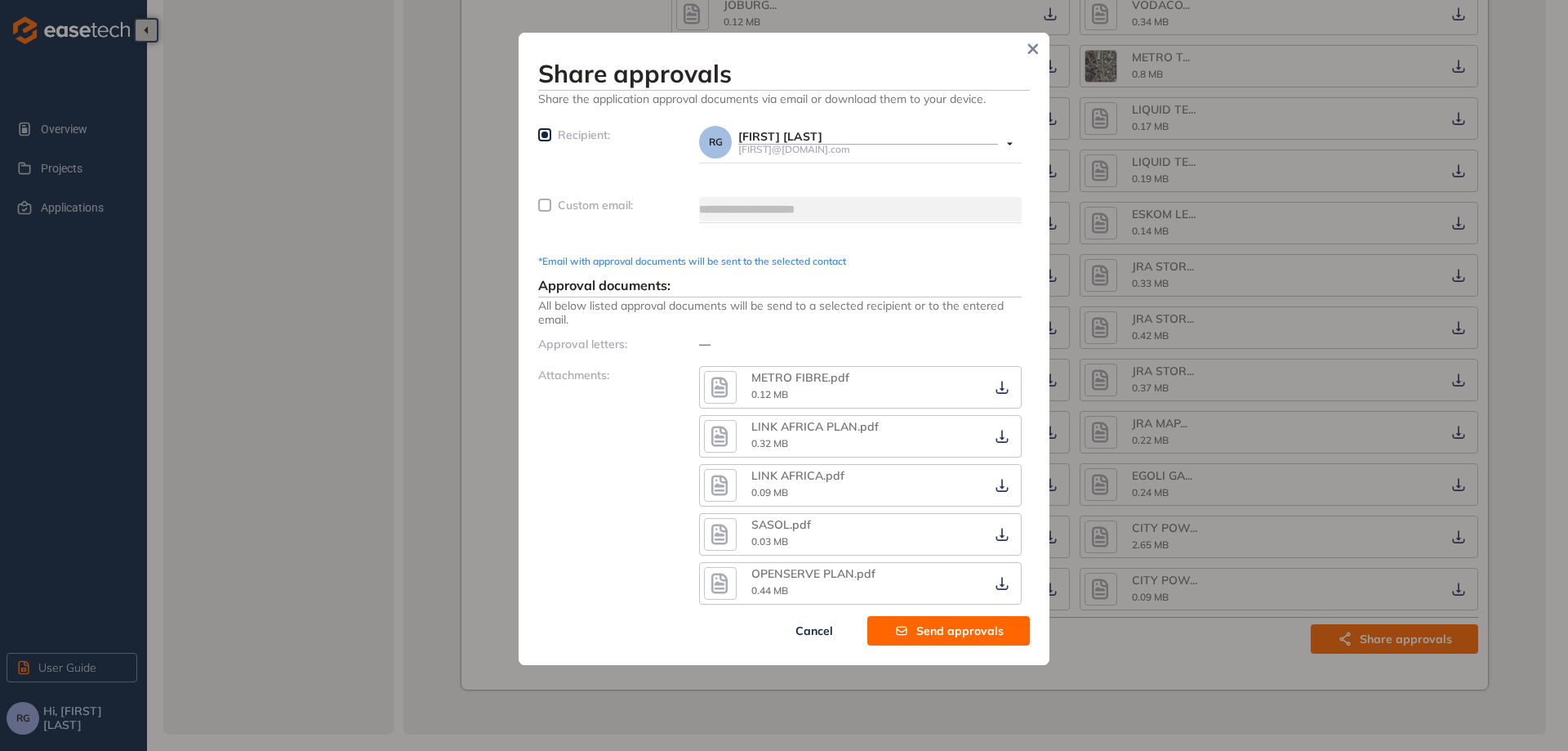 click on "Cancel" at bounding box center (814, 631) 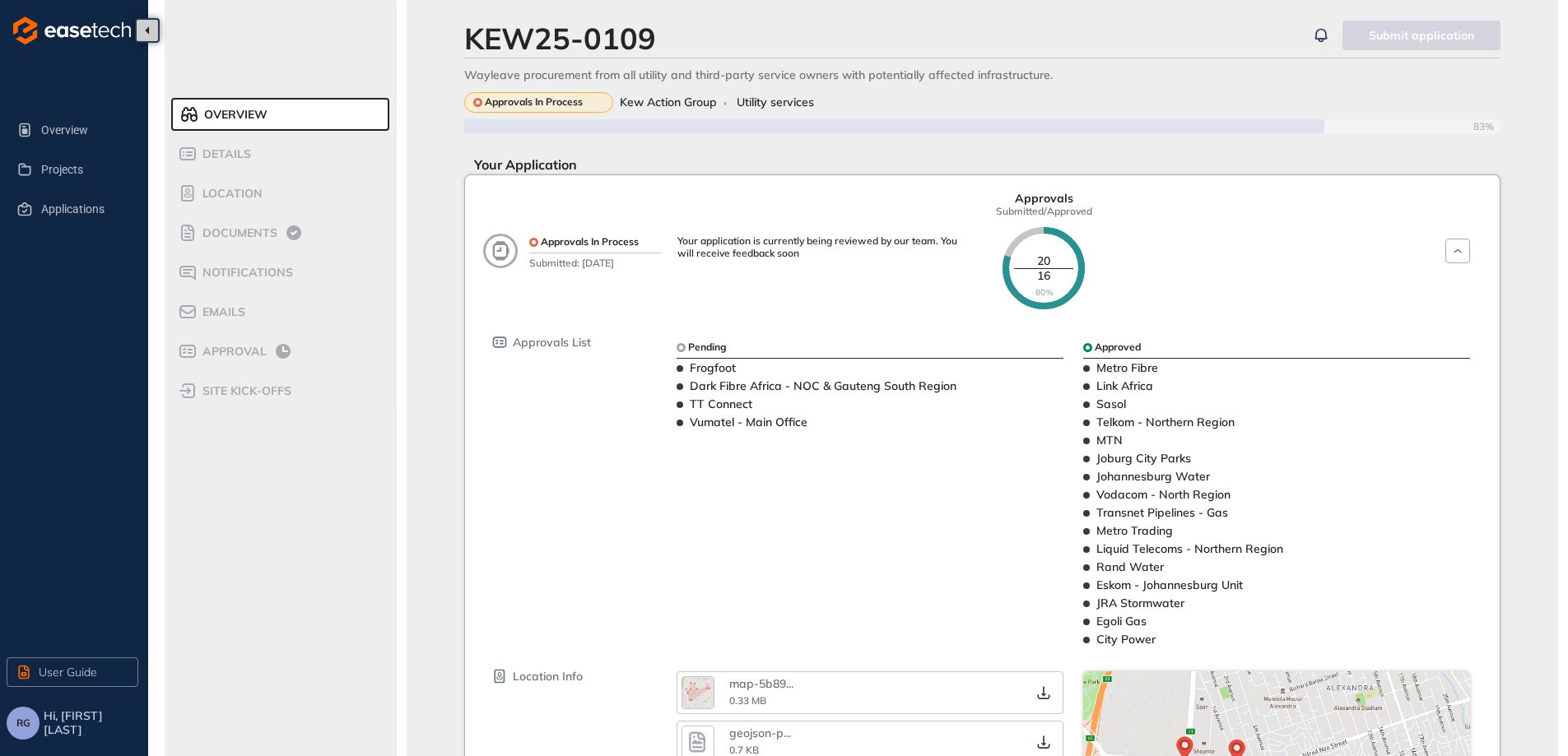 scroll, scrollTop: 0, scrollLeft: 0, axis: both 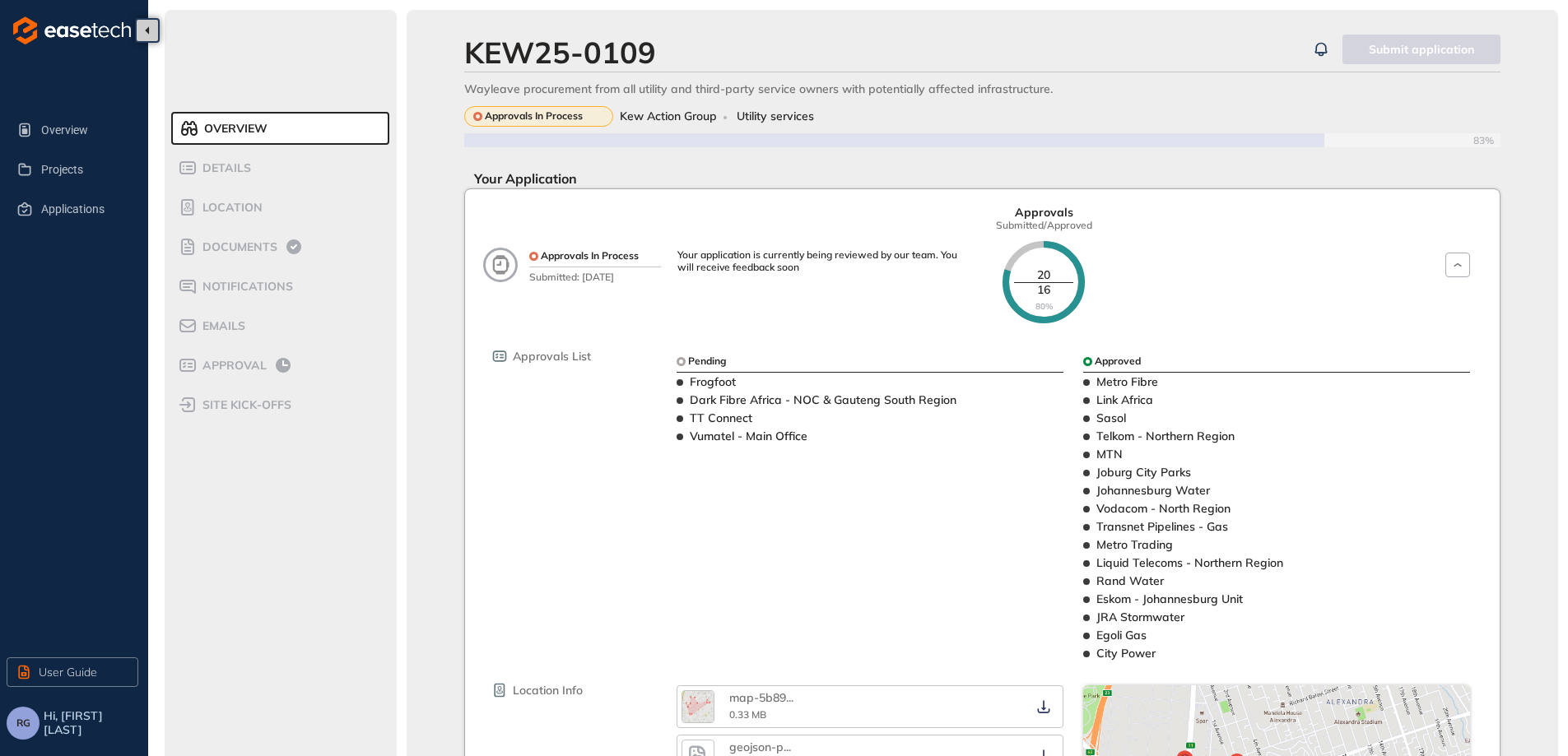 click on "Kew Action Group" at bounding box center (668, 116) 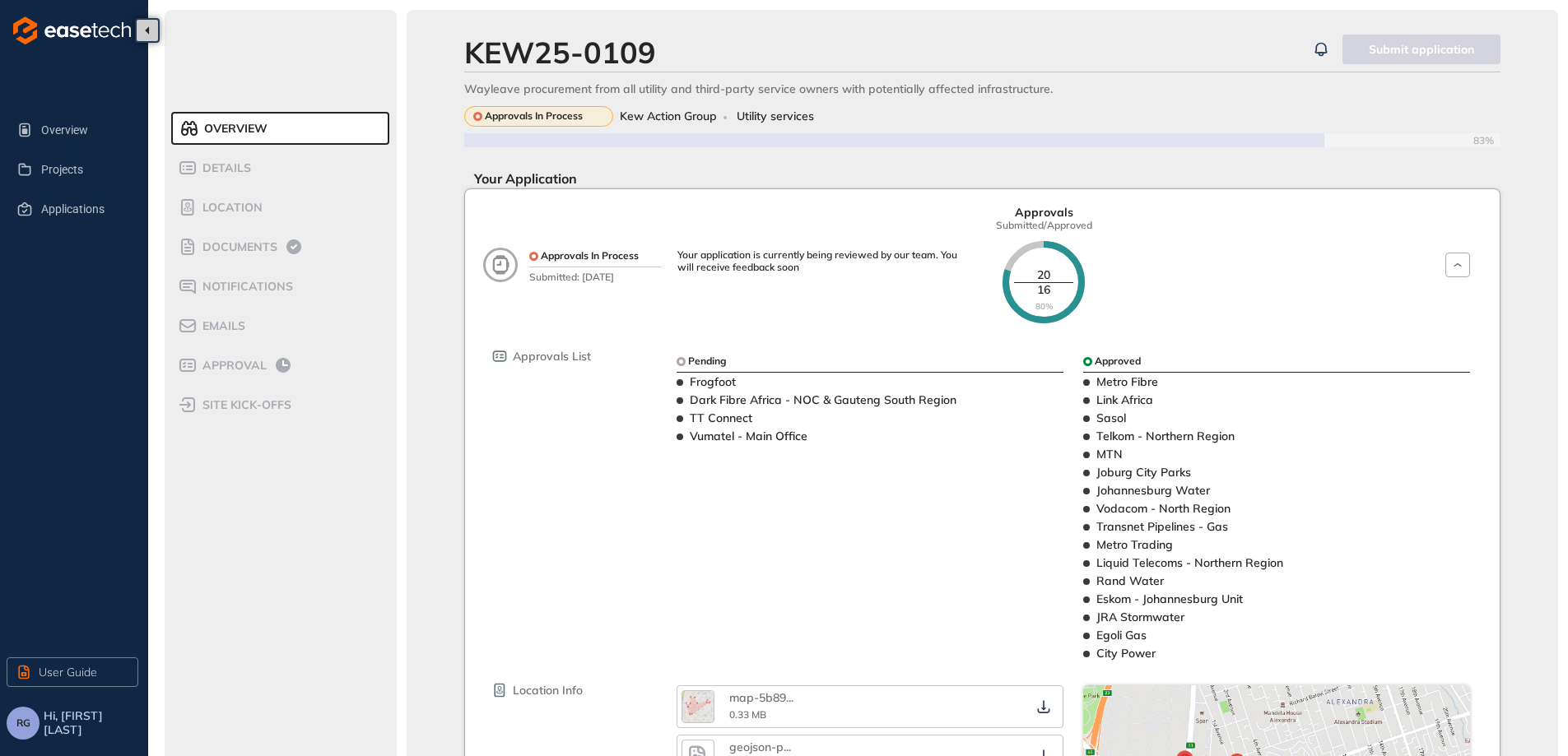 click on "Approvals In Process" at bounding box center (533, 116) 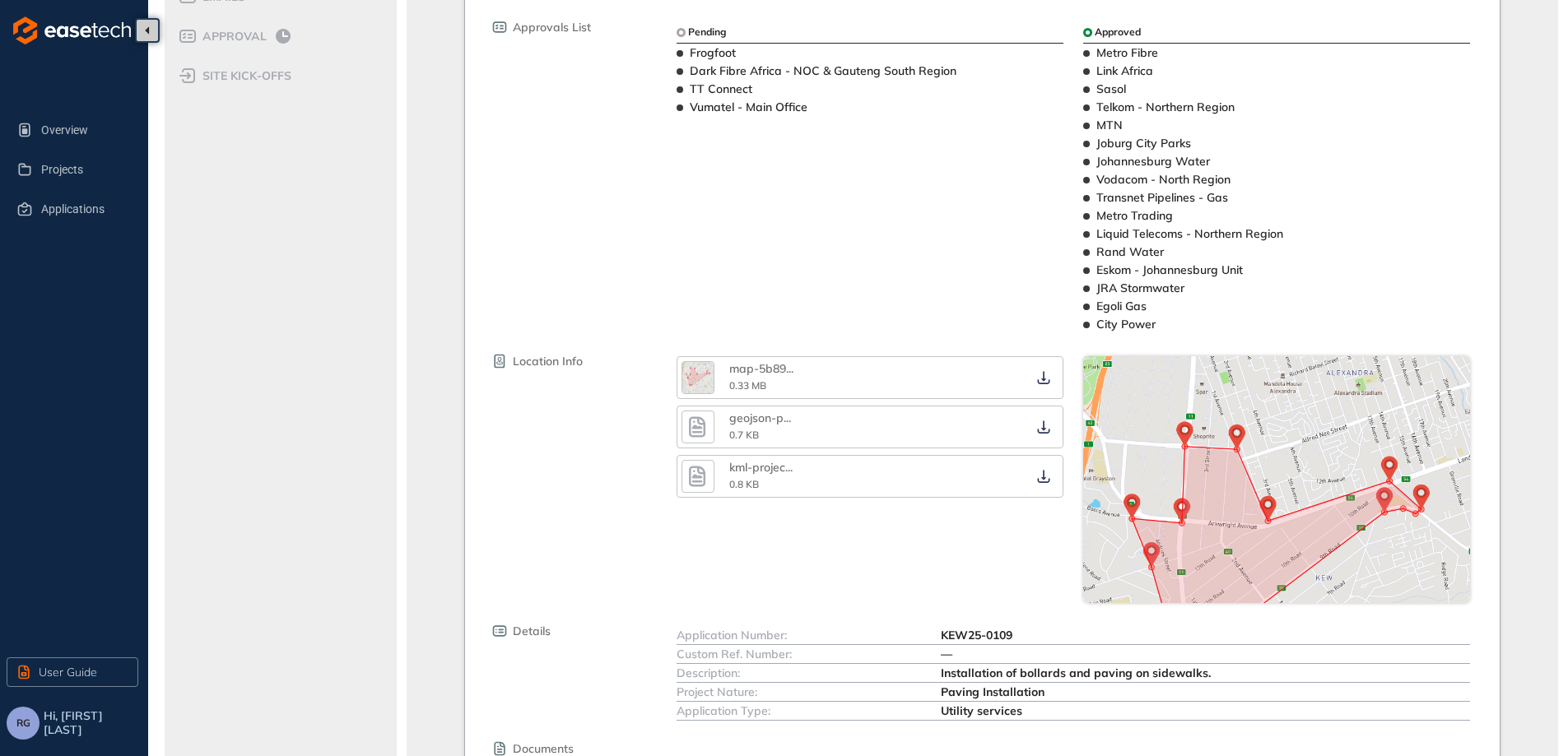scroll, scrollTop: 0, scrollLeft: 0, axis: both 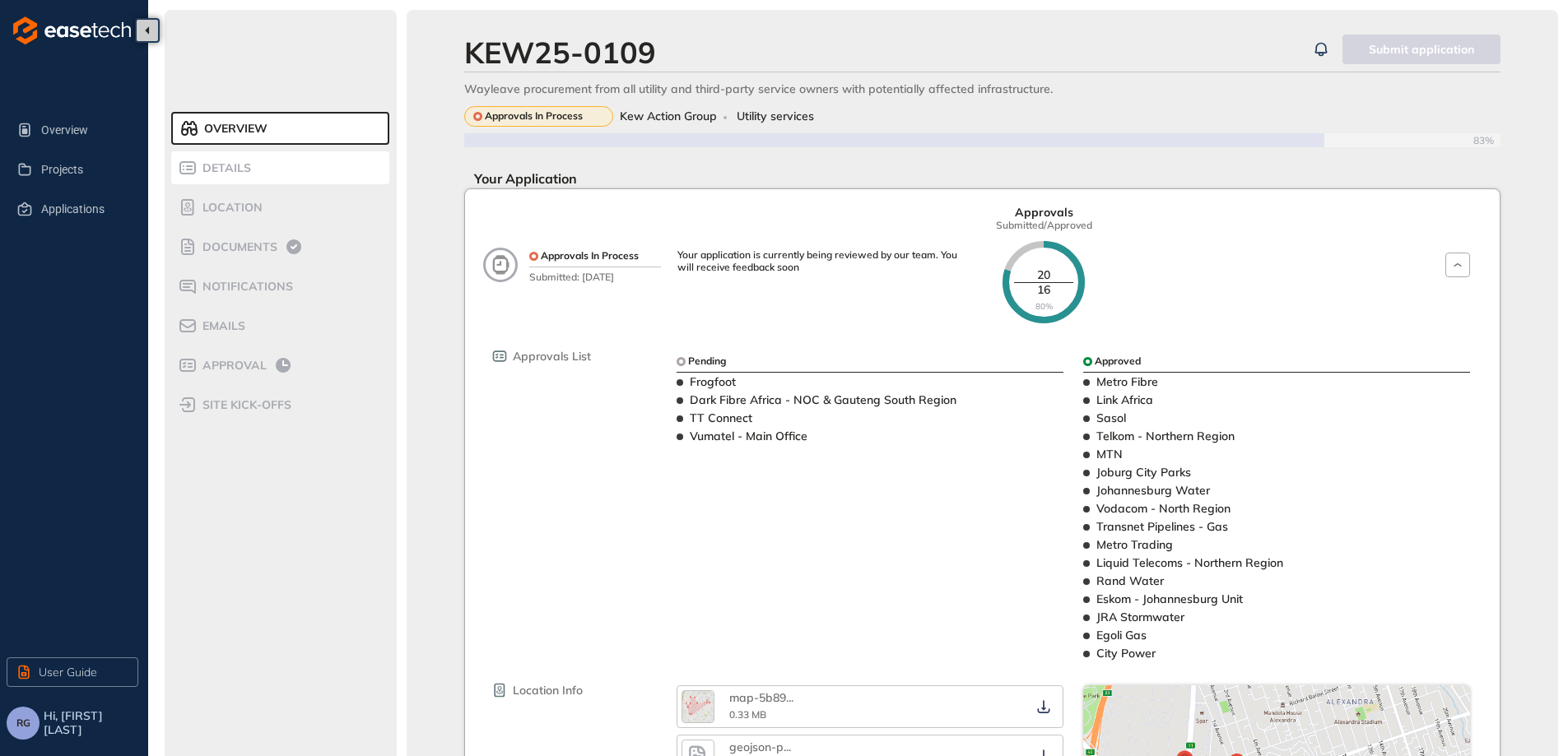 click on "Details" at bounding box center [280, 168] 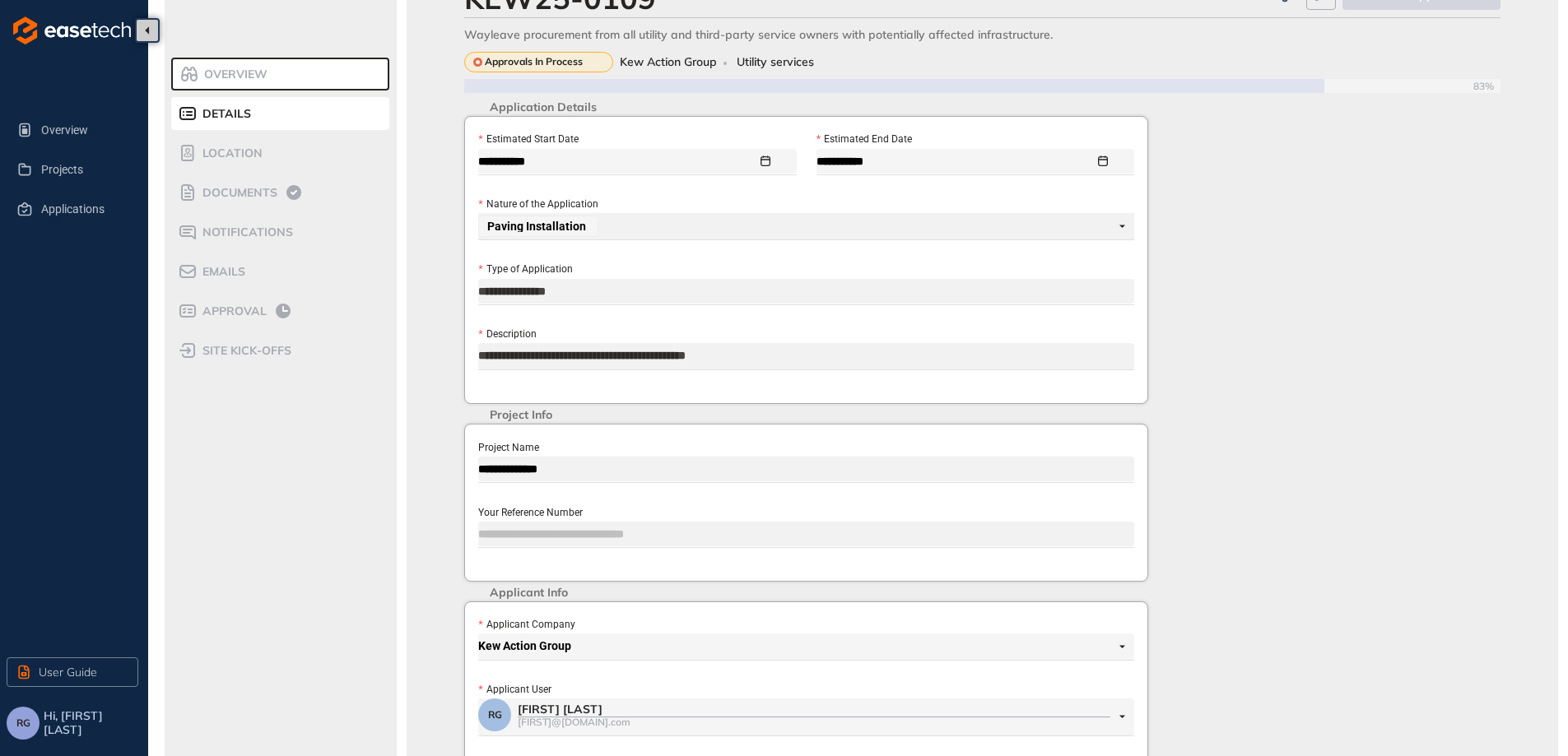 scroll, scrollTop: 0, scrollLeft: 0, axis: both 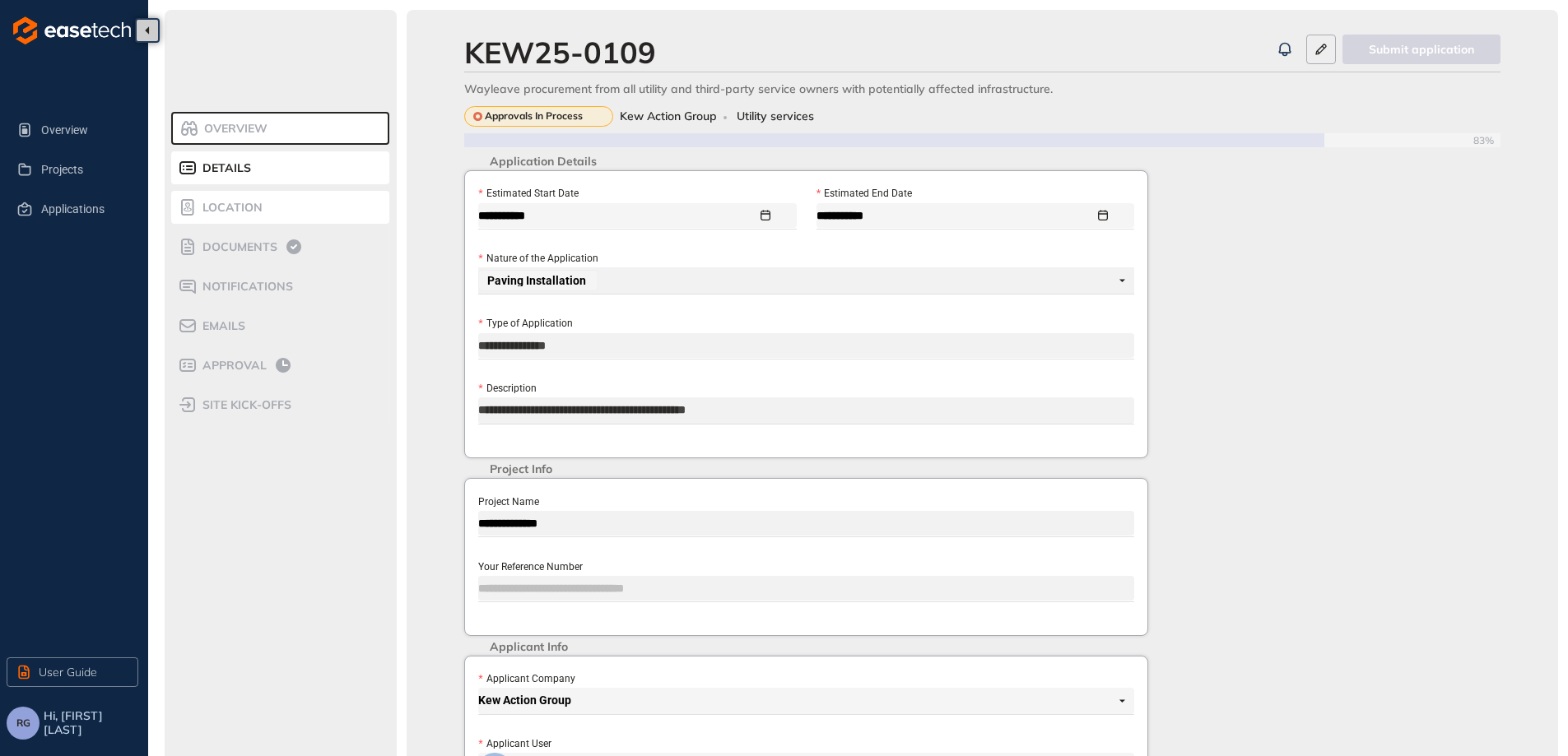 click on "Location" at bounding box center (230, 207) 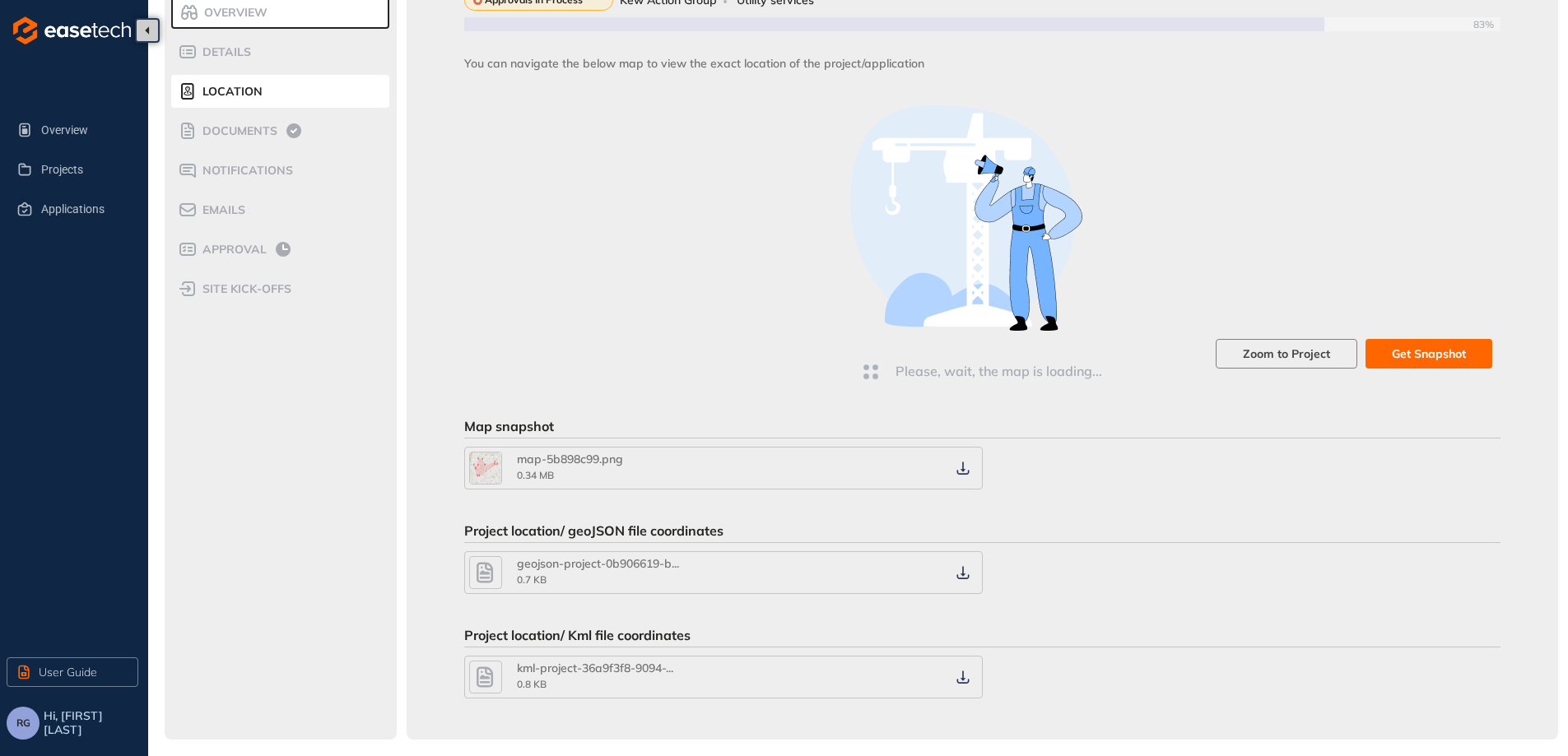 scroll, scrollTop: 0, scrollLeft: 0, axis: both 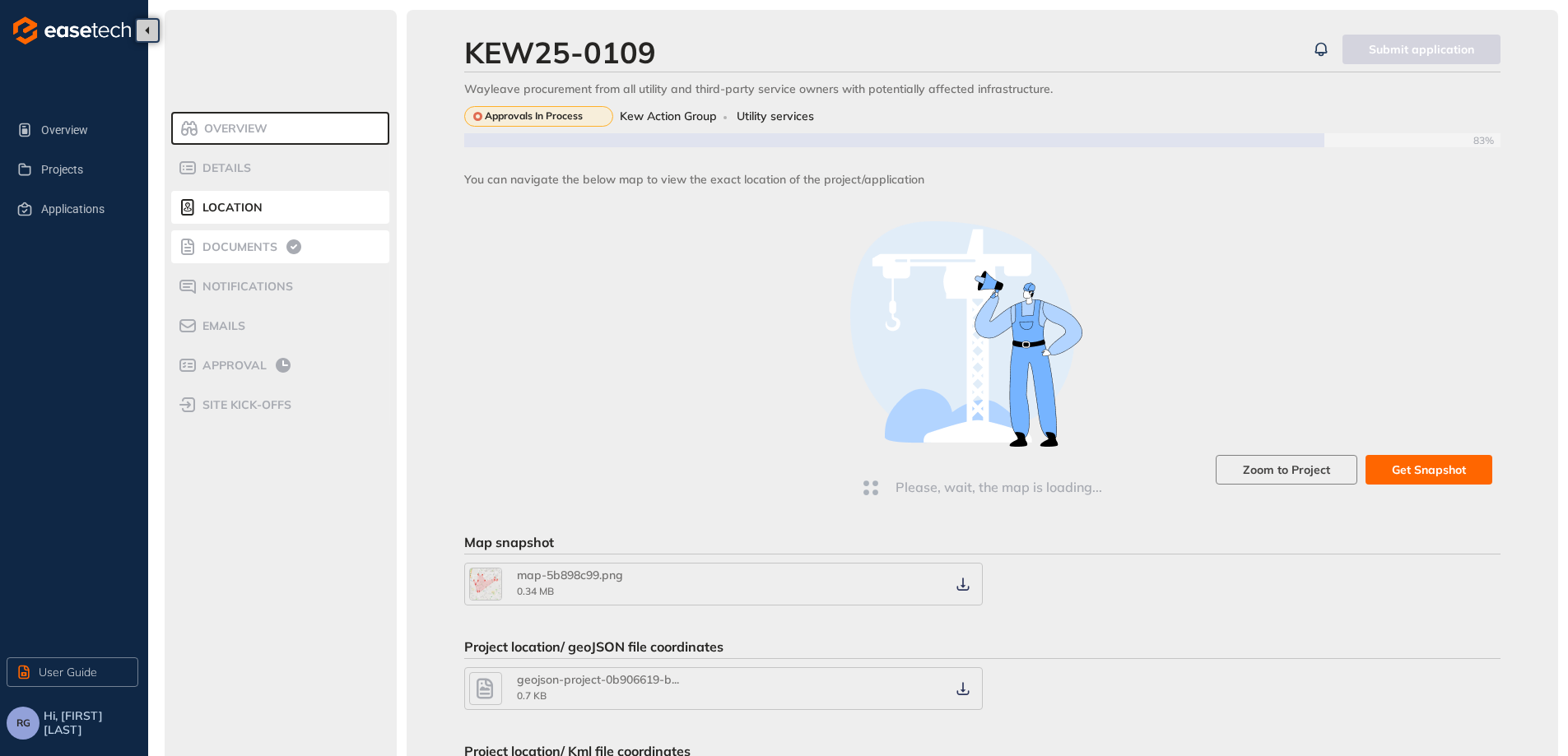 click on "Documents" at bounding box center (237, 247) 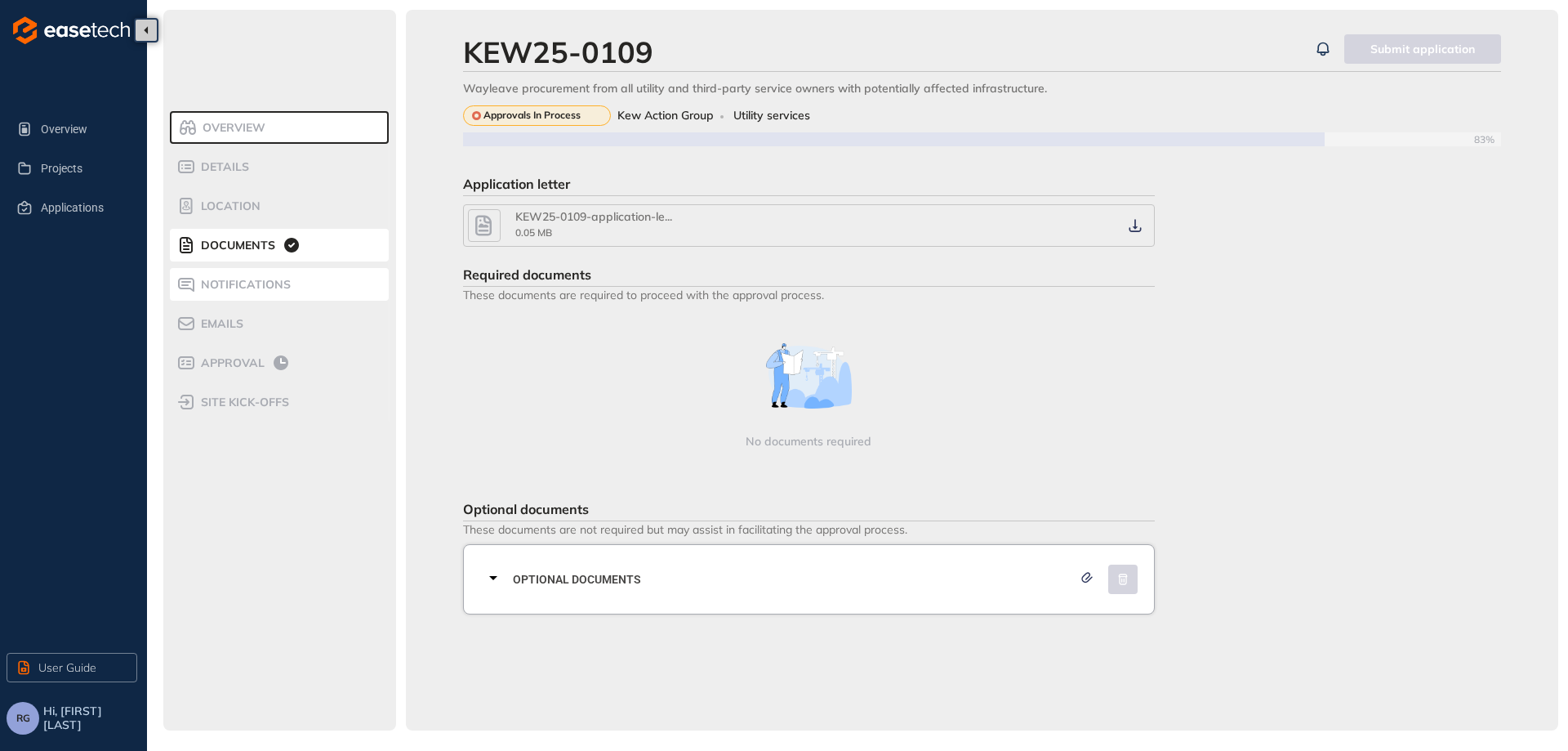 click on "Notifications" at bounding box center [243, 284] 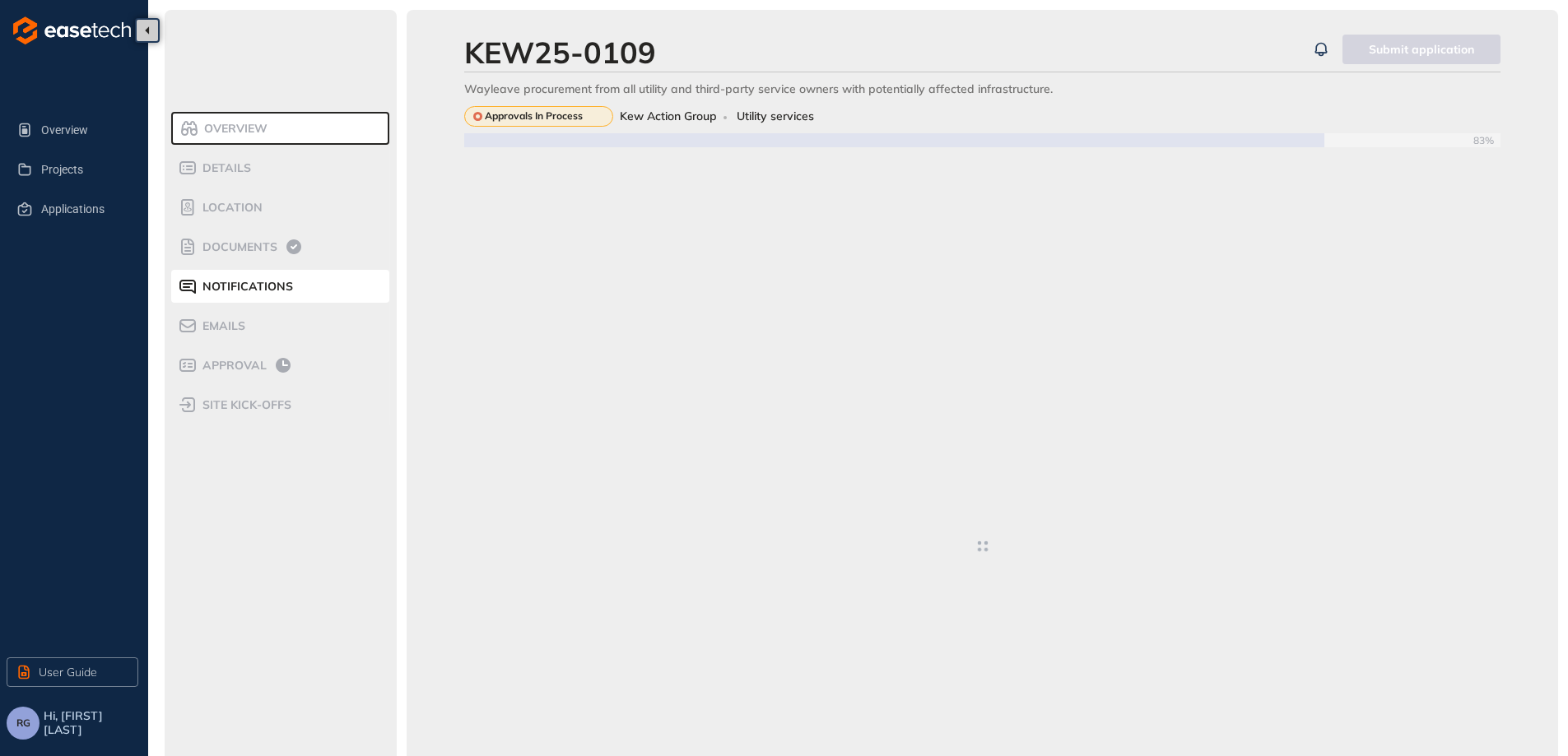 type on "**********" 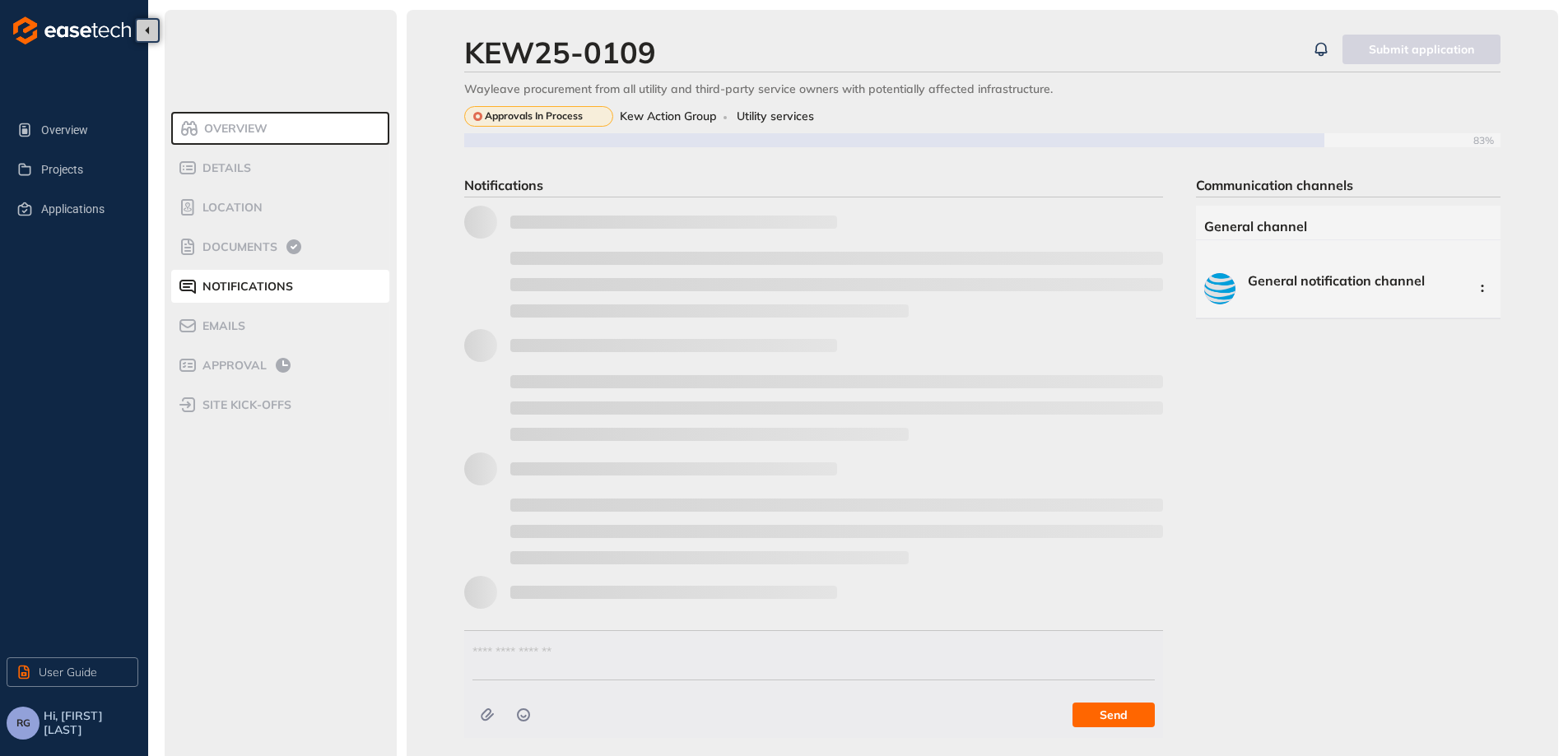 scroll, scrollTop: 23, scrollLeft: 0, axis: vertical 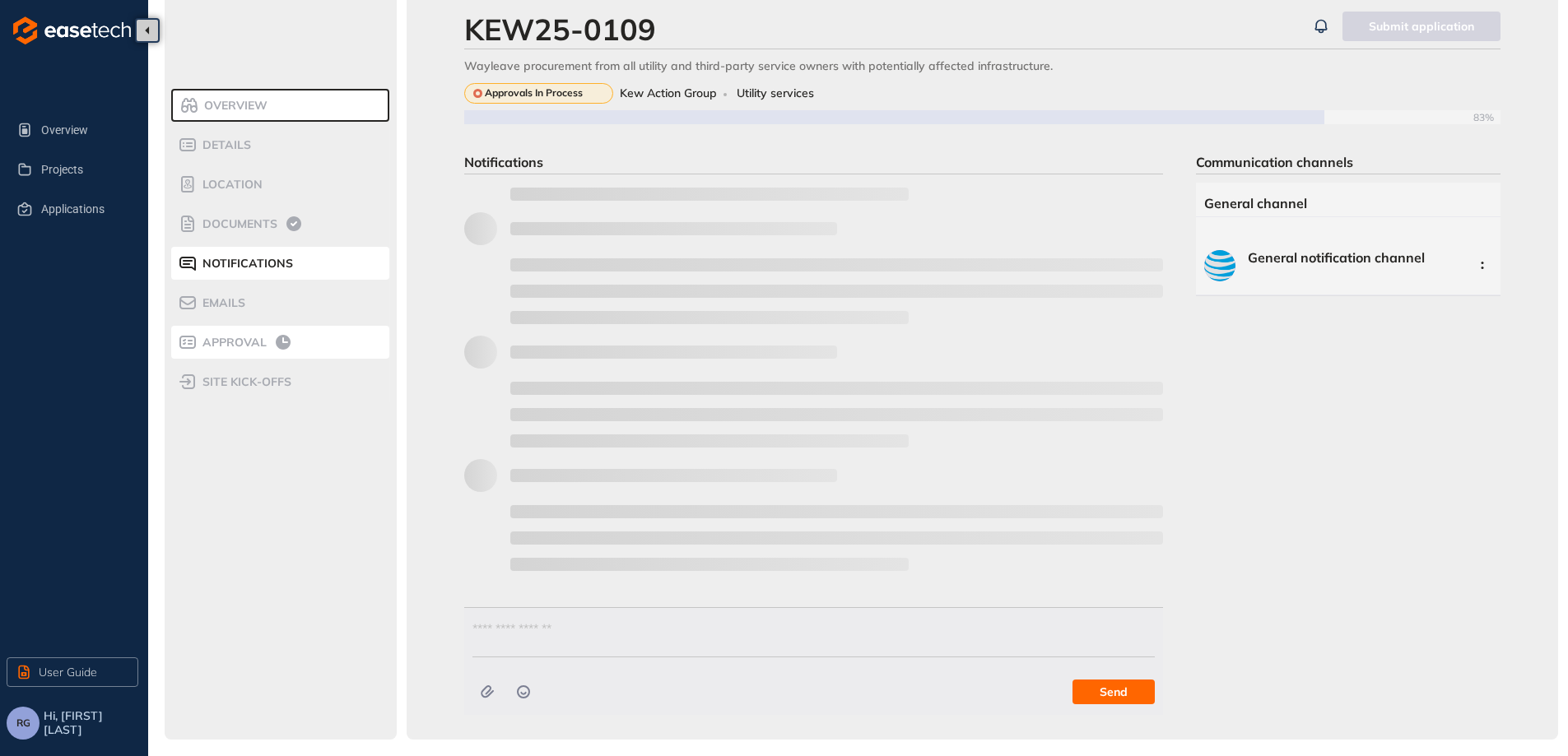 click on "Approval" at bounding box center (232, 342) 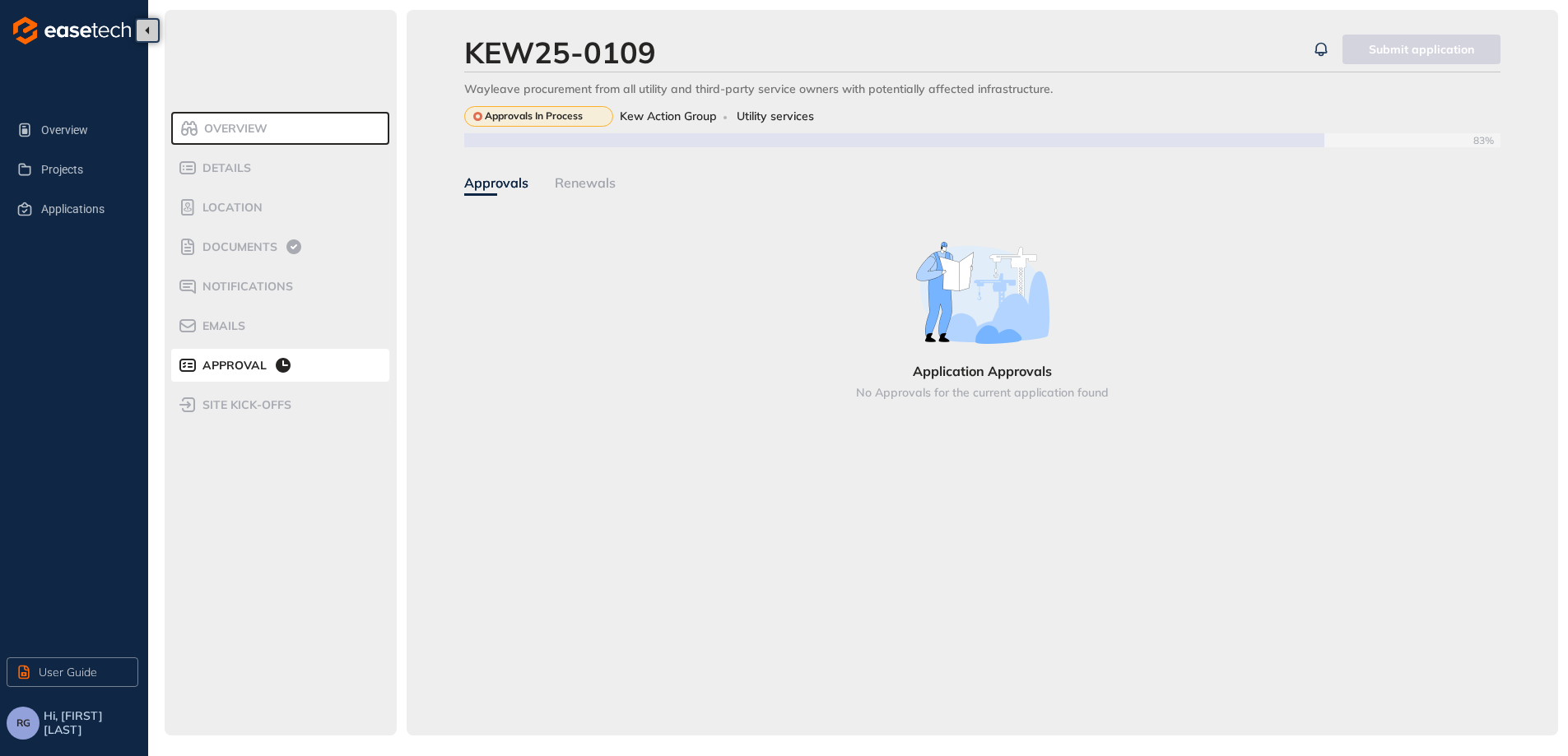scroll, scrollTop: 0, scrollLeft: 0, axis: both 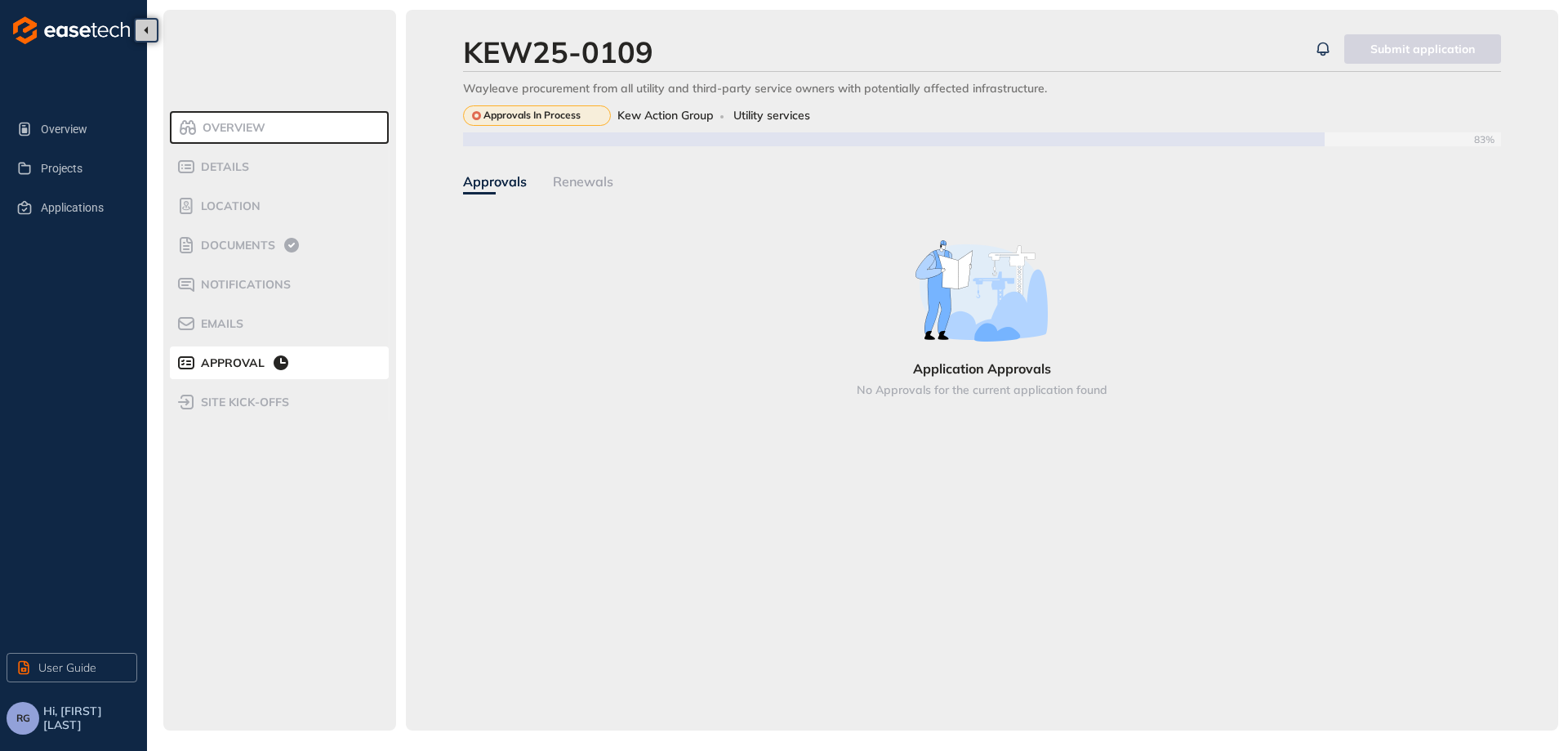 click on "Approvals" at bounding box center (495, 181) 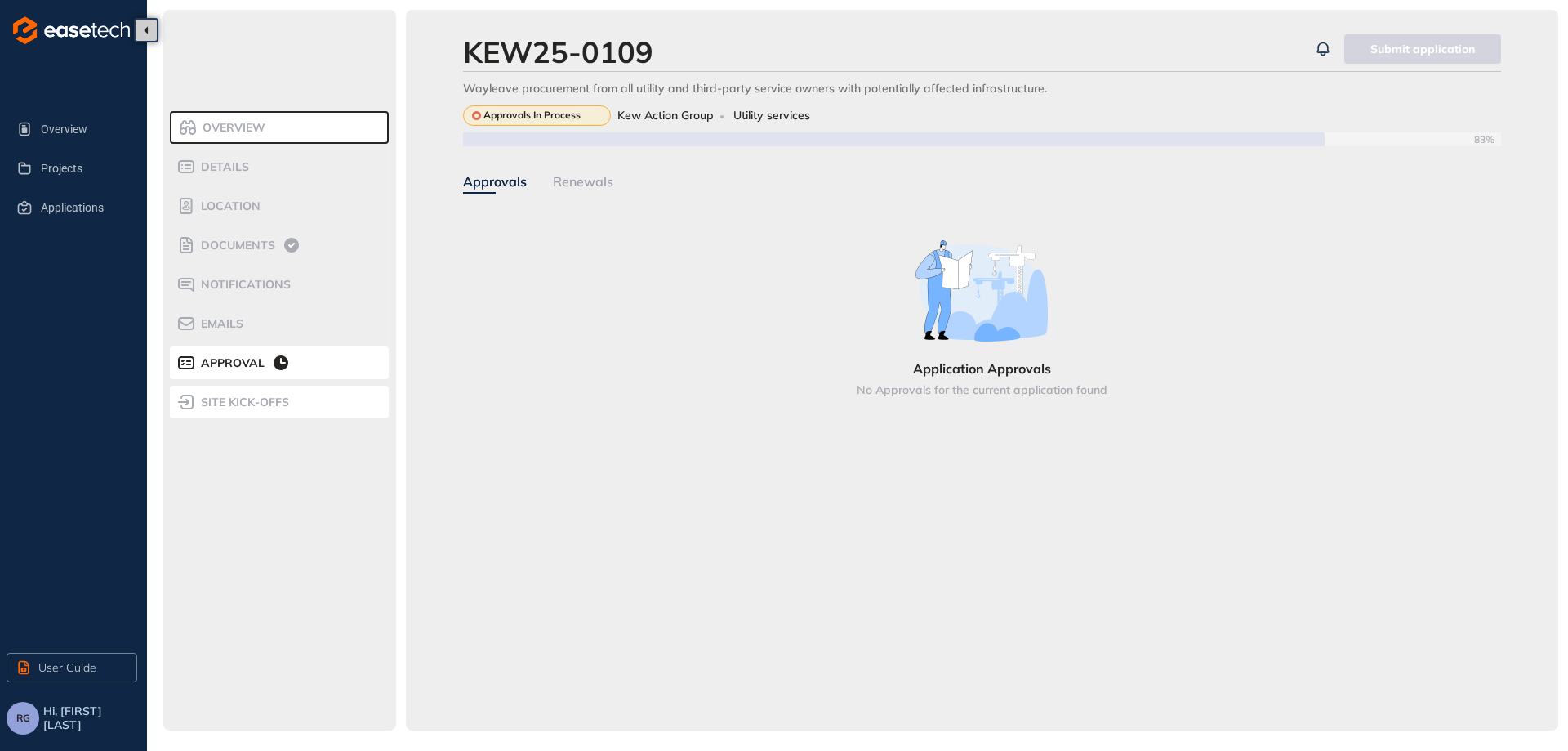 click on "site kick-offs" at bounding box center (243, 402) 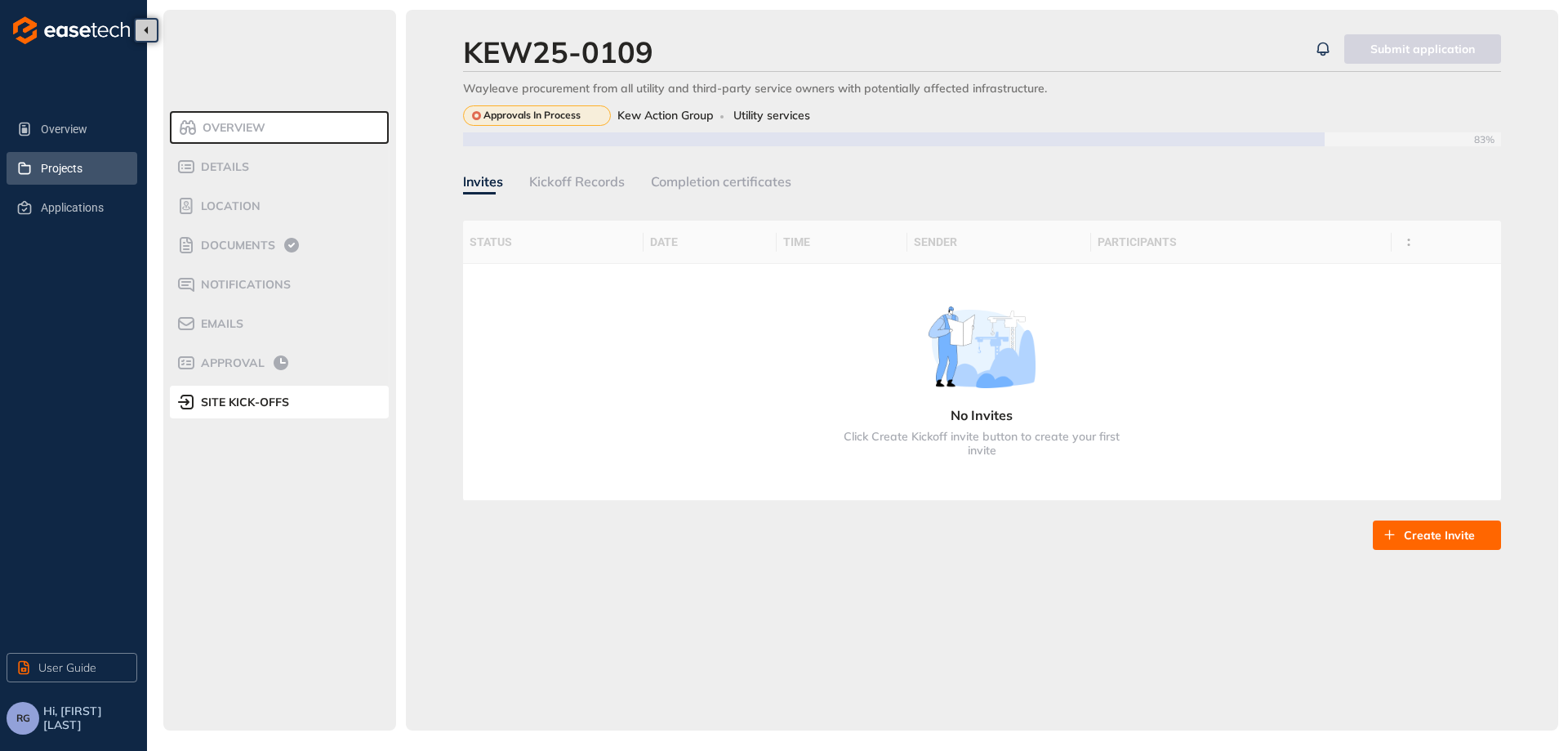 click on "Projects" at bounding box center (82, 168) 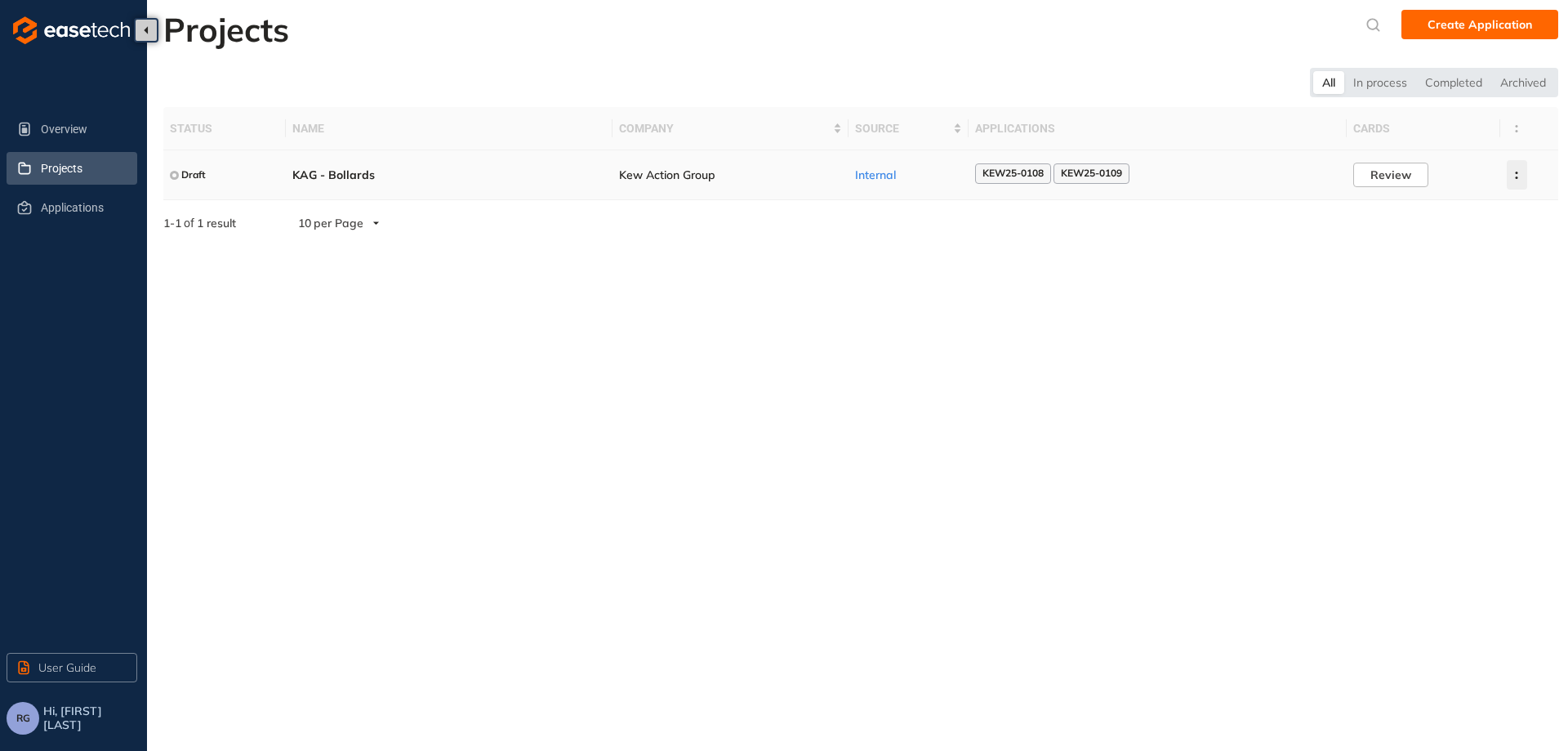 click 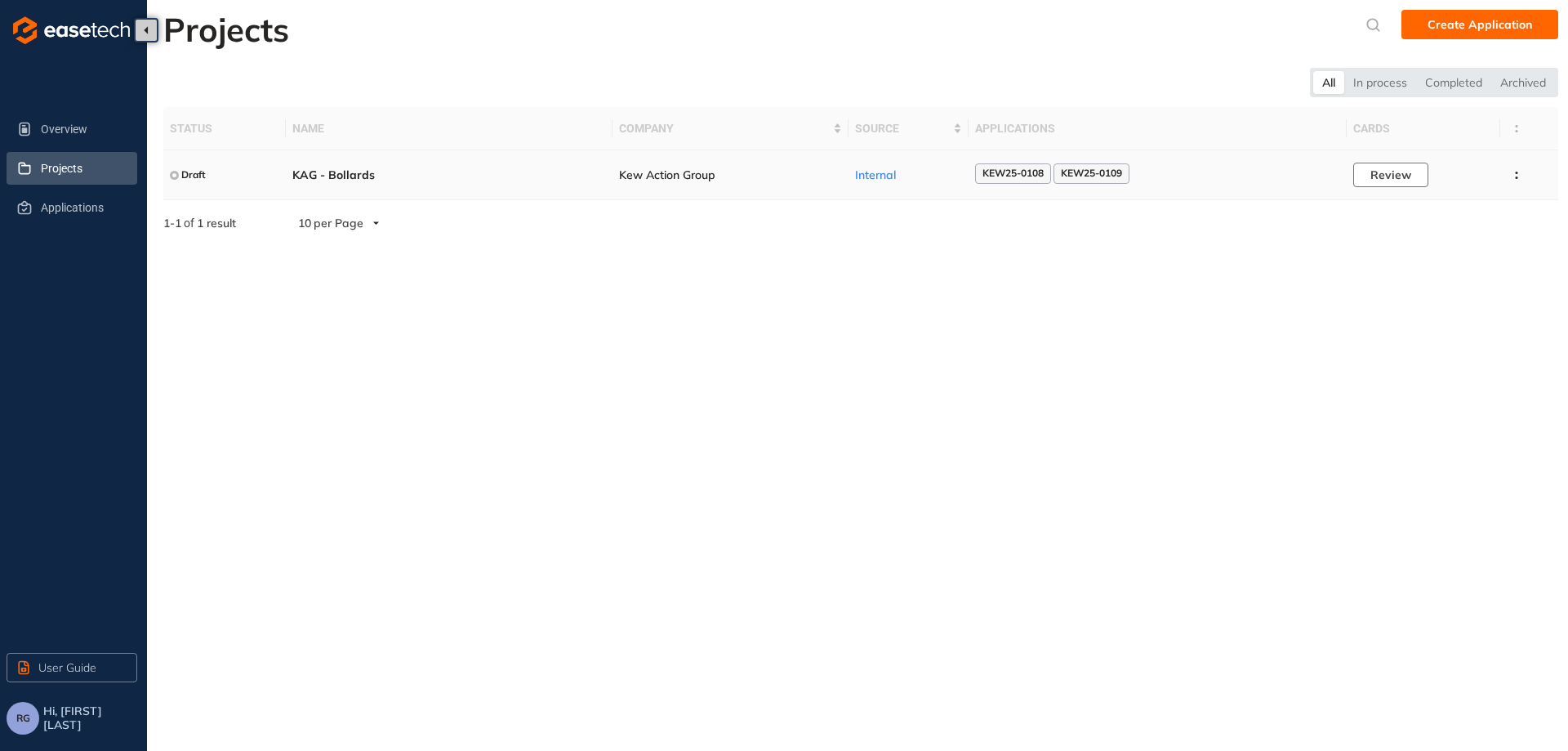 click on "Review" at bounding box center [1391, 175] 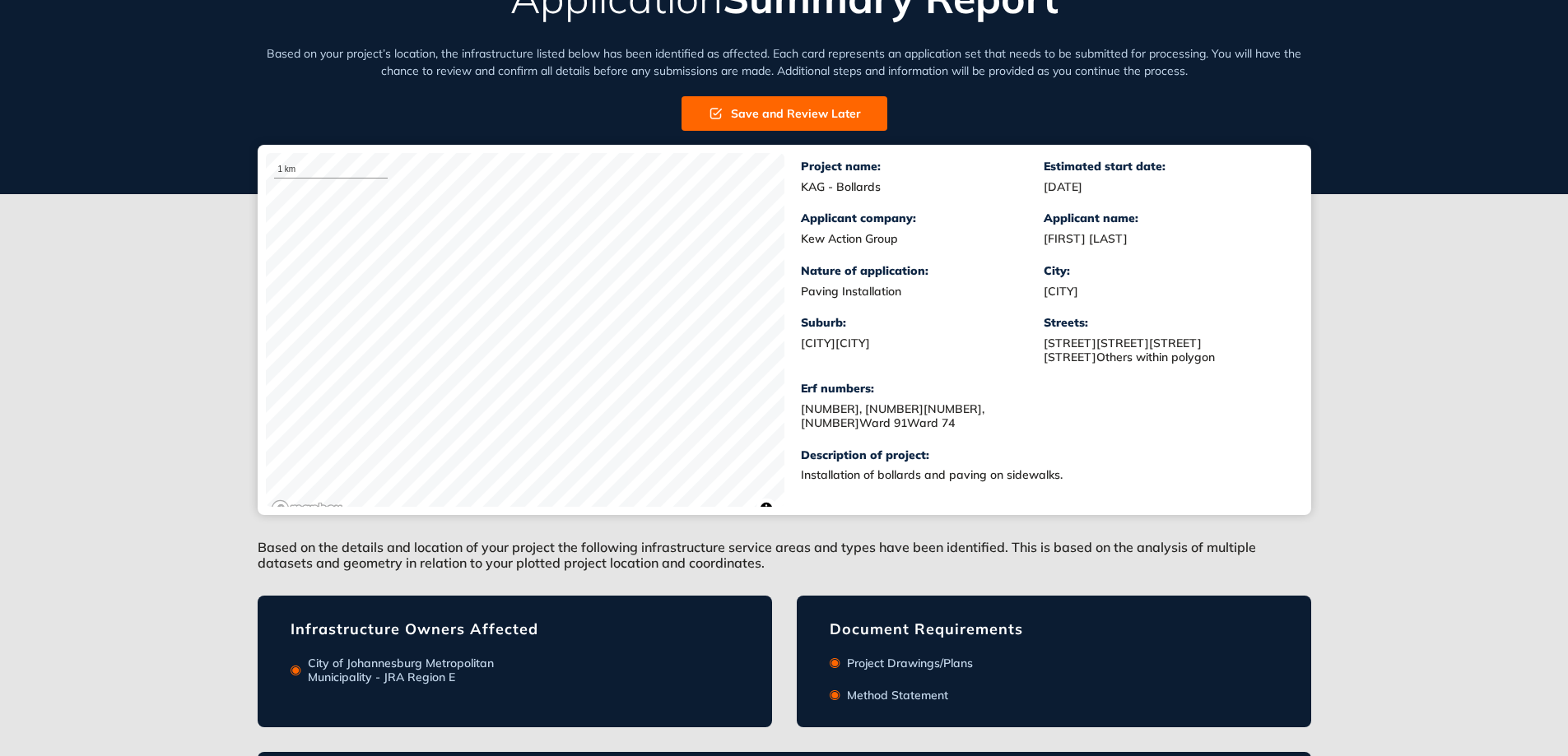 scroll, scrollTop: 82, scrollLeft: 0, axis: vertical 